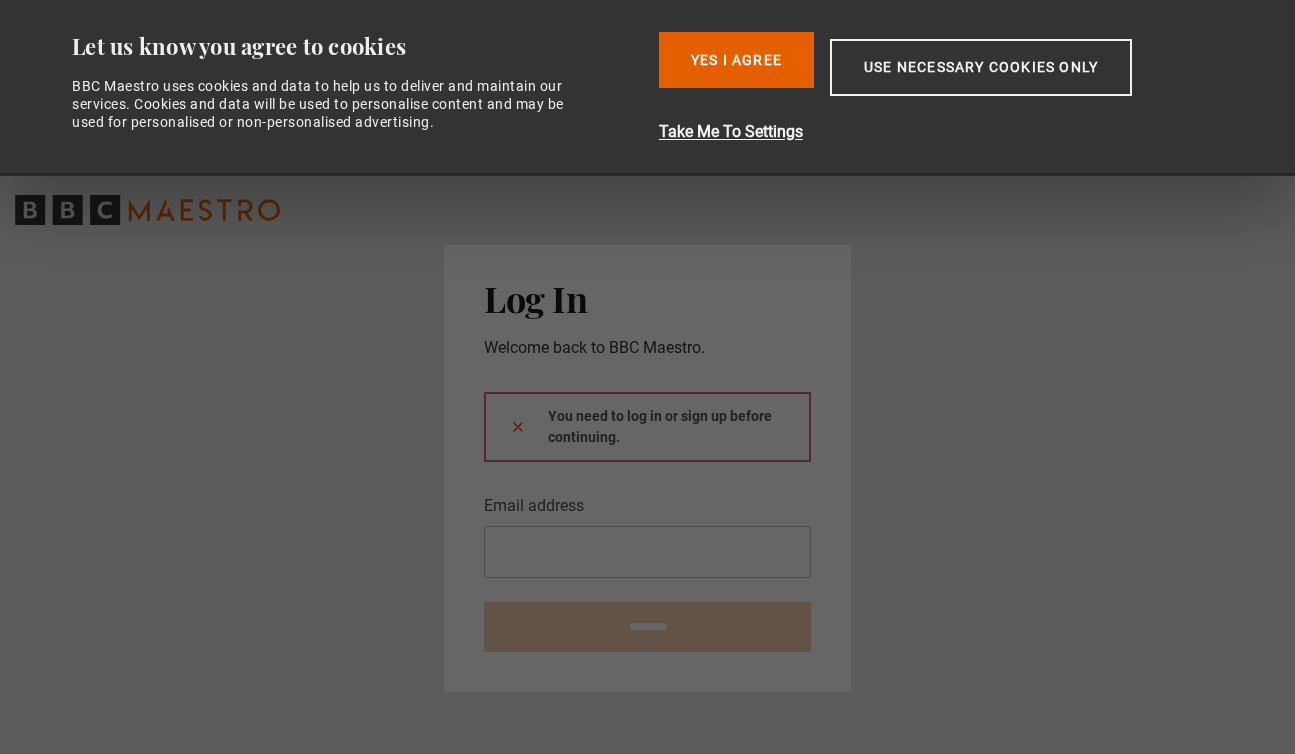 scroll, scrollTop: 0, scrollLeft: 0, axis: both 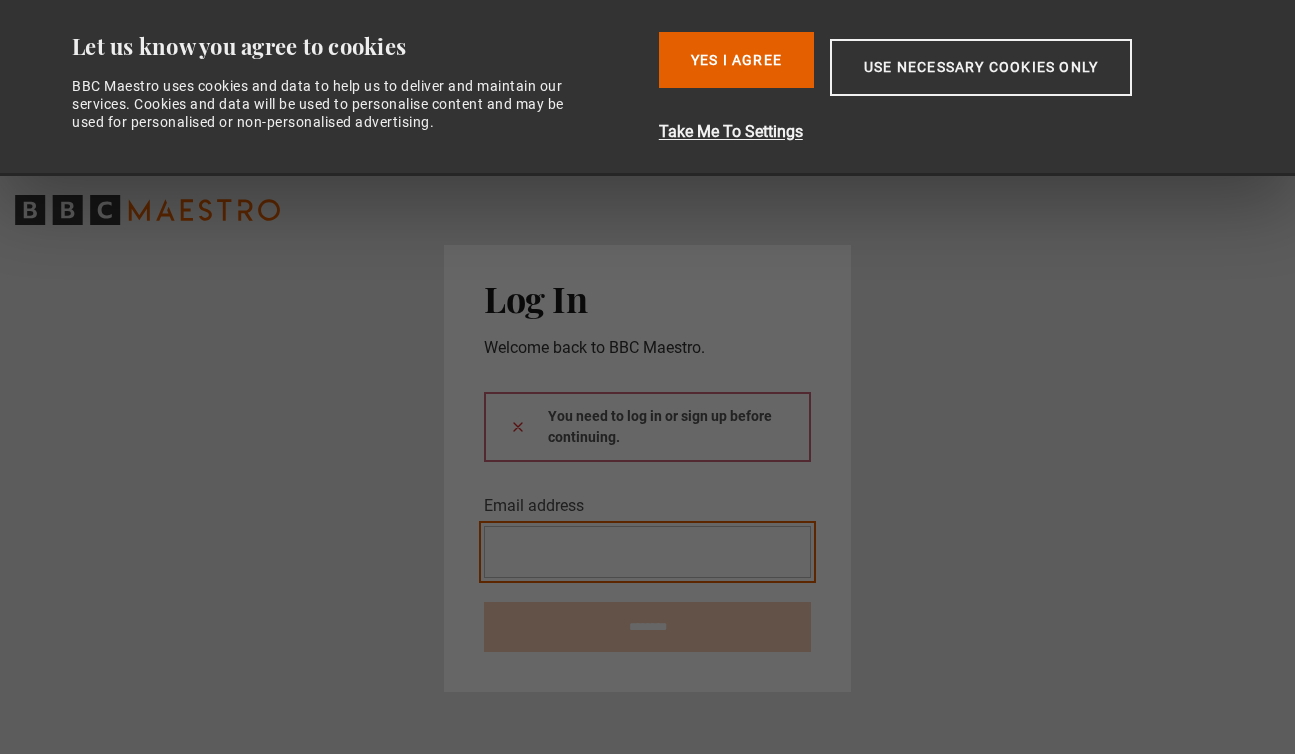 click on "Email address" at bounding box center [647, 552] 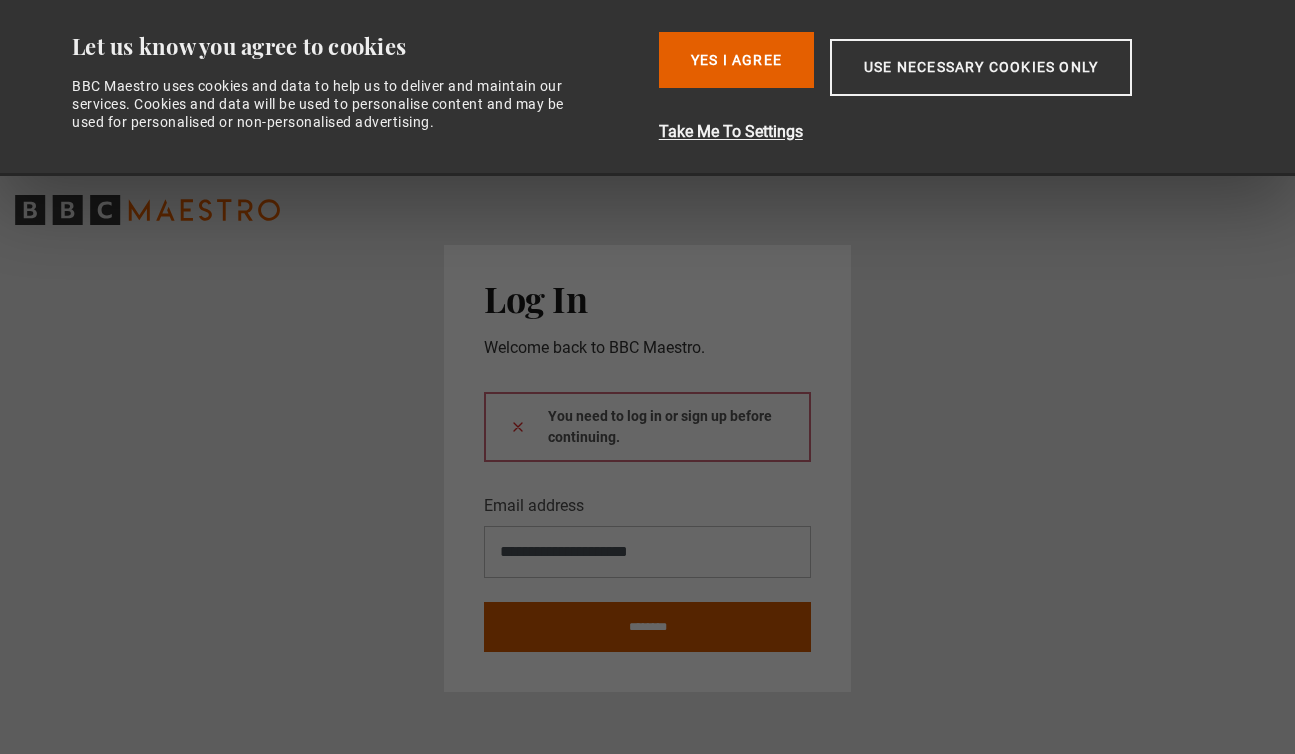 click on "********" at bounding box center (647, 627) 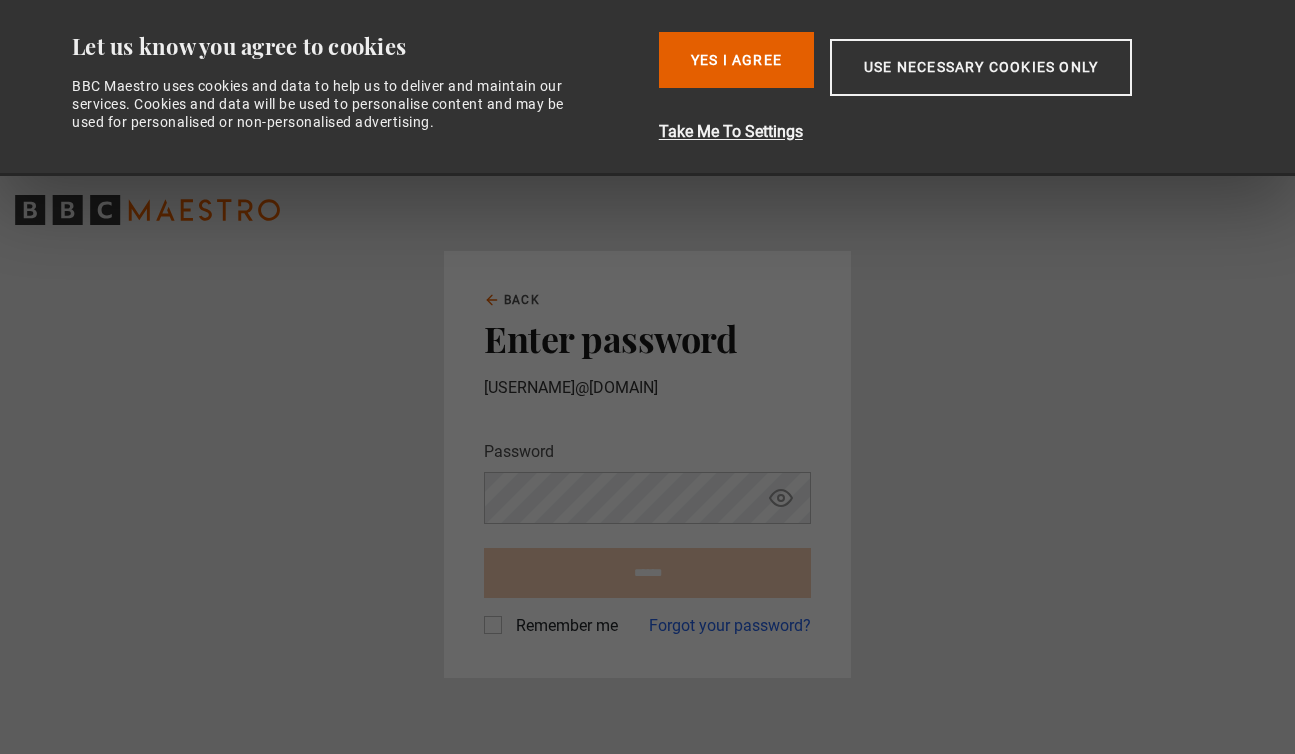 scroll, scrollTop: 0, scrollLeft: 0, axis: both 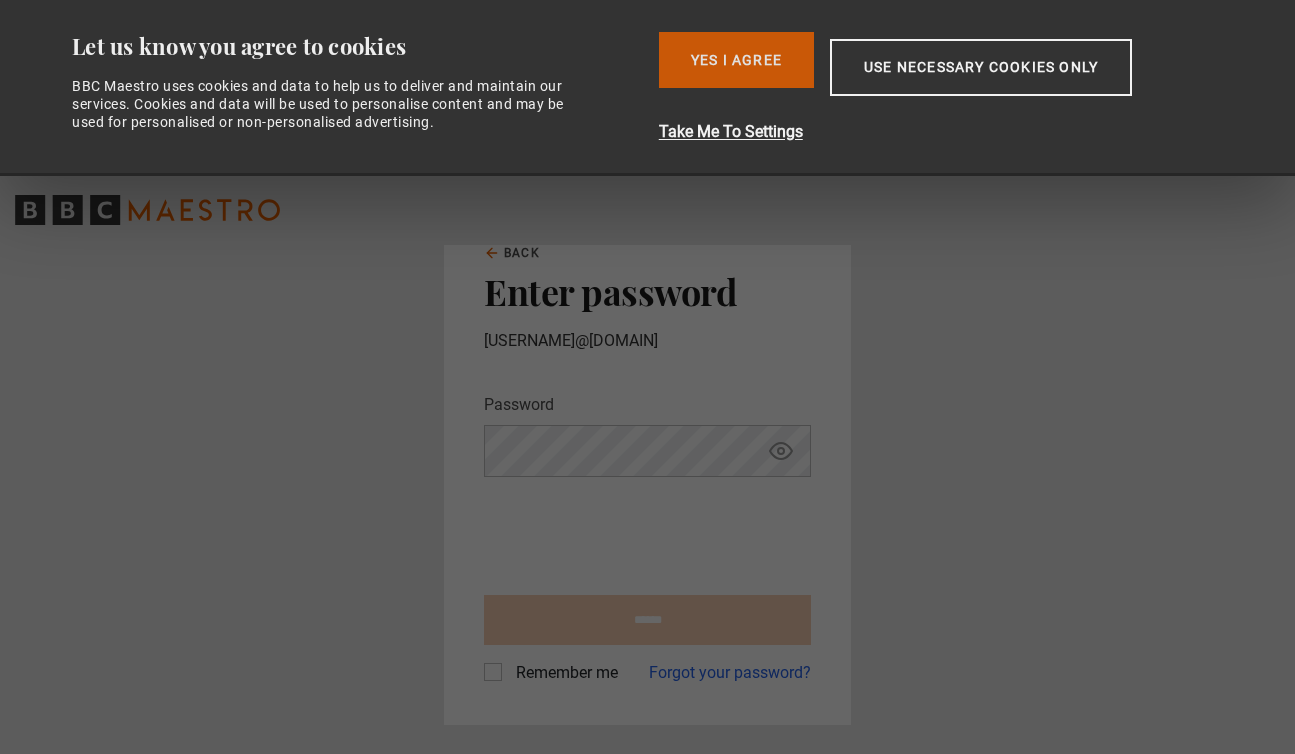 click on "Yes I Agree" at bounding box center [736, 60] 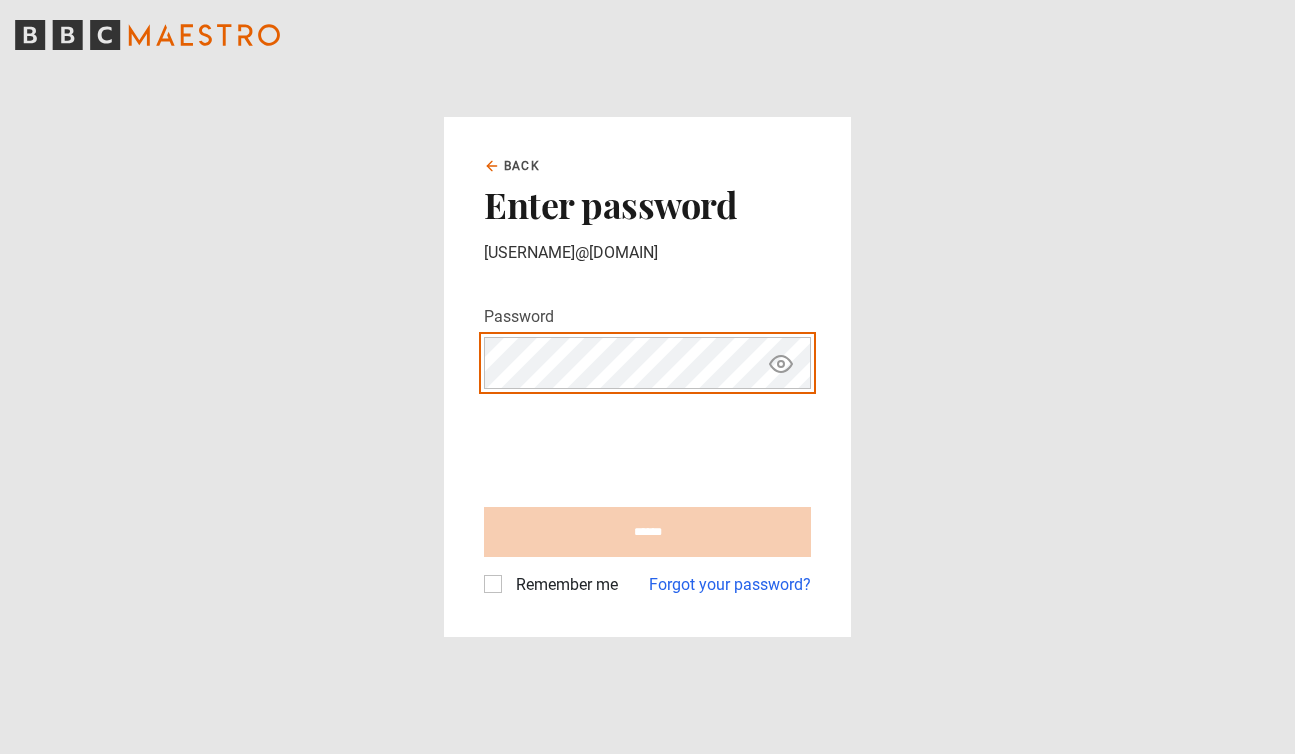 scroll, scrollTop: 0, scrollLeft: 0, axis: both 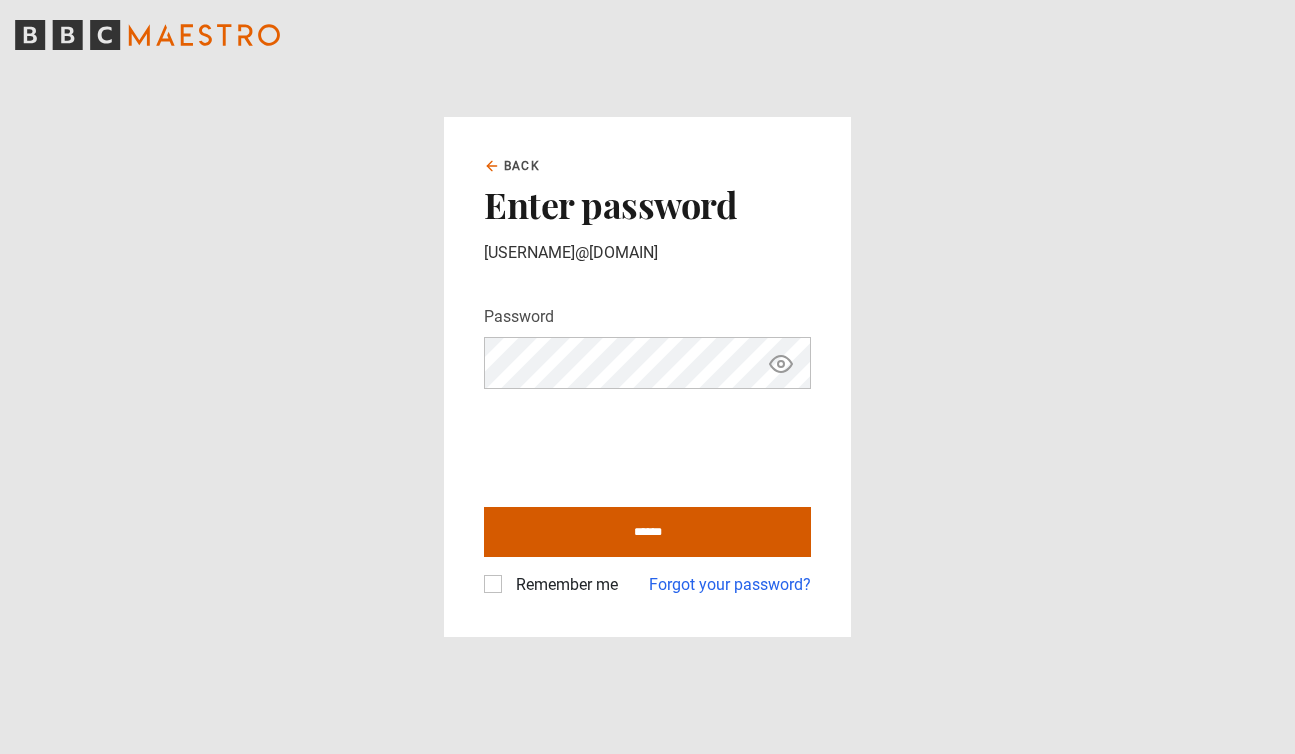 click on "******" at bounding box center (647, 532) 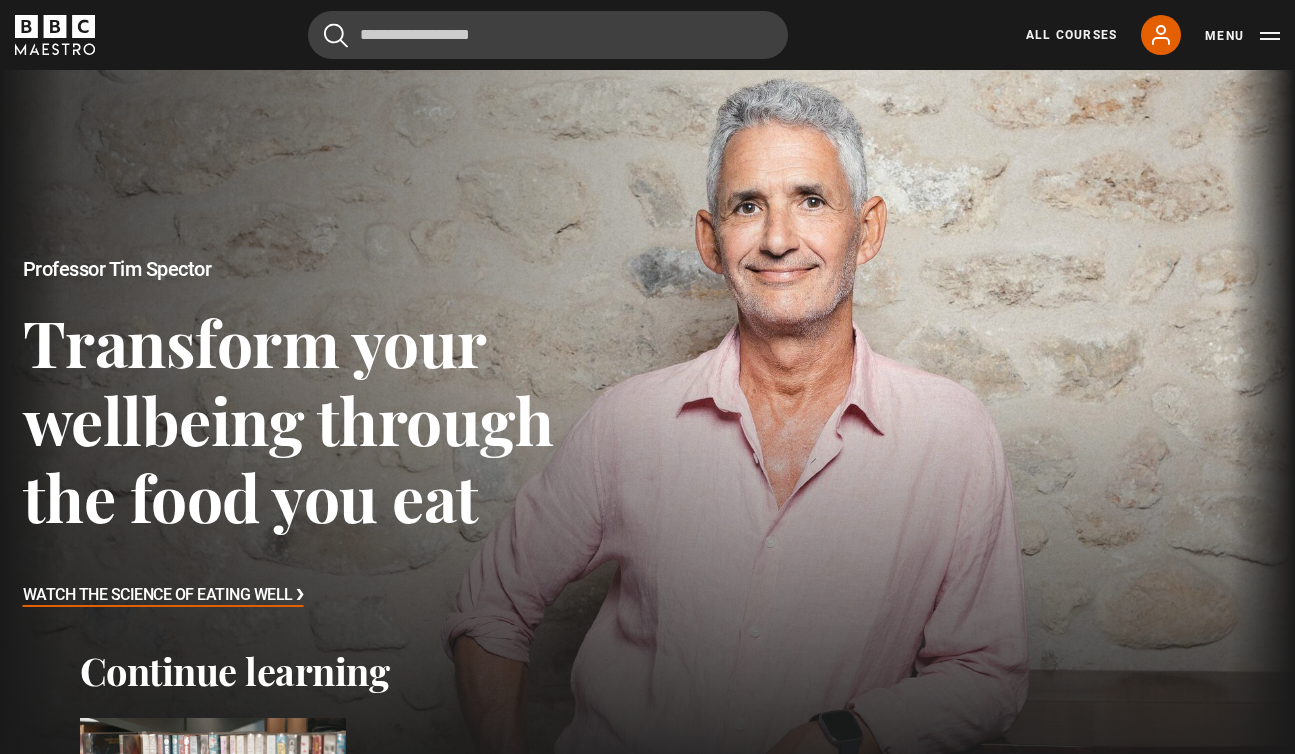 scroll, scrollTop: 0, scrollLeft: 0, axis: both 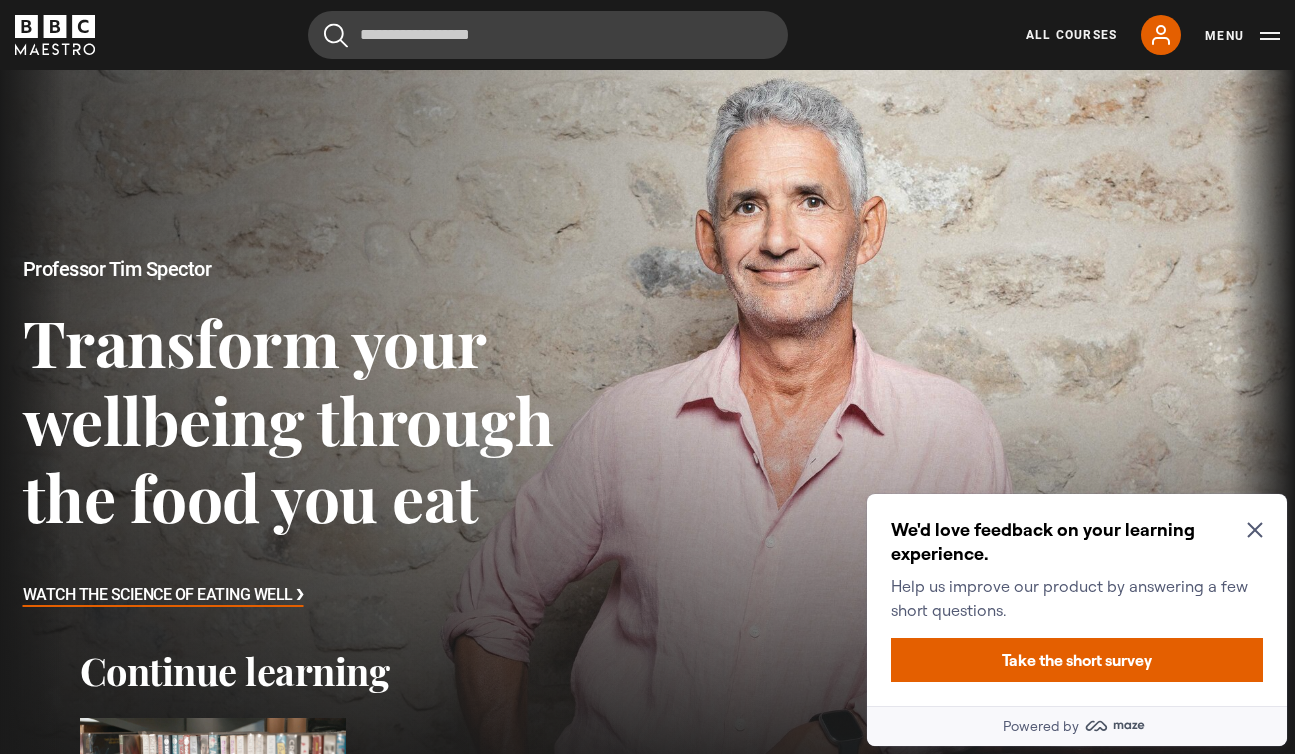 click 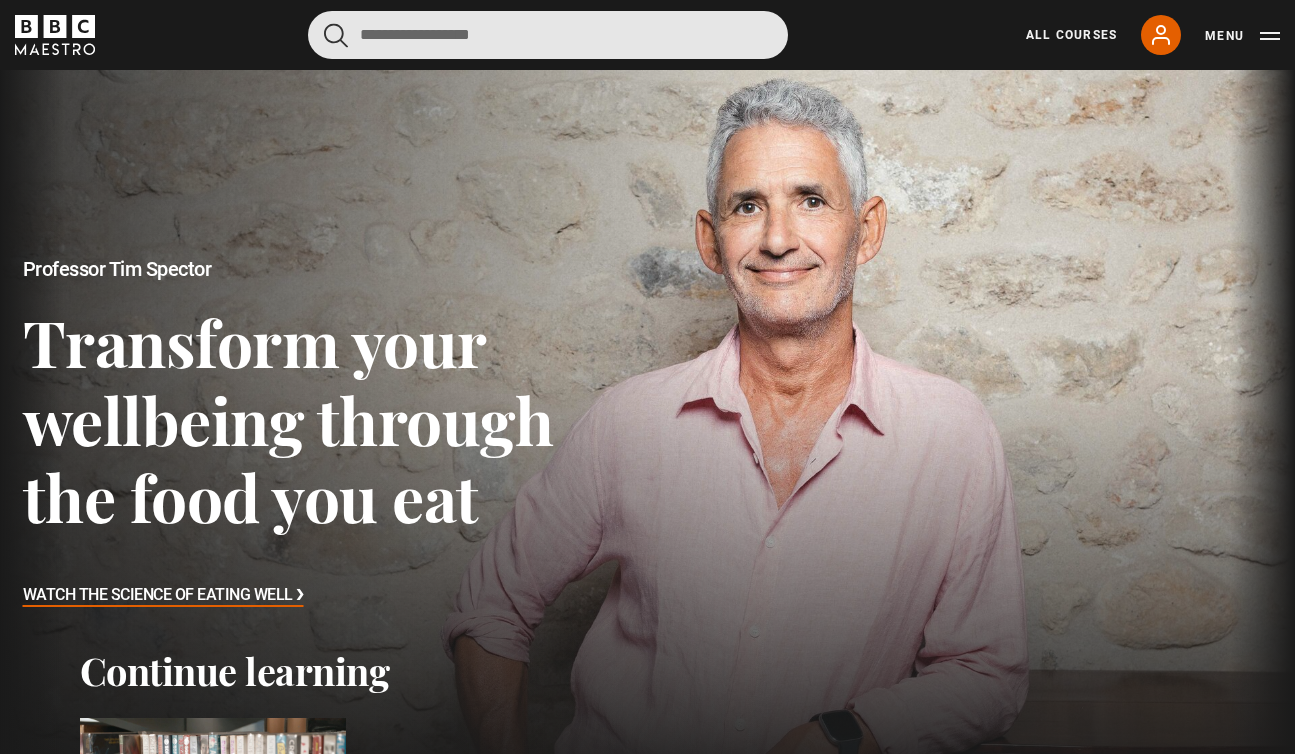click at bounding box center [548, 35] 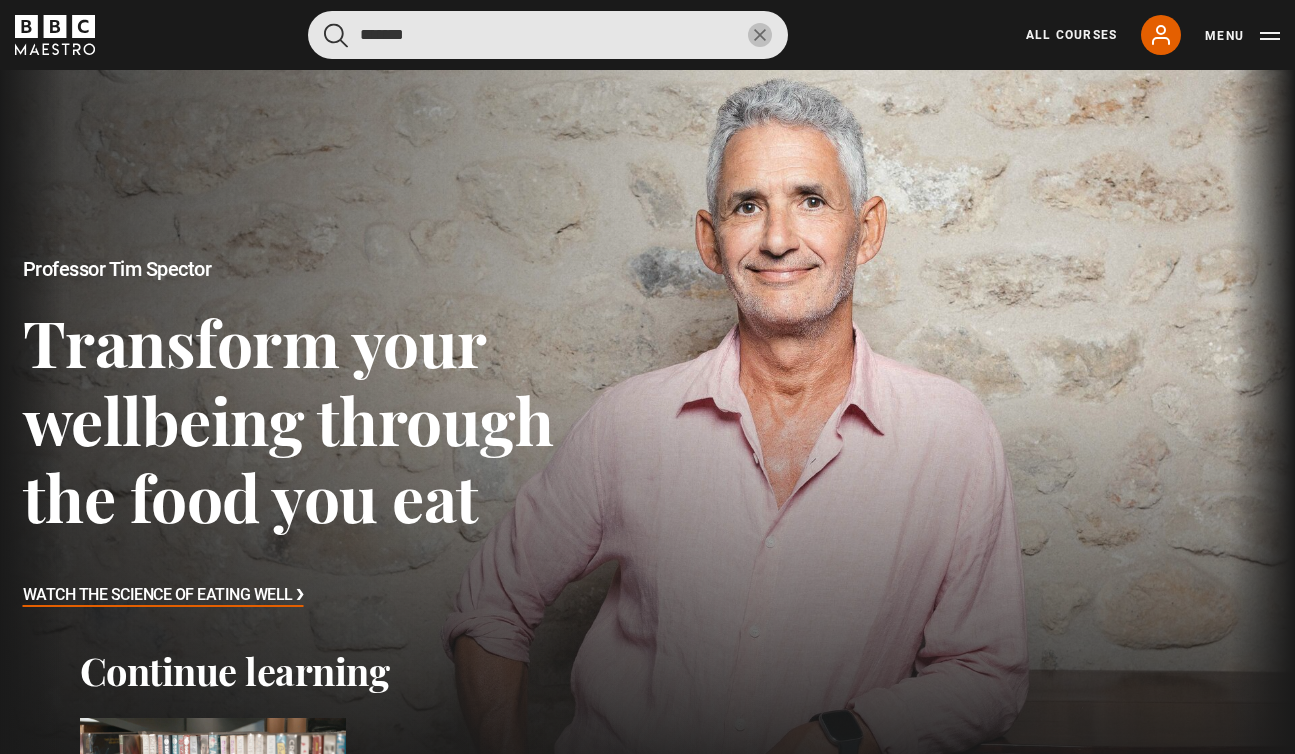 type on "*******" 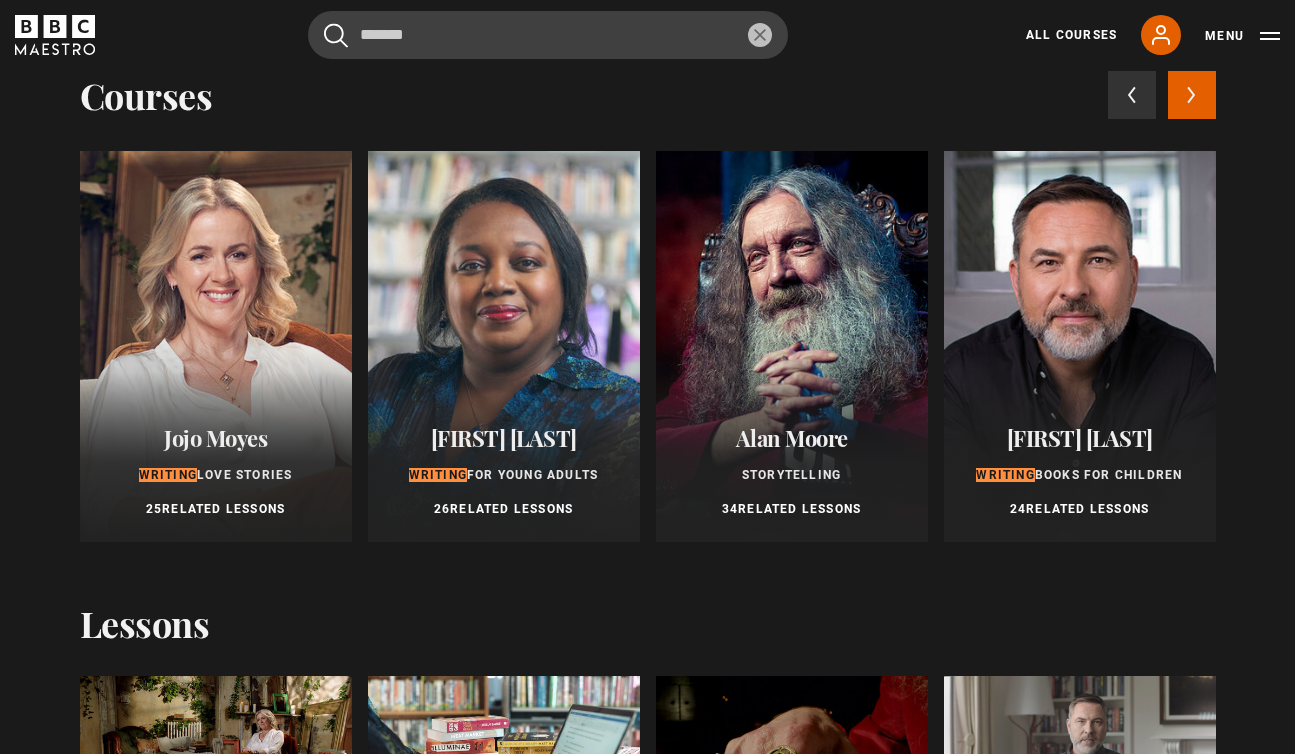 scroll, scrollTop: 68, scrollLeft: 0, axis: vertical 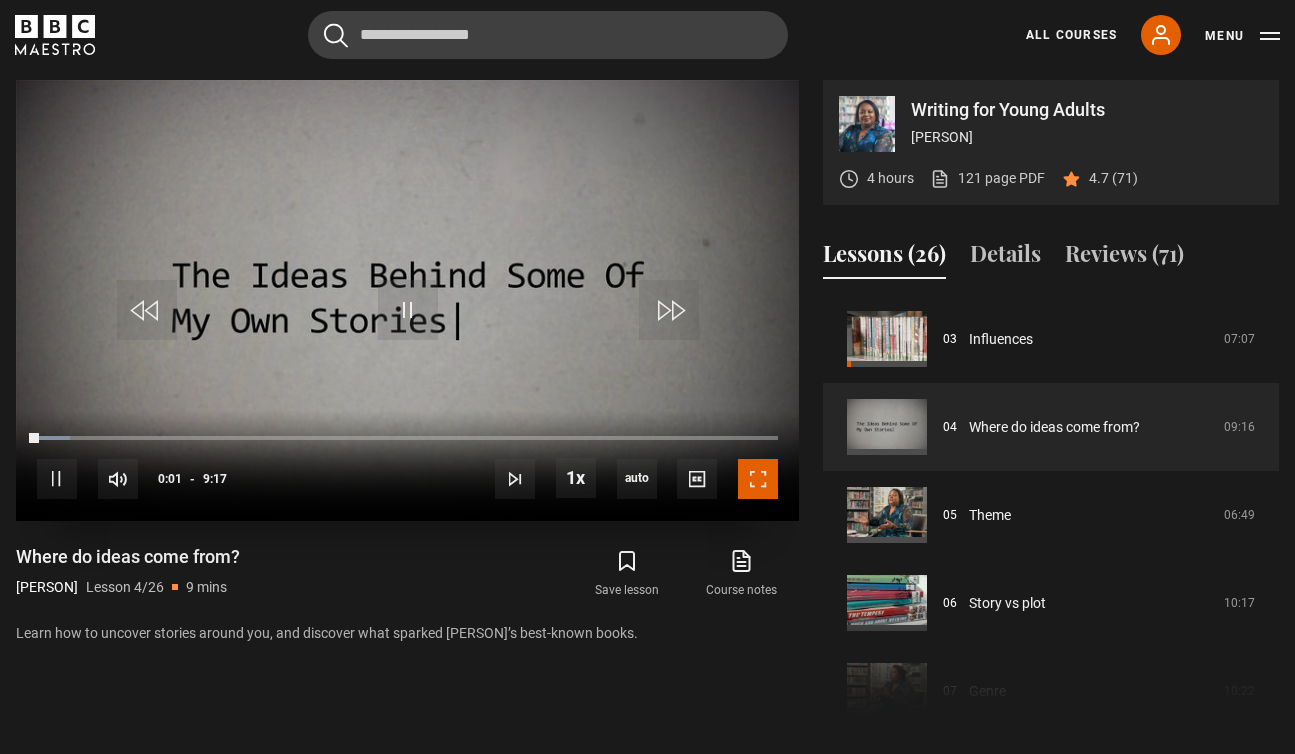 click at bounding box center [758, 479] 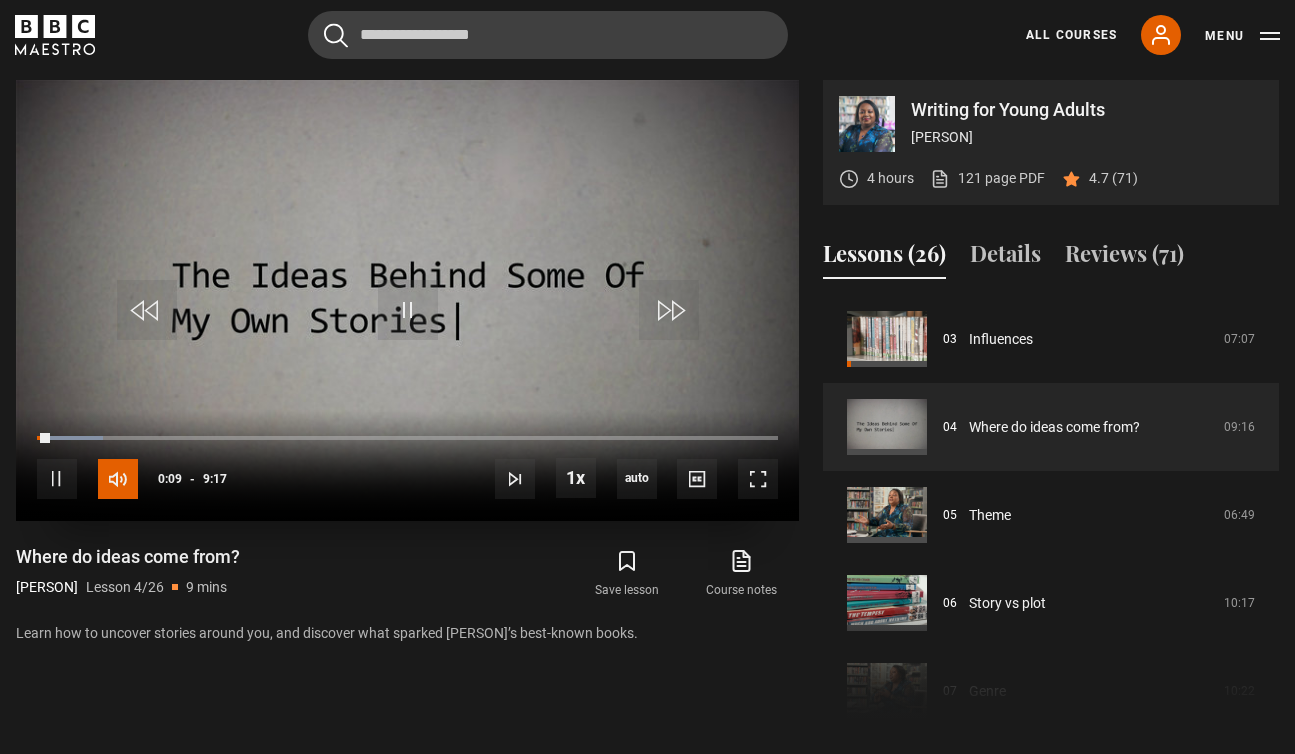 click at bounding box center (118, 479) 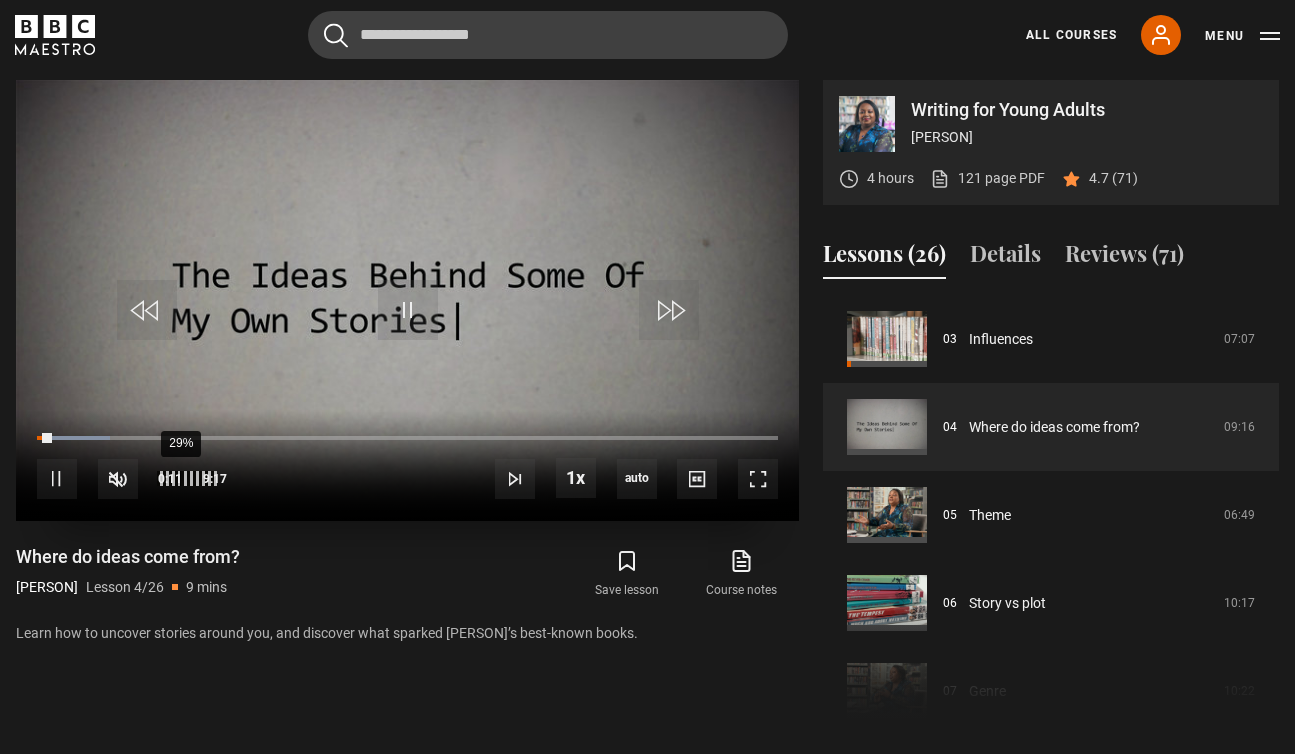 click on "29%" at bounding box center [180, 478] 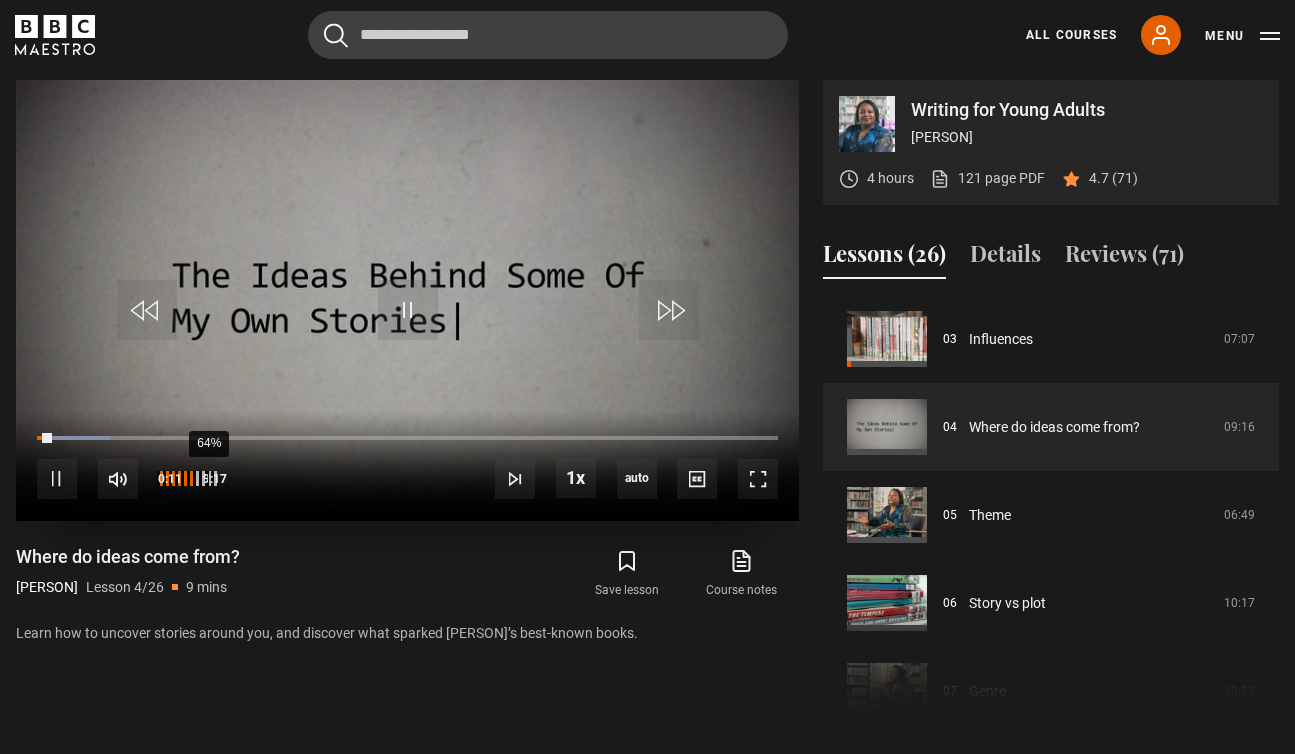 click on "64%" at bounding box center (208, 478) 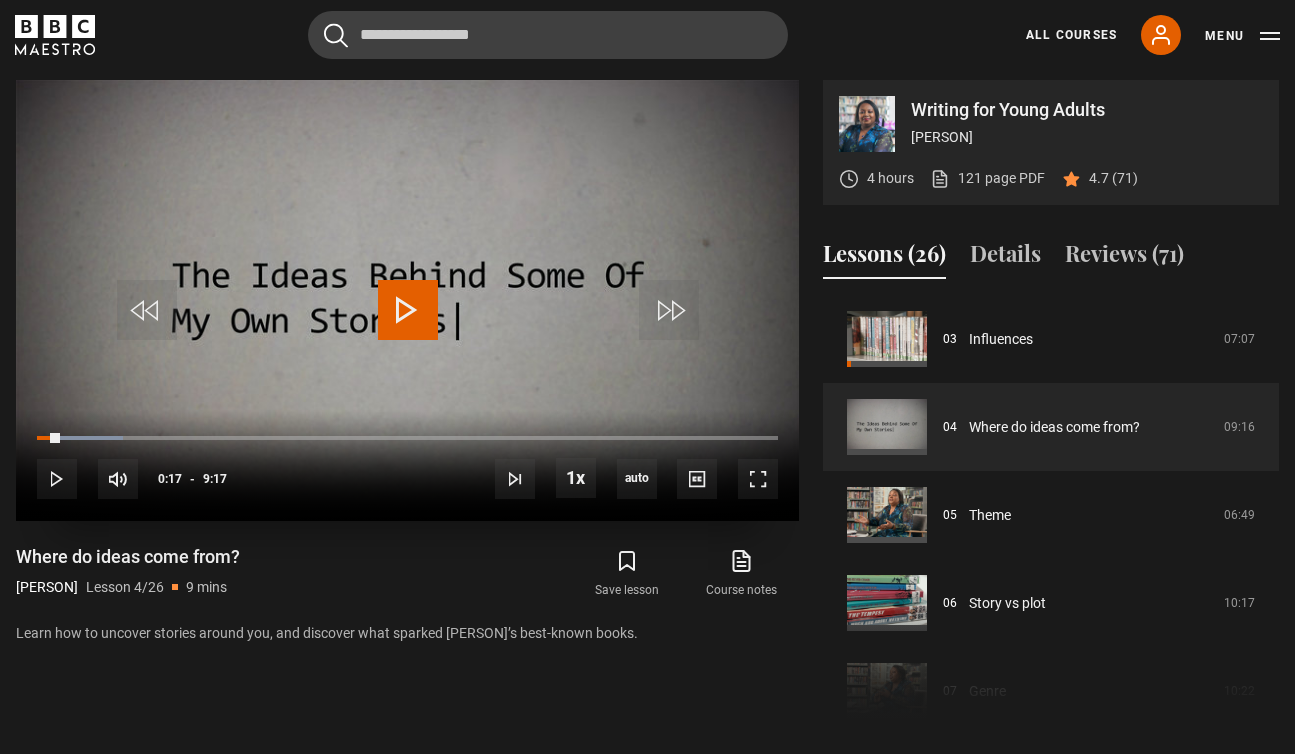 click at bounding box center (408, 310) 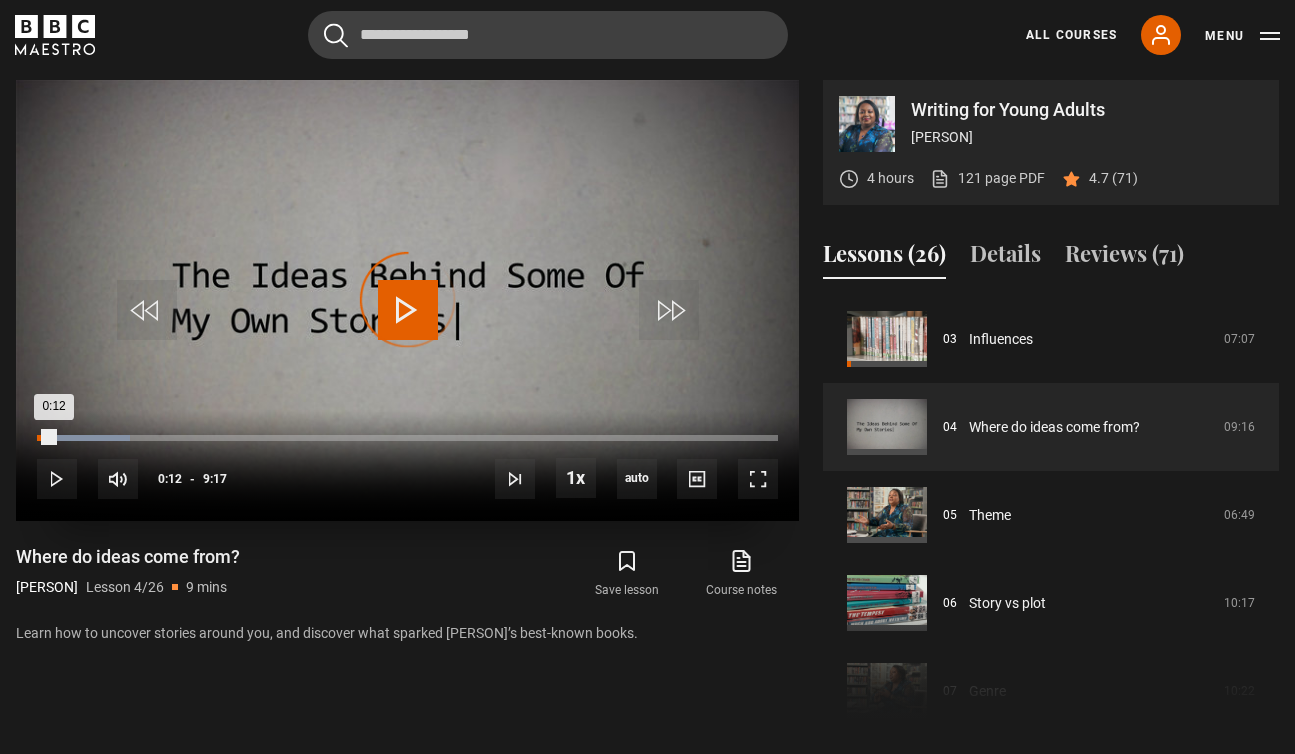 click on "0:12" at bounding box center (45, 438) 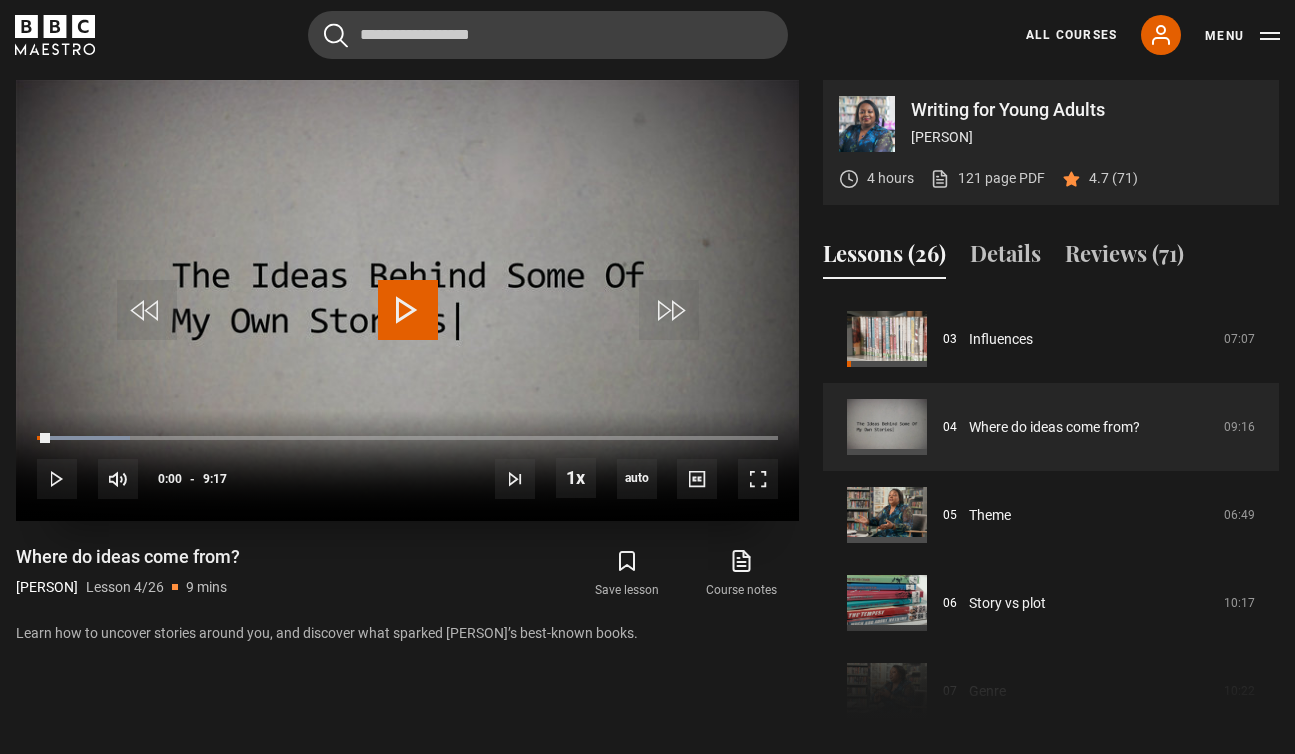 drag, startPoint x: 50, startPoint y: 440, endPoint x: 28, endPoint y: 440, distance: 22 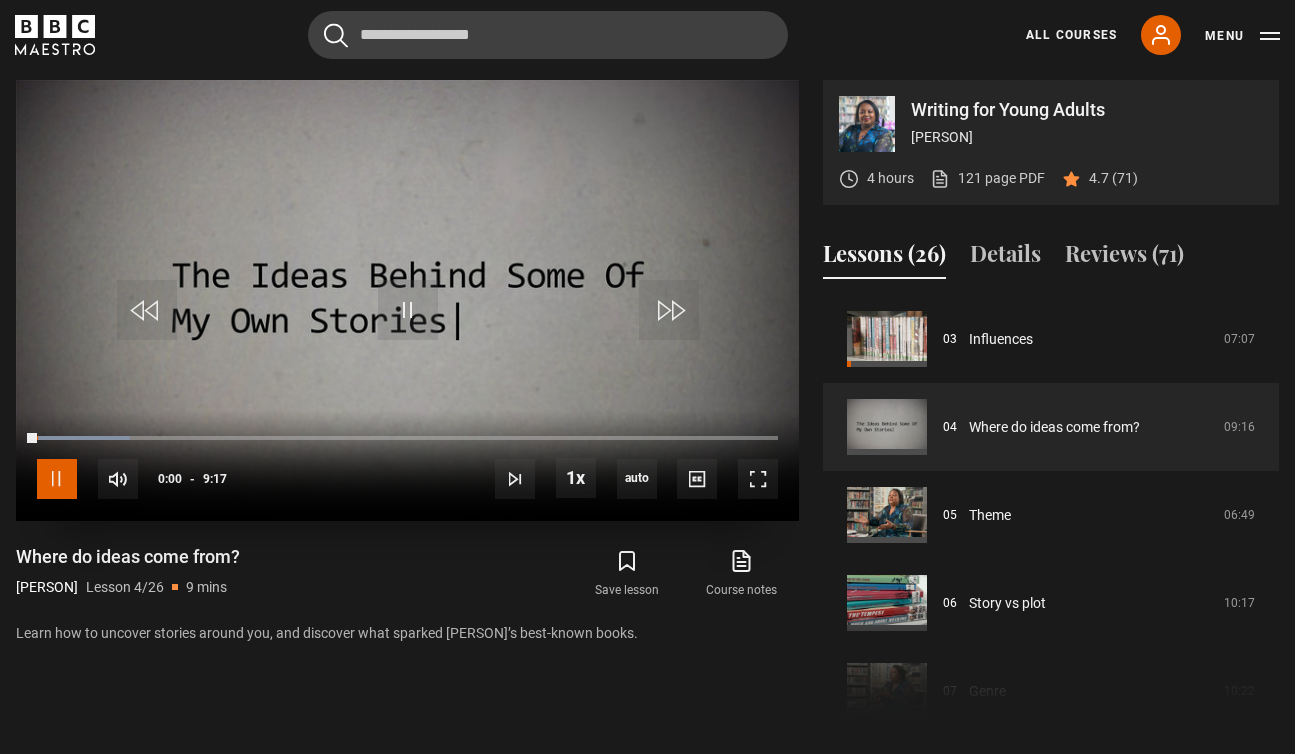click at bounding box center (57, 479) 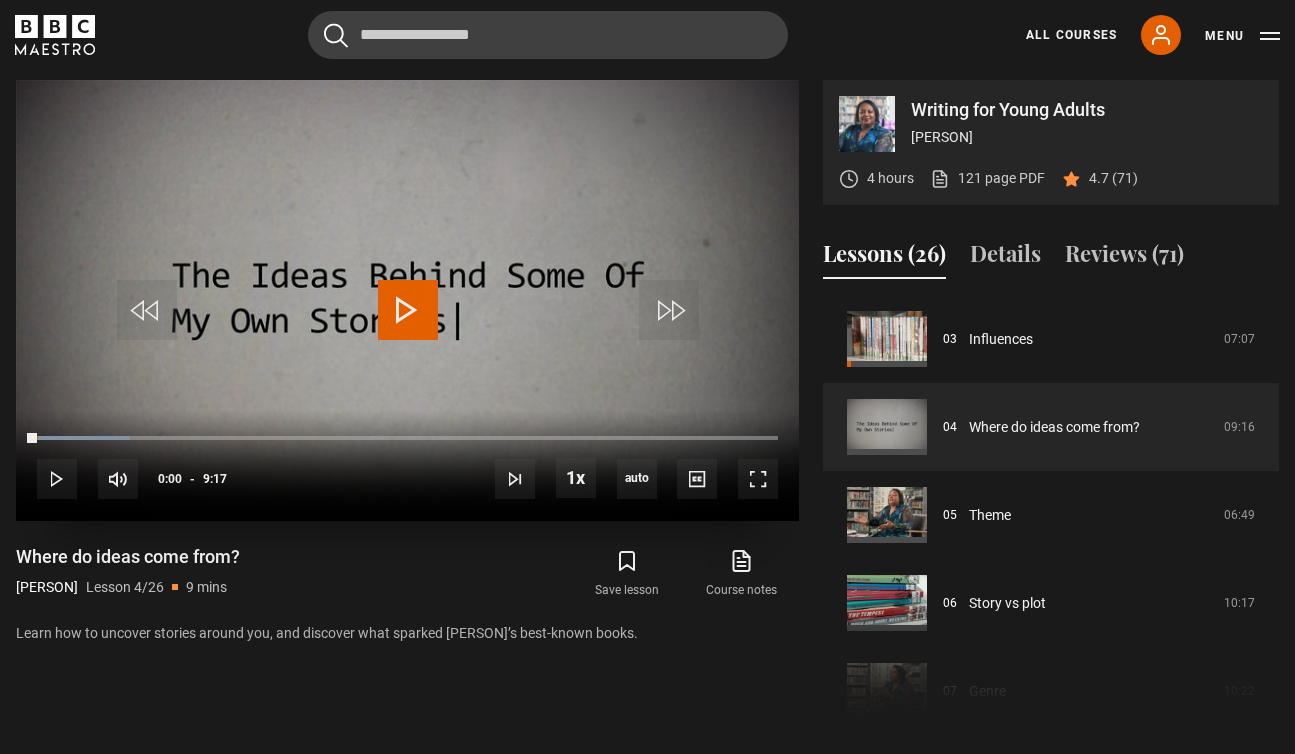 click at bounding box center [408, 310] 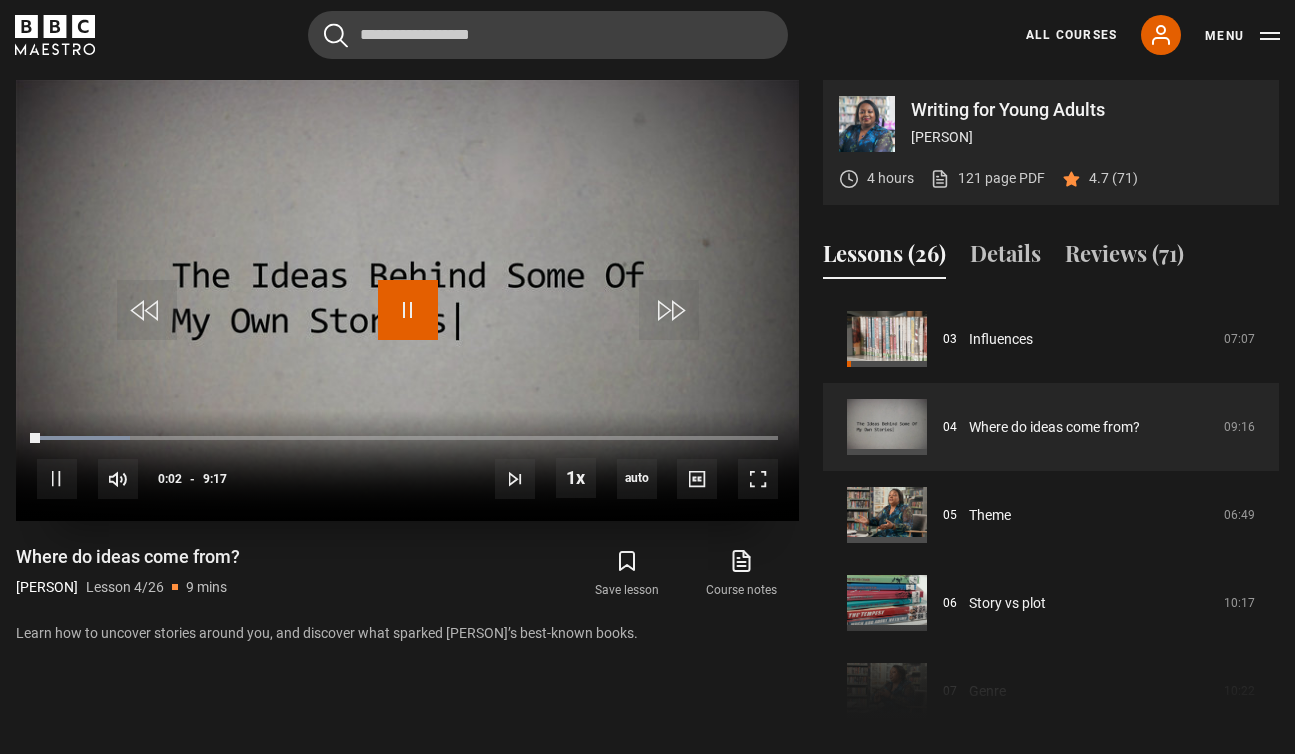 click at bounding box center [408, 310] 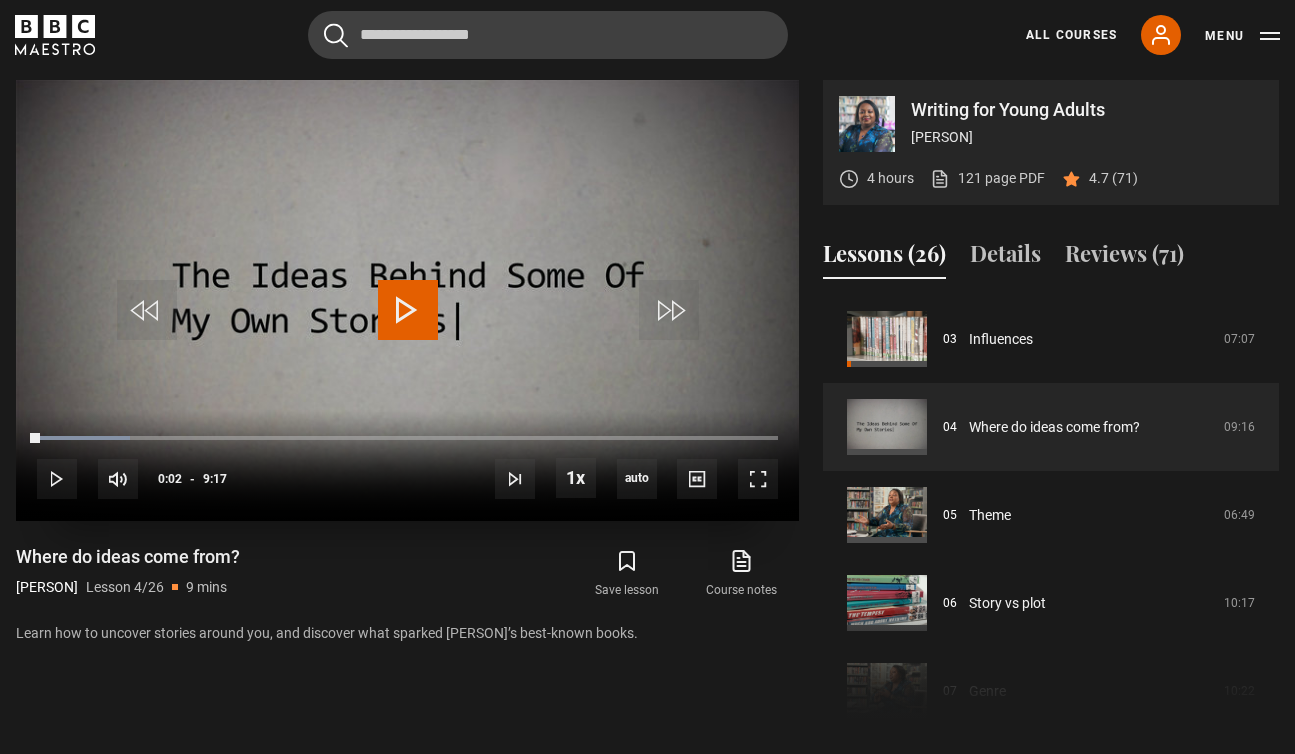 click at bounding box center [408, 310] 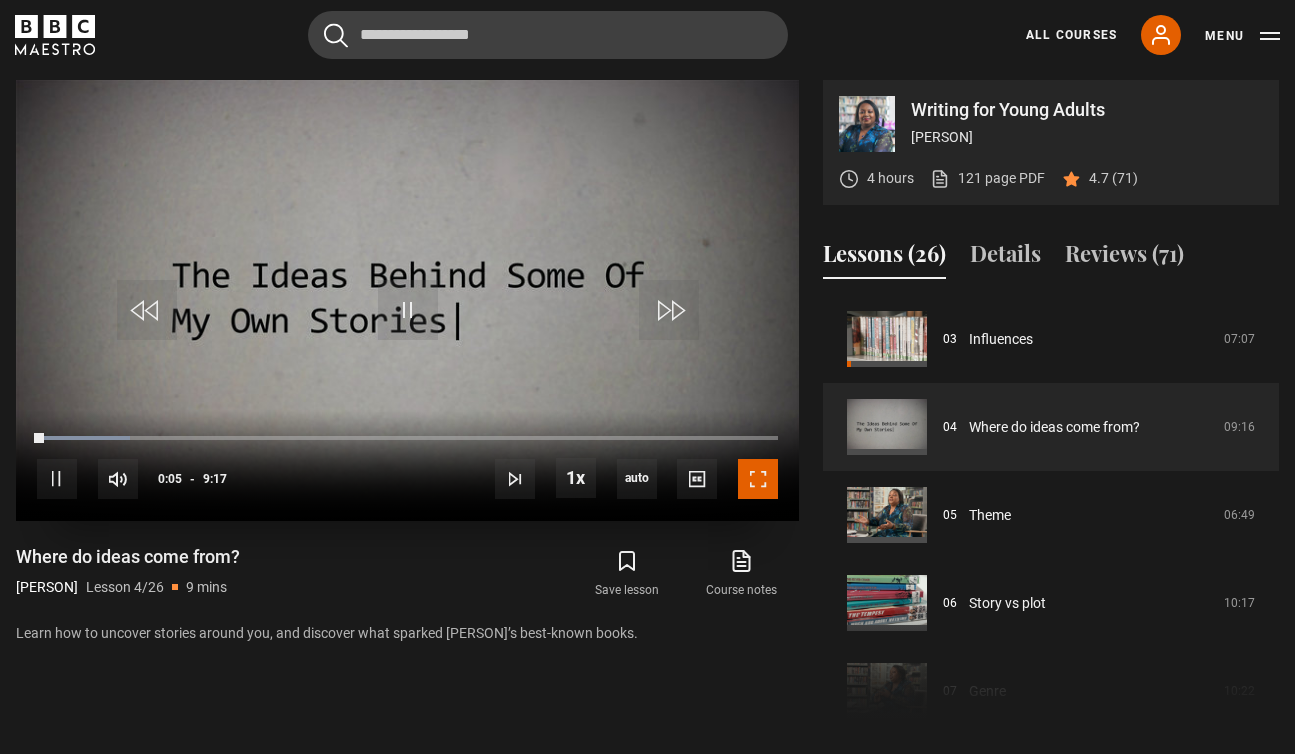 click at bounding box center (758, 479) 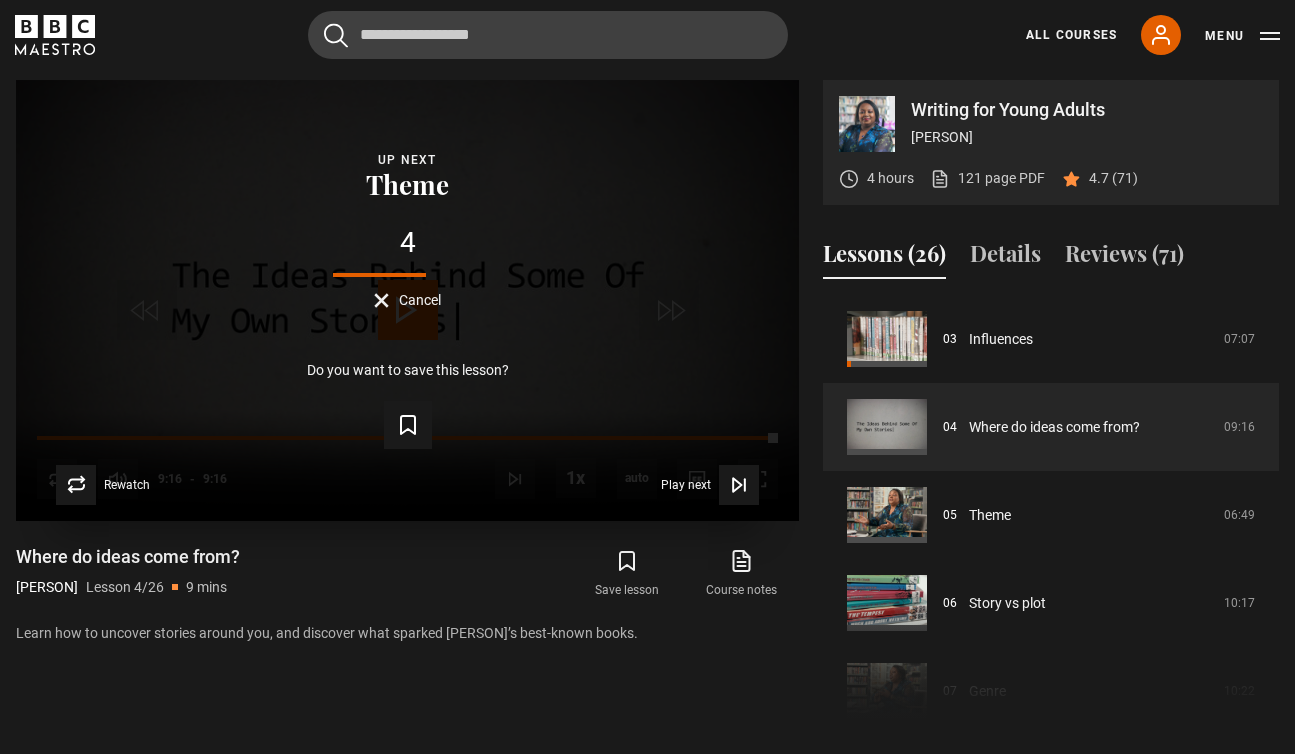 click on "Cancel" at bounding box center (420, 300) 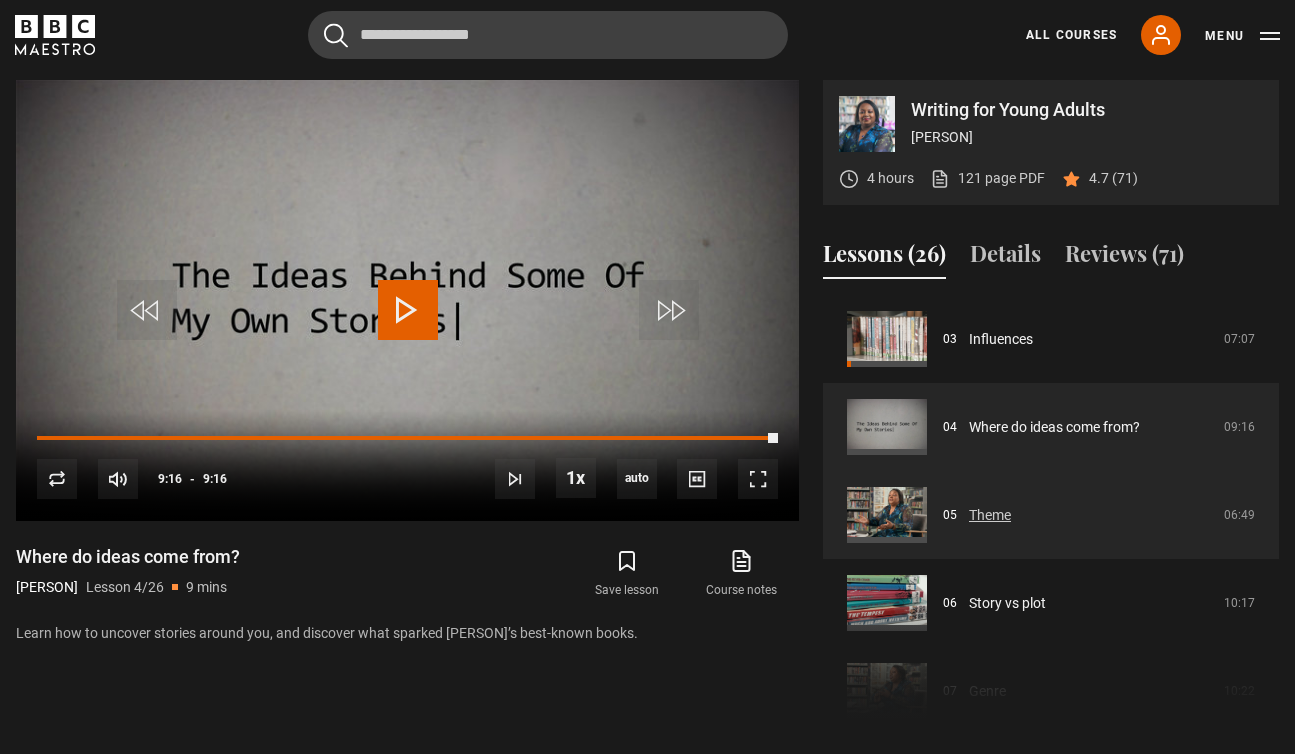 click on "Theme" at bounding box center [990, 515] 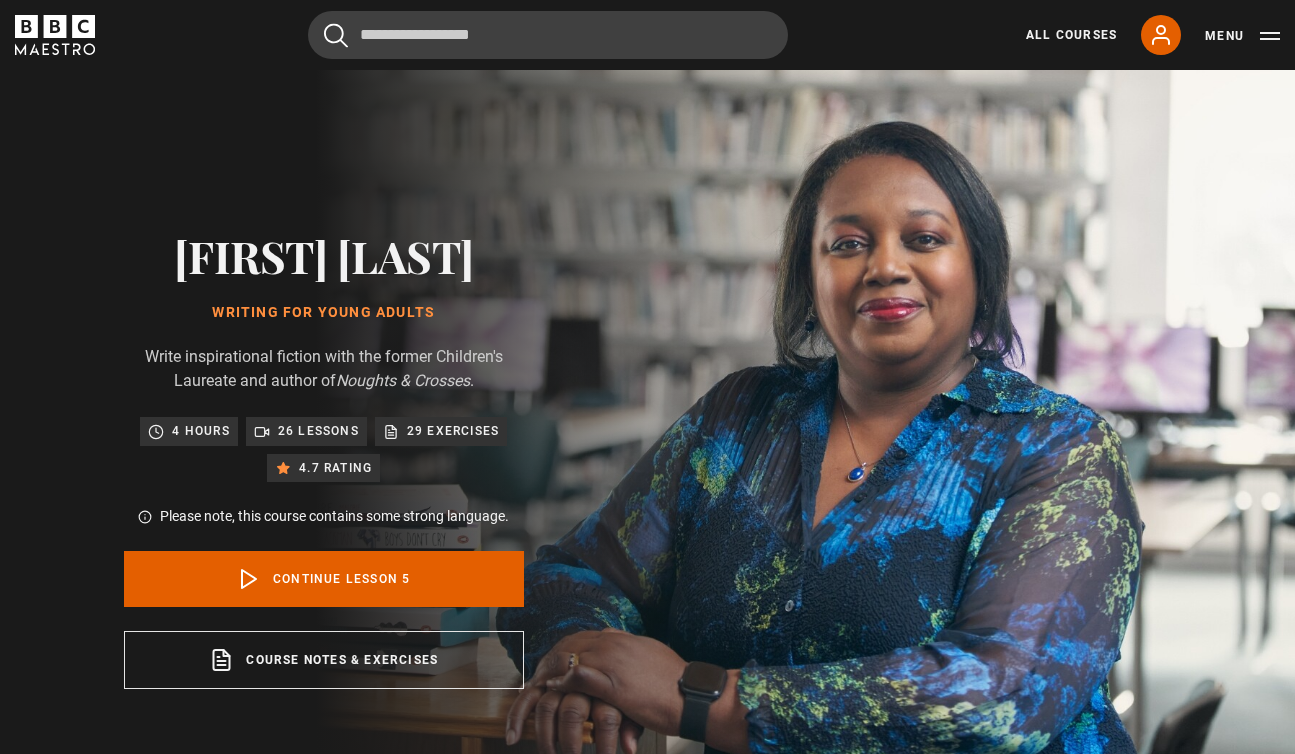 scroll, scrollTop: 849, scrollLeft: 0, axis: vertical 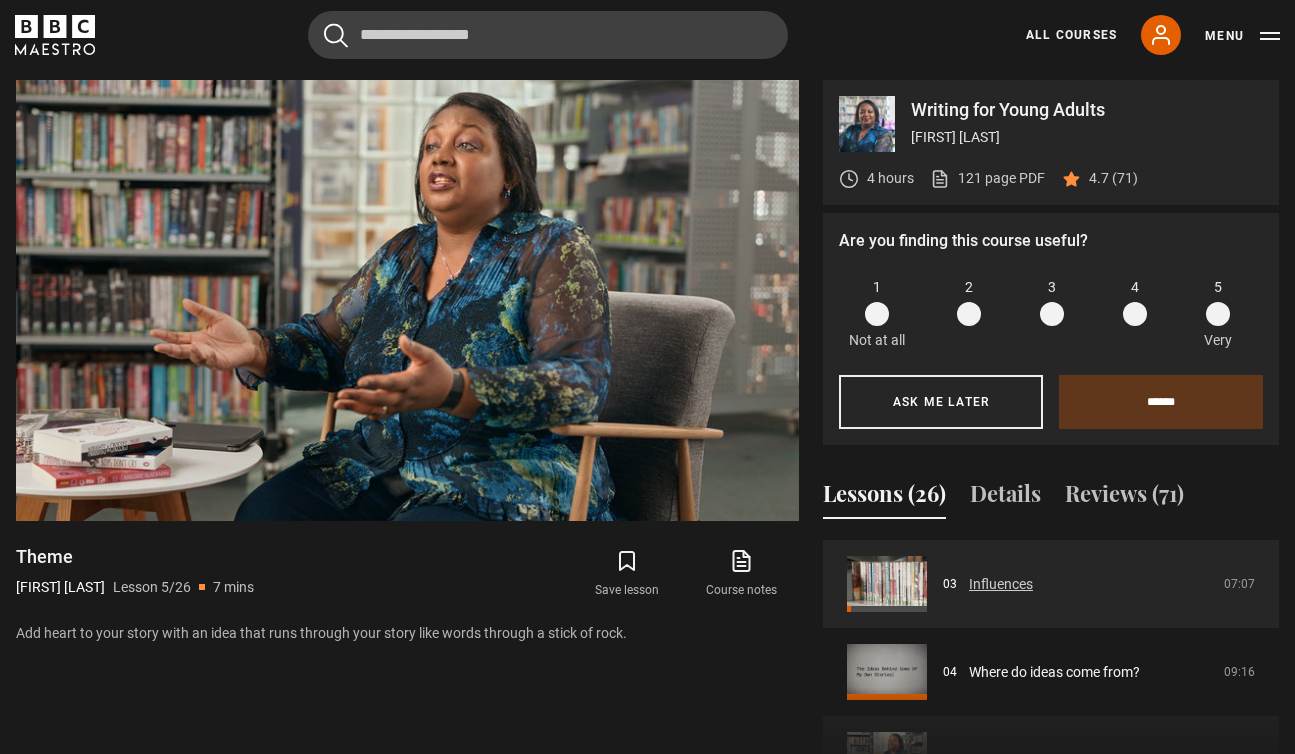 click on "Influences" at bounding box center (1001, 584) 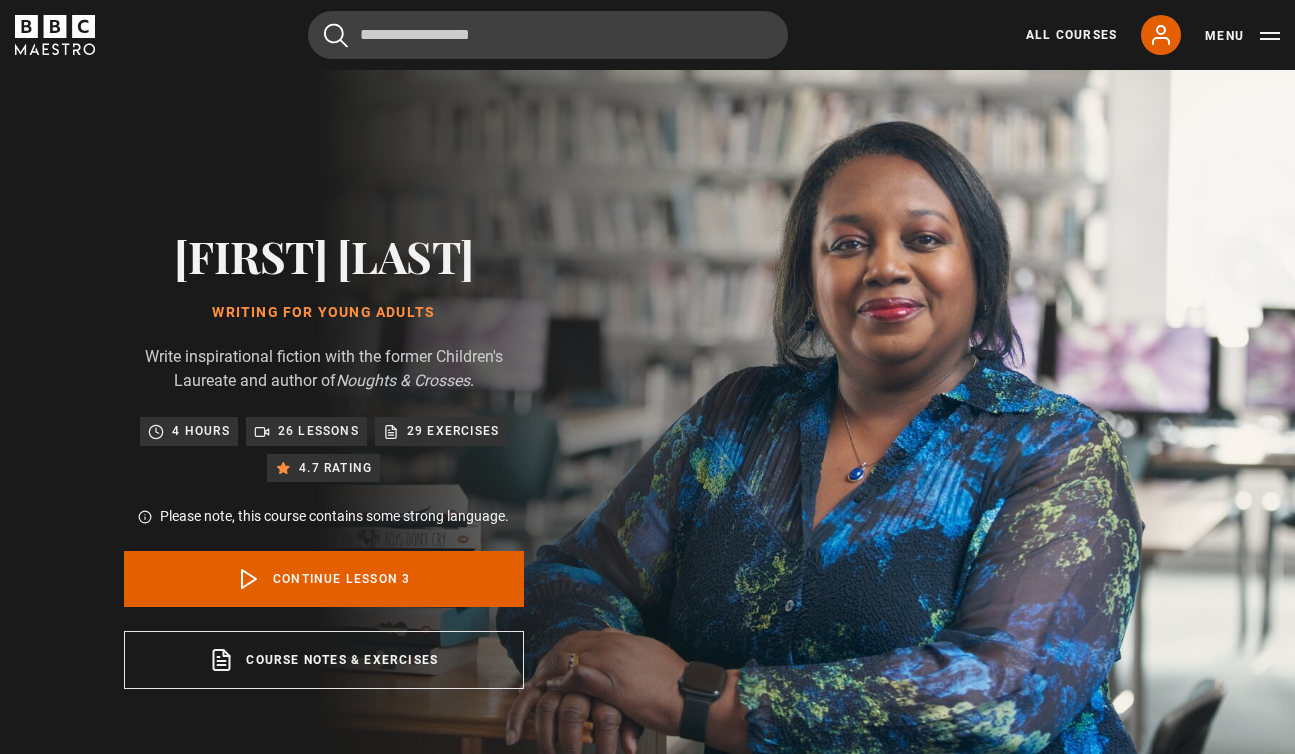 scroll, scrollTop: 849, scrollLeft: 0, axis: vertical 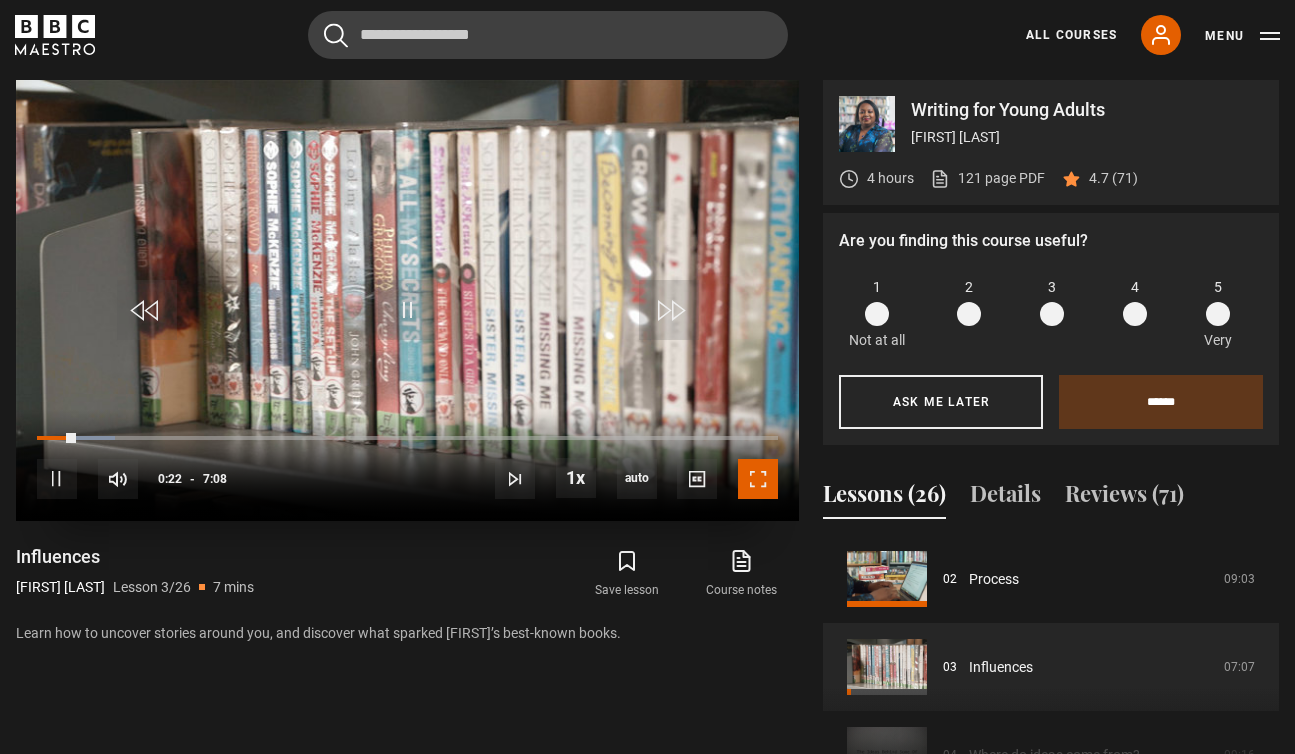 click at bounding box center (758, 479) 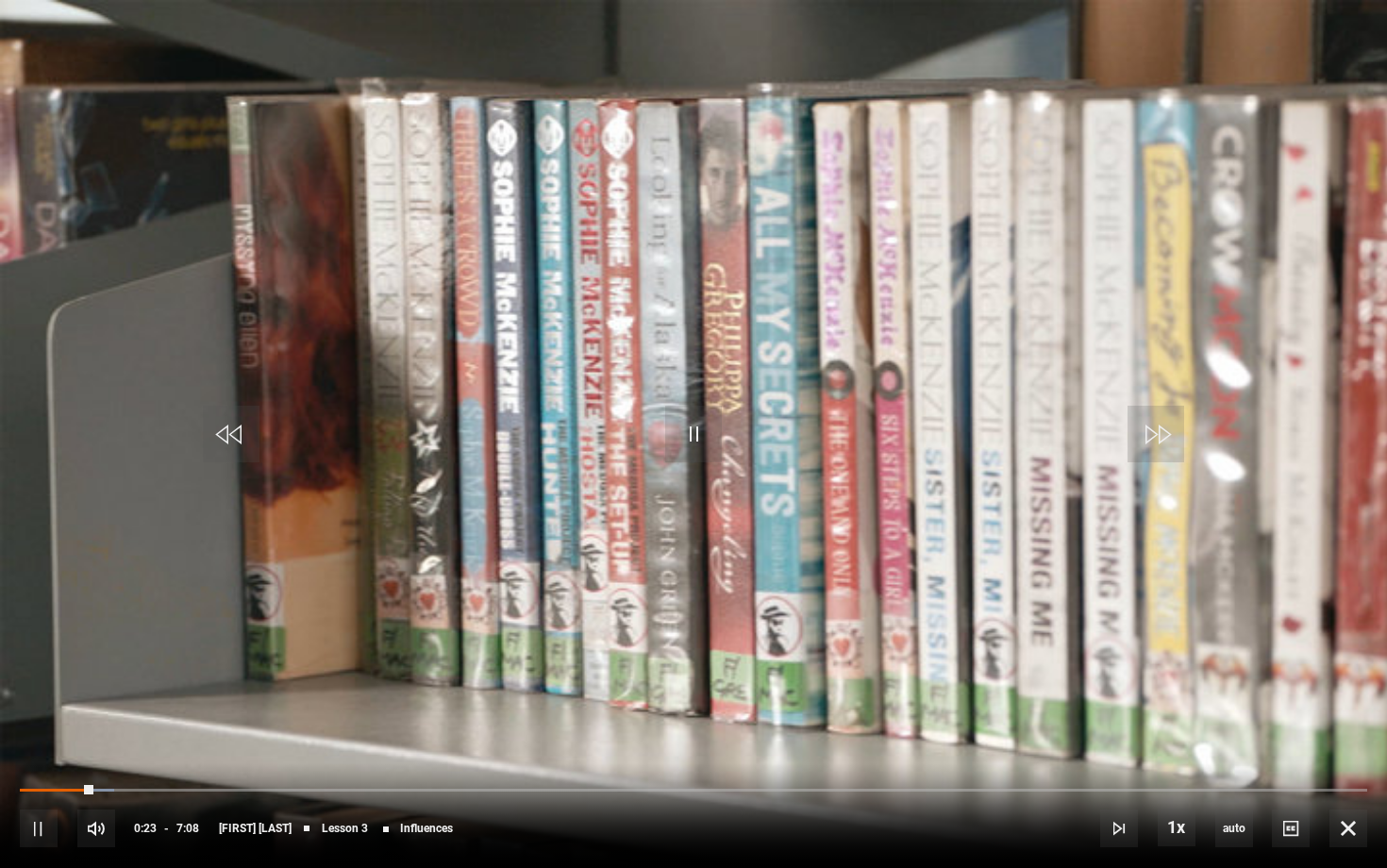 click on "10s Skip Back 10 seconds Pause 10s Skip Forward 10 seconds Loaded :  7.01% 0:02 0:23 Pause Mute Current Time  0:23 - Duration  7:08
Malorie Blackman
Lesson 3
Influences
1x Playback Rate 2x 1.5x 1x , selected 0.5x auto Quality 360p 720p 1080p 2160p Auto , selected Captions captions off , selected English  Captions" at bounding box center (694, 815) 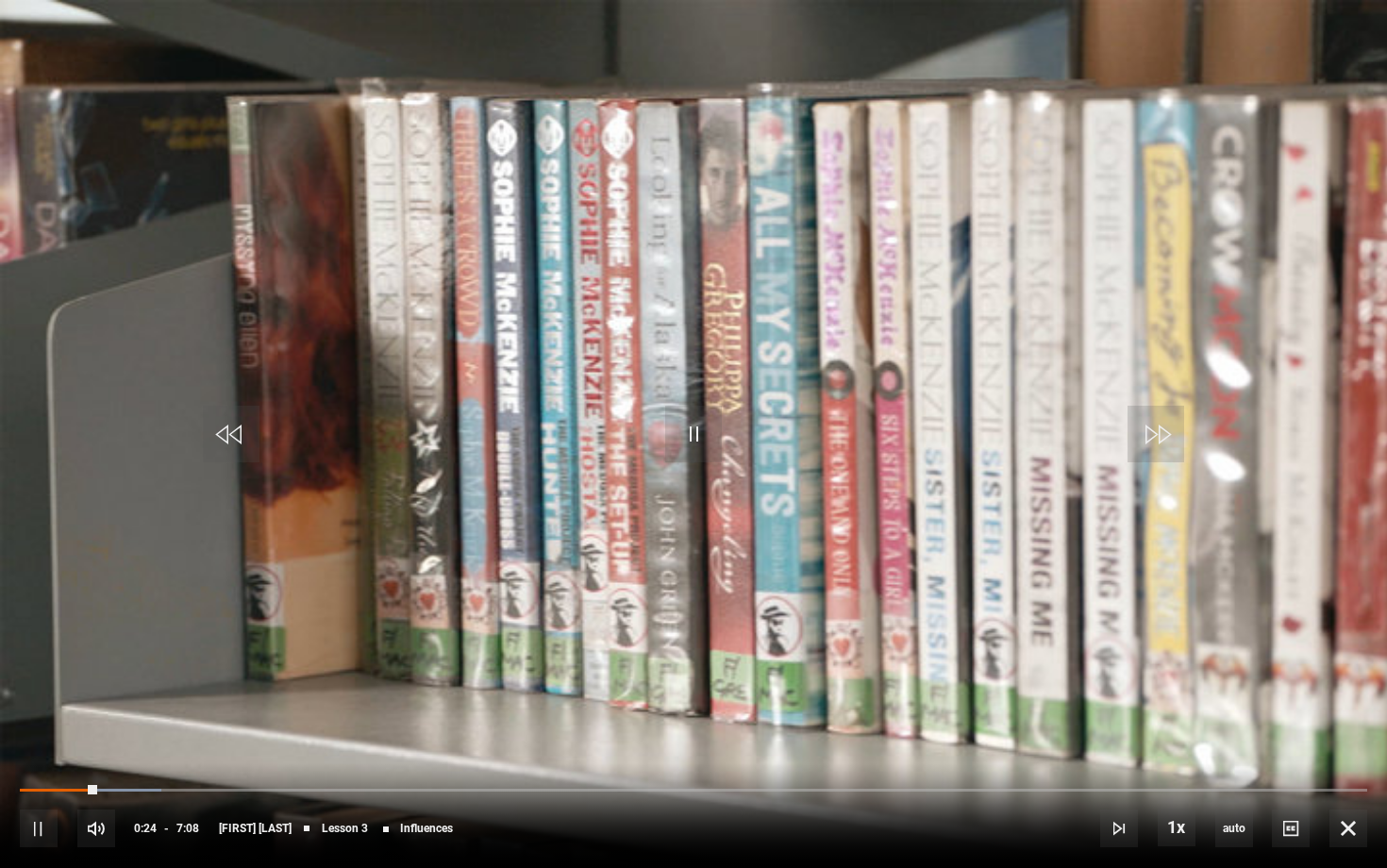 click on "10s Skip Back 10 seconds Pause 10s Skip Forward 10 seconds Loaded :  10.51% 0:09 0:24 Pause Mute Current Time  0:24 - Duration  7:08
Malorie Blackman
Lesson 3
Influences
1x Playback Rate 2x 1.5x 1x , selected 0.5x auto Quality 360p 720p 1080p 2160p Auto , selected Captions captions off , selected English  Captions" at bounding box center (694, 815) 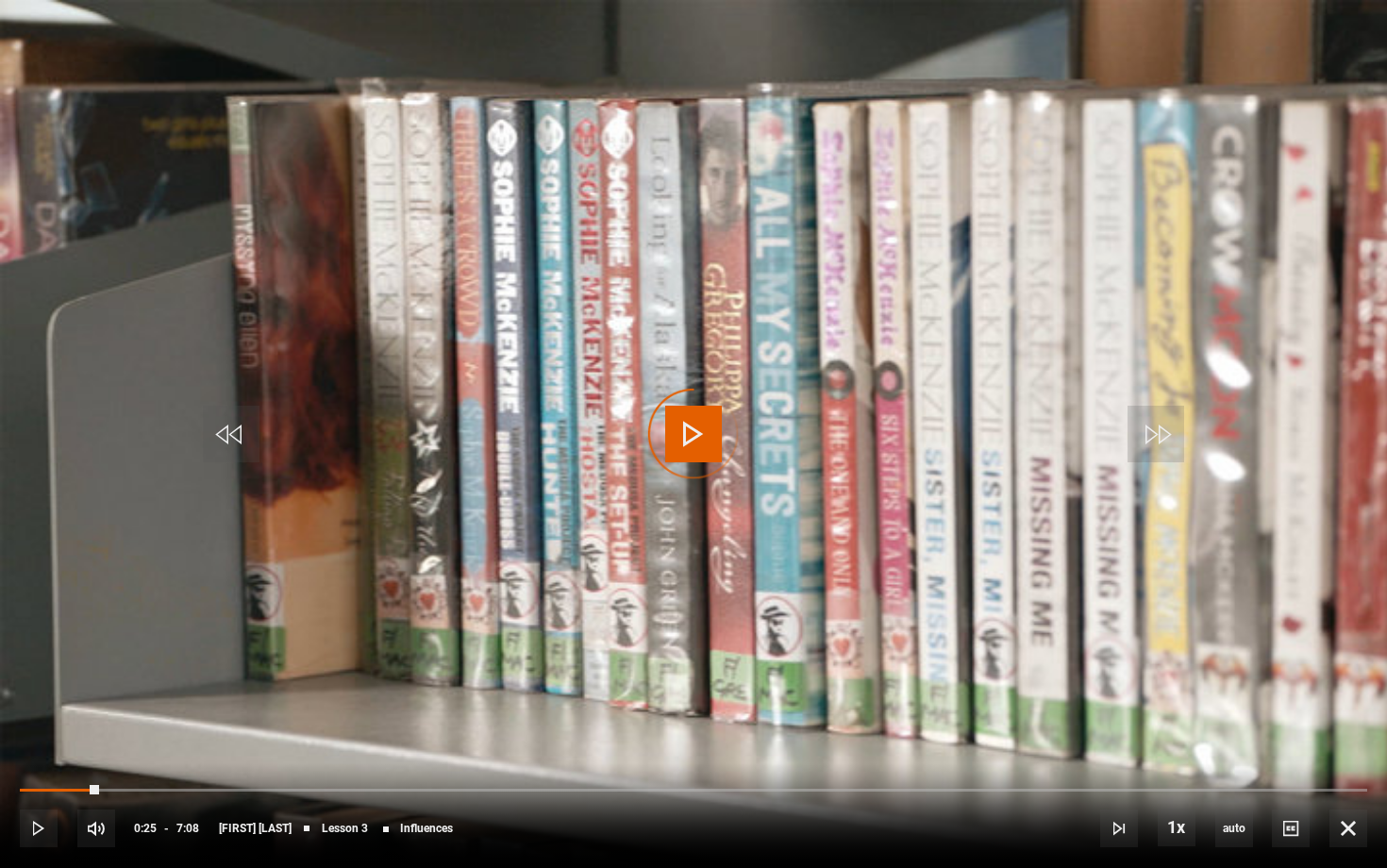 drag, startPoint x: 99, startPoint y: 788, endPoint x: 0, endPoint y: 777, distance: 99.609237 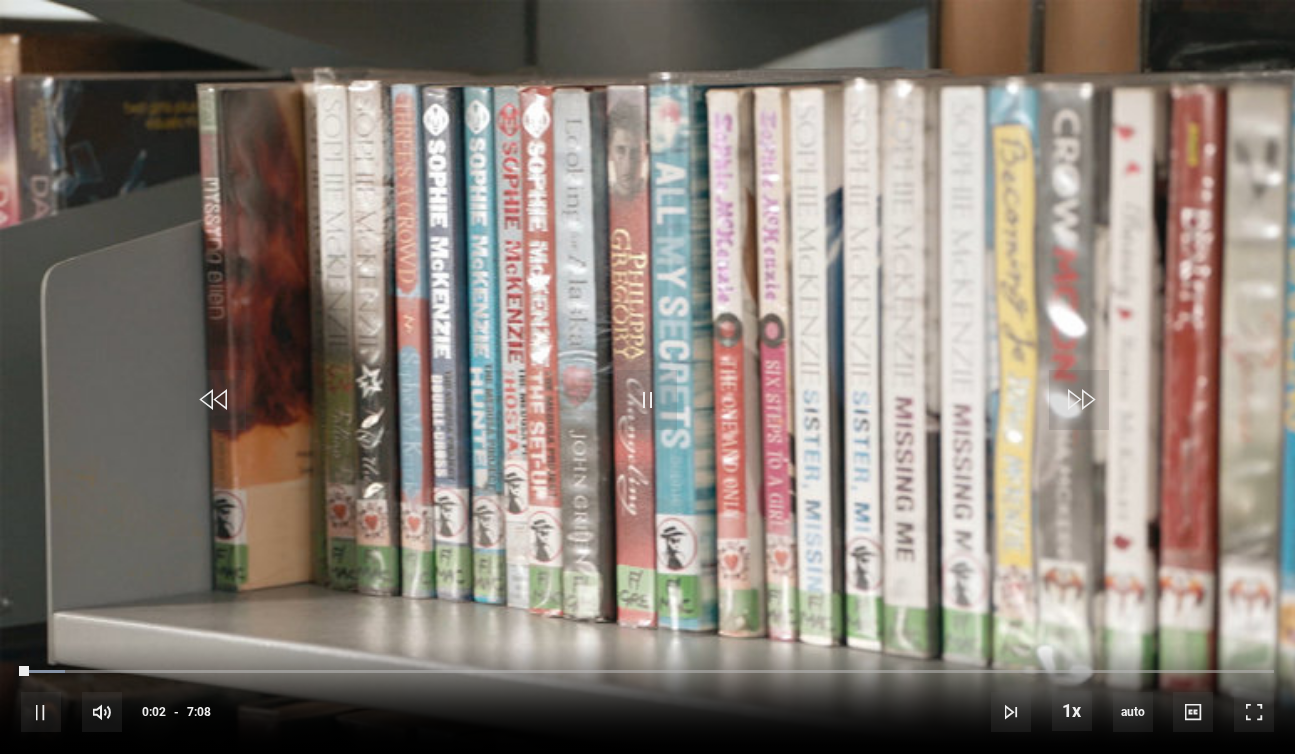 scroll, scrollTop: 159, scrollLeft: 0, axis: vertical 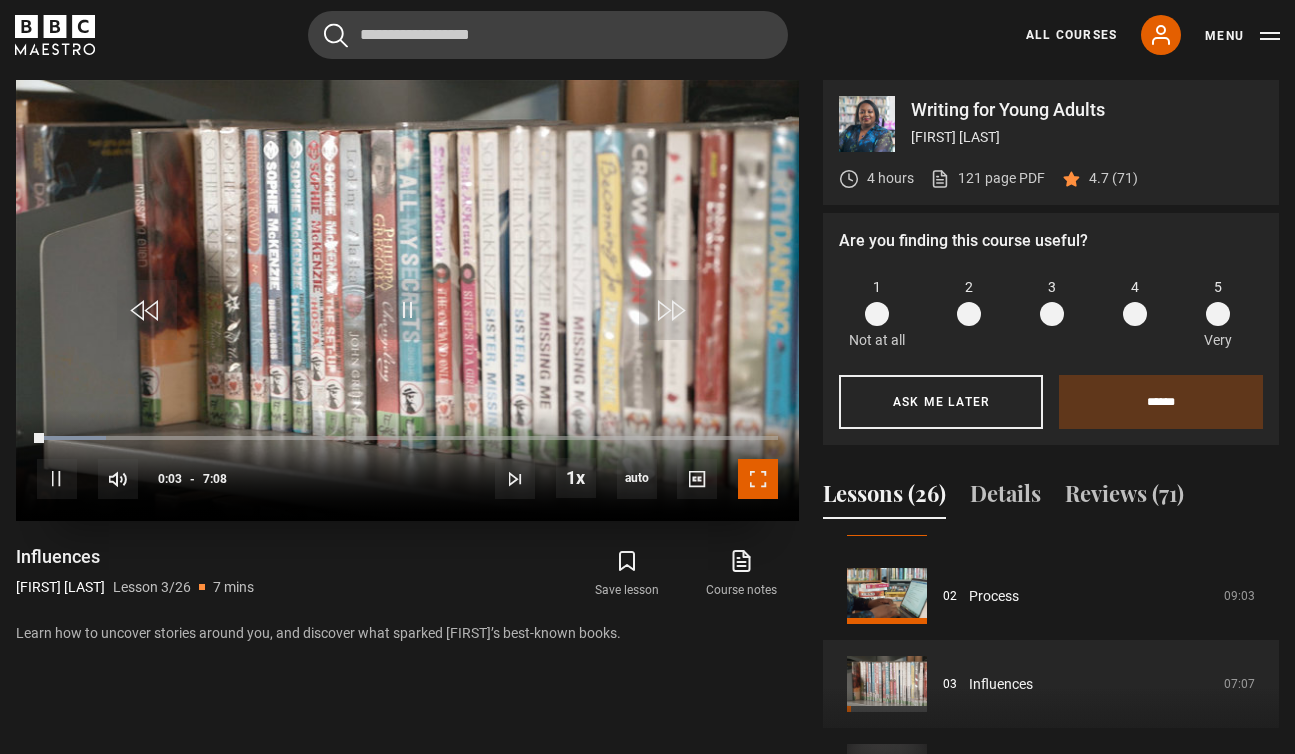click at bounding box center [758, 479] 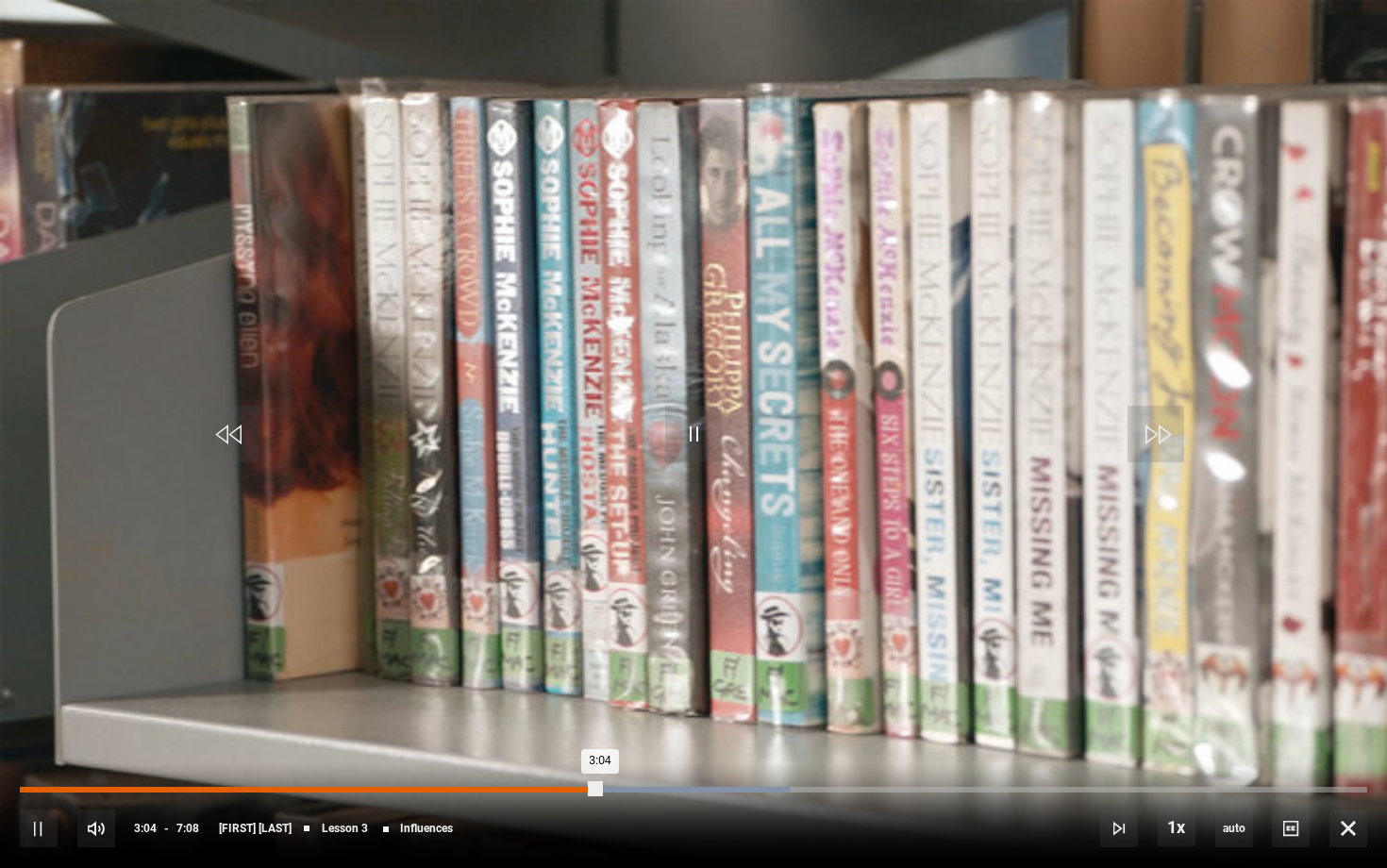 click on "2:59" at bounding box center (587, 790) 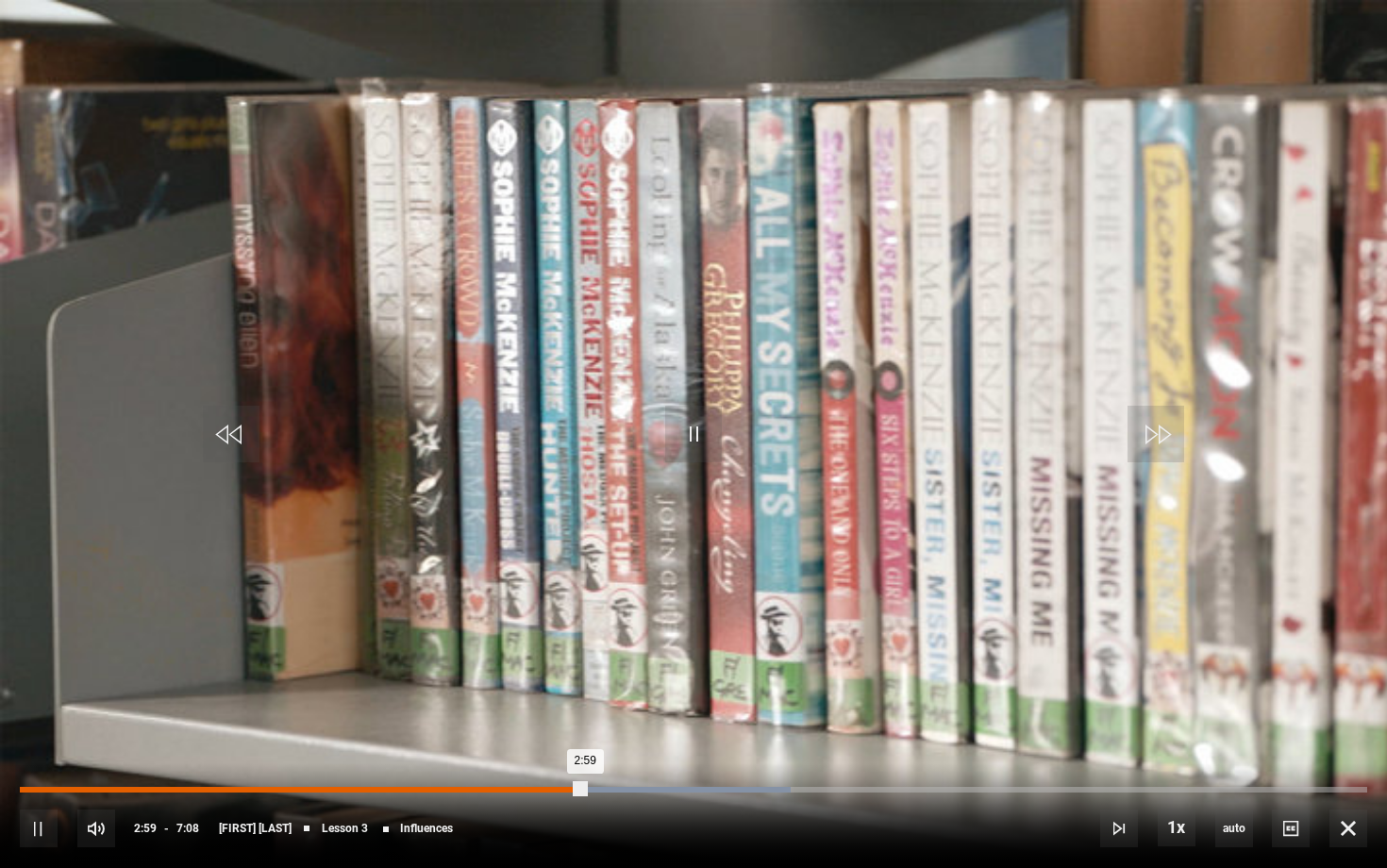click on "Loaded :  57.24% 2:52 2:59" at bounding box center [694, 790] 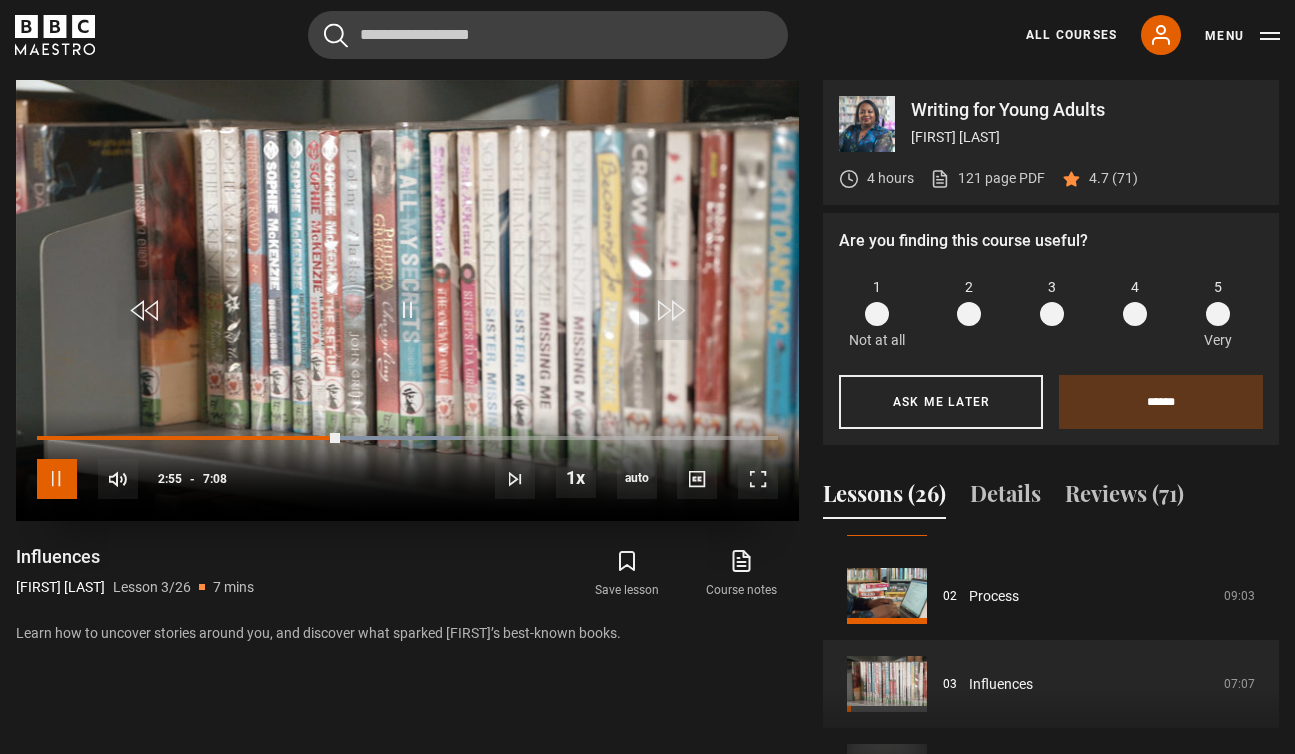 click at bounding box center [57, 479] 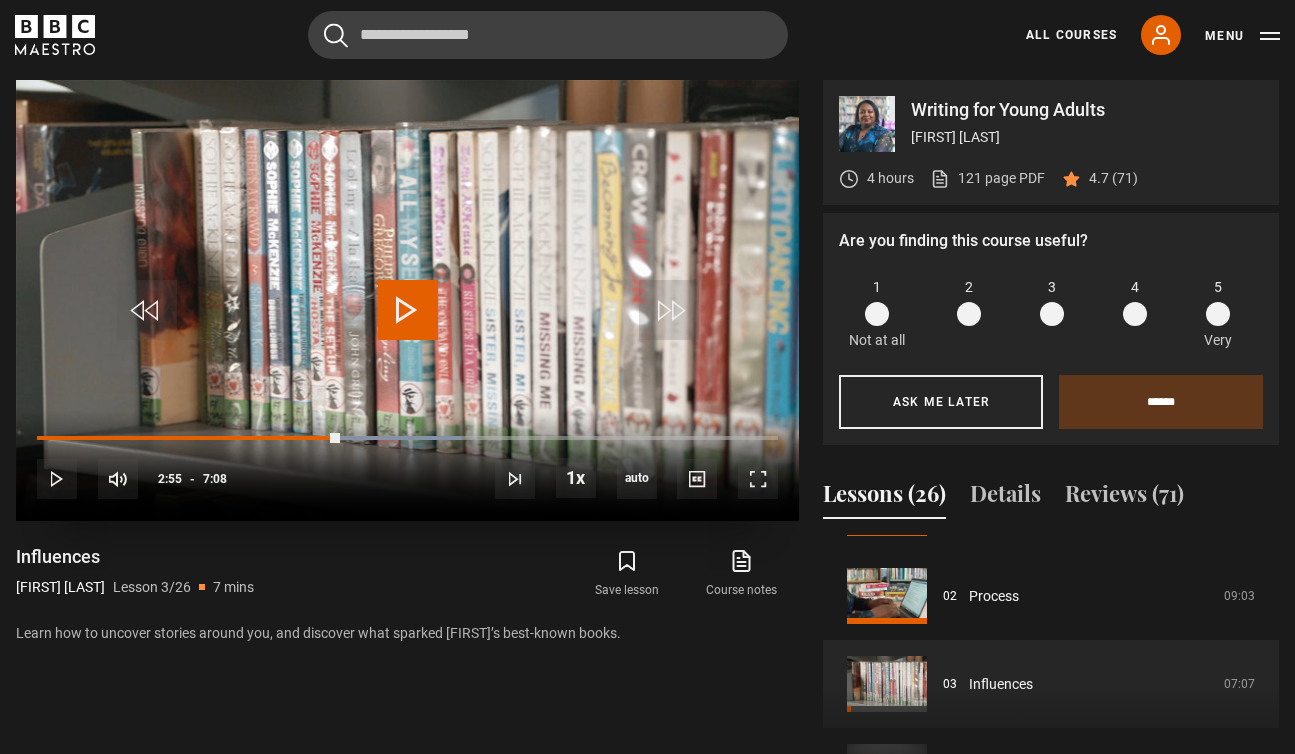 click at bounding box center (408, 310) 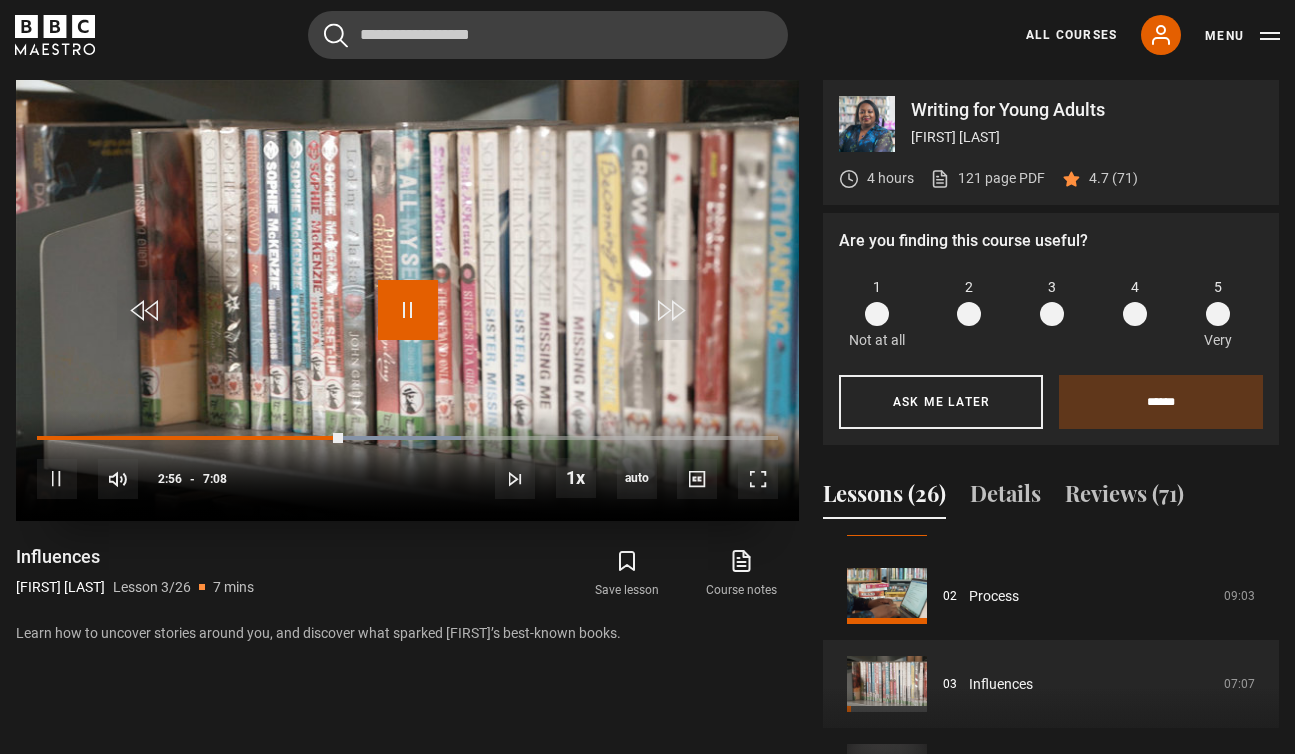 click at bounding box center (408, 310) 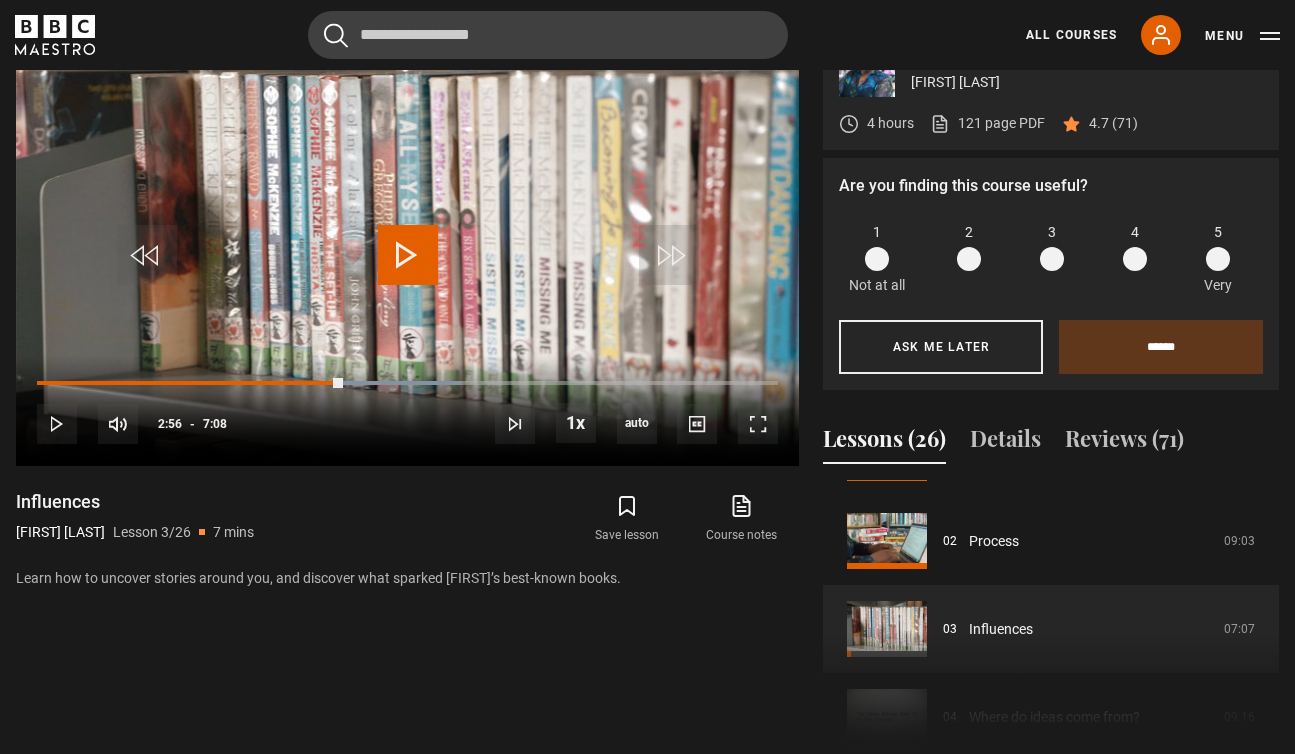 scroll, scrollTop: 902, scrollLeft: 0, axis: vertical 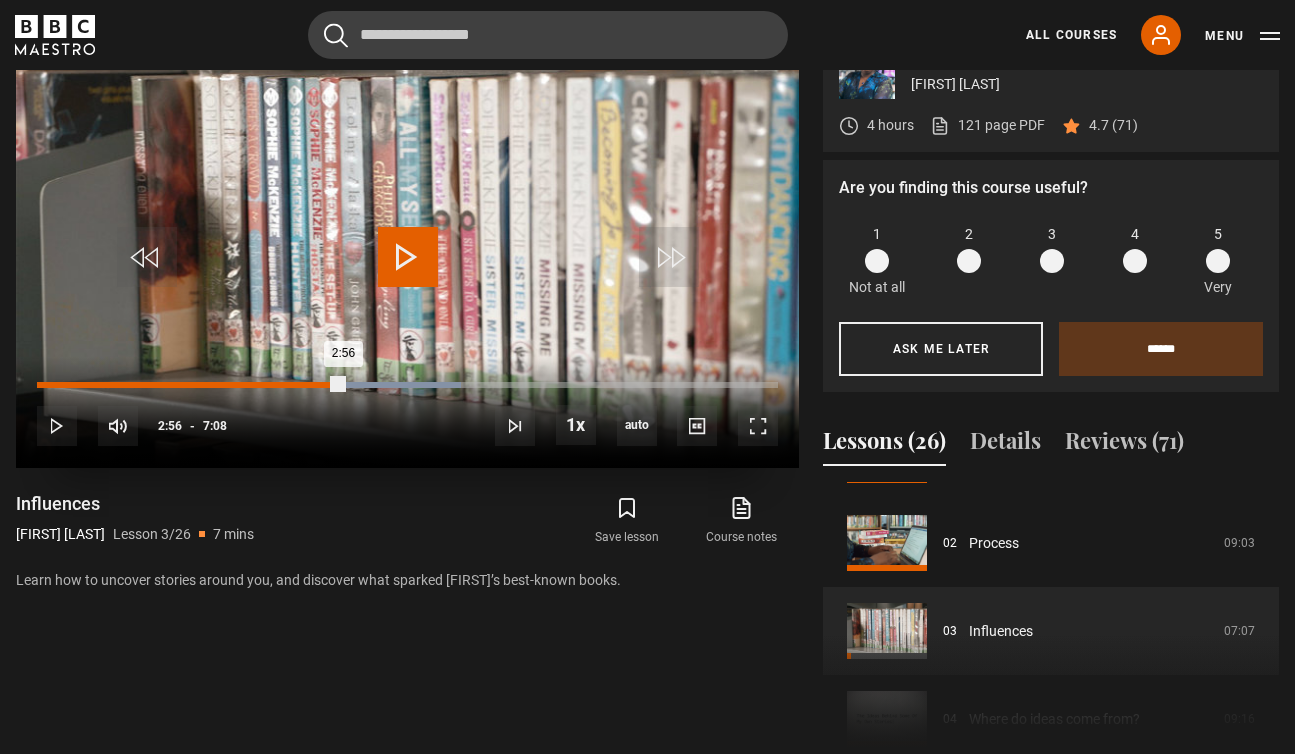 click on "2:48" at bounding box center (330, 385) 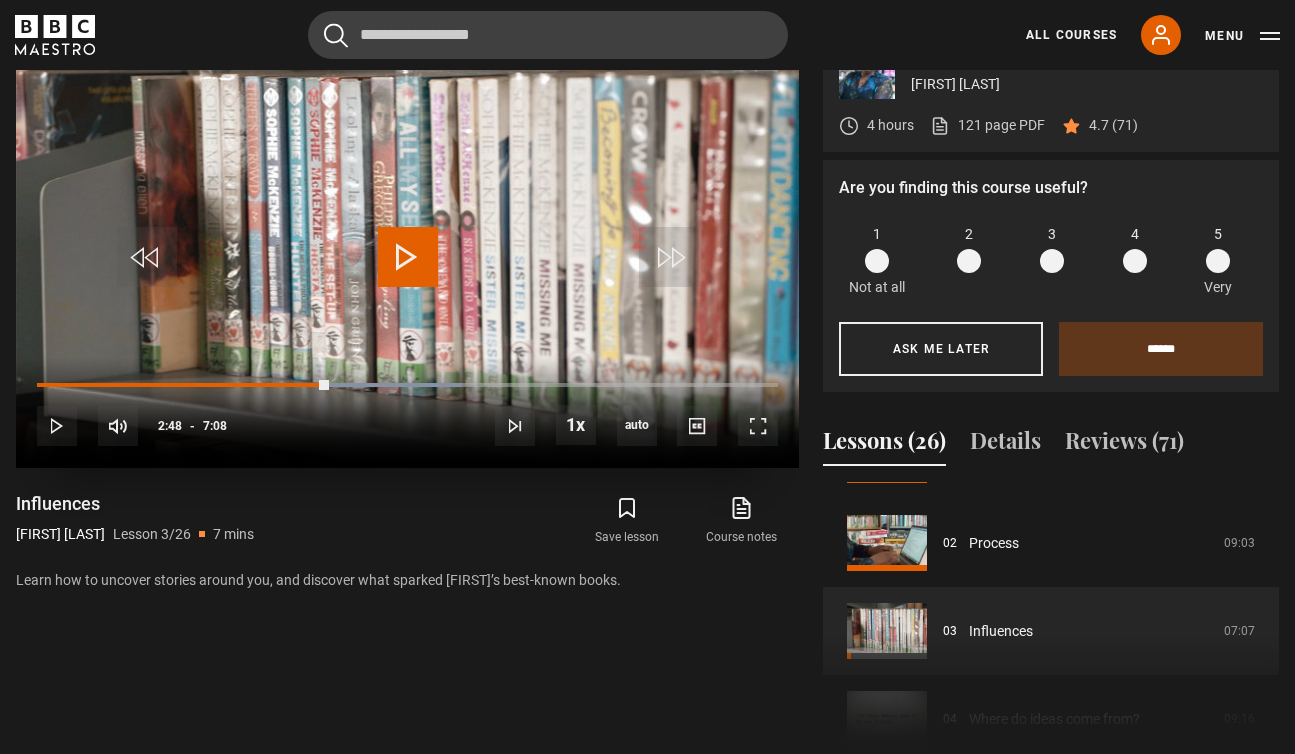 click at bounding box center [408, 257] 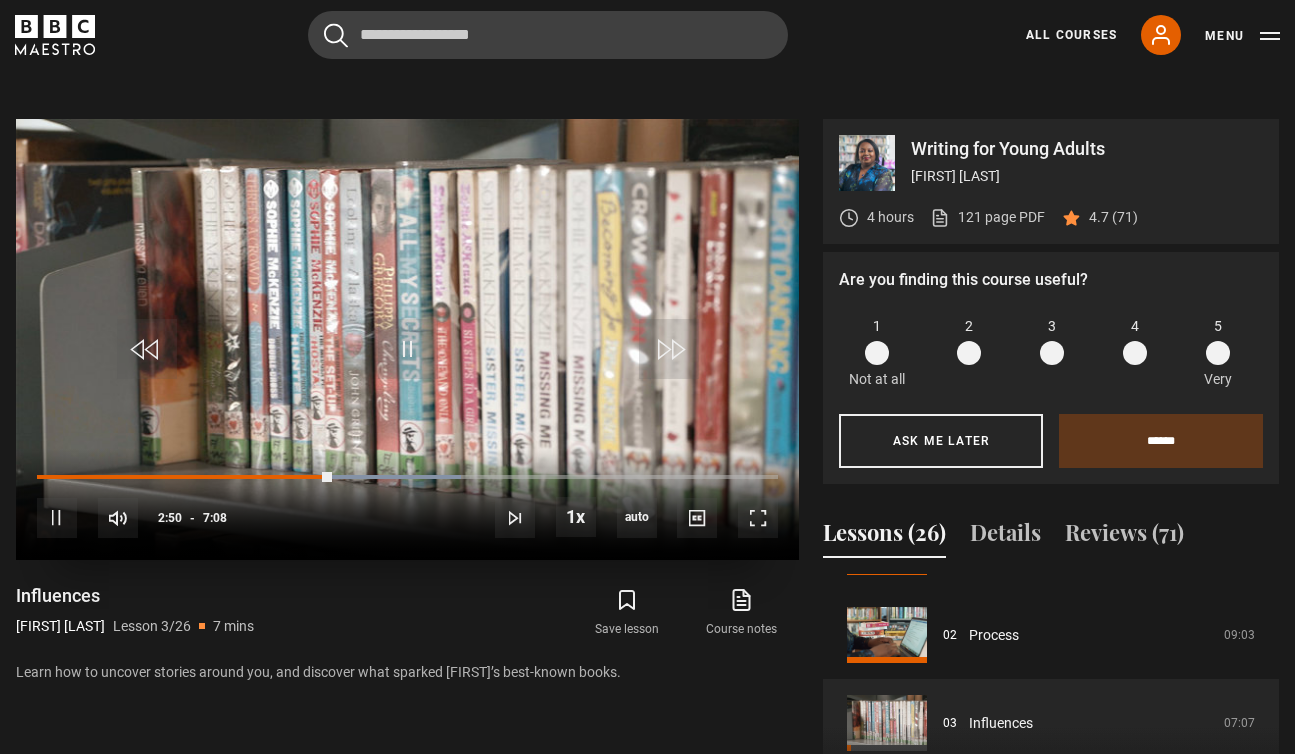 scroll, scrollTop: 791, scrollLeft: 0, axis: vertical 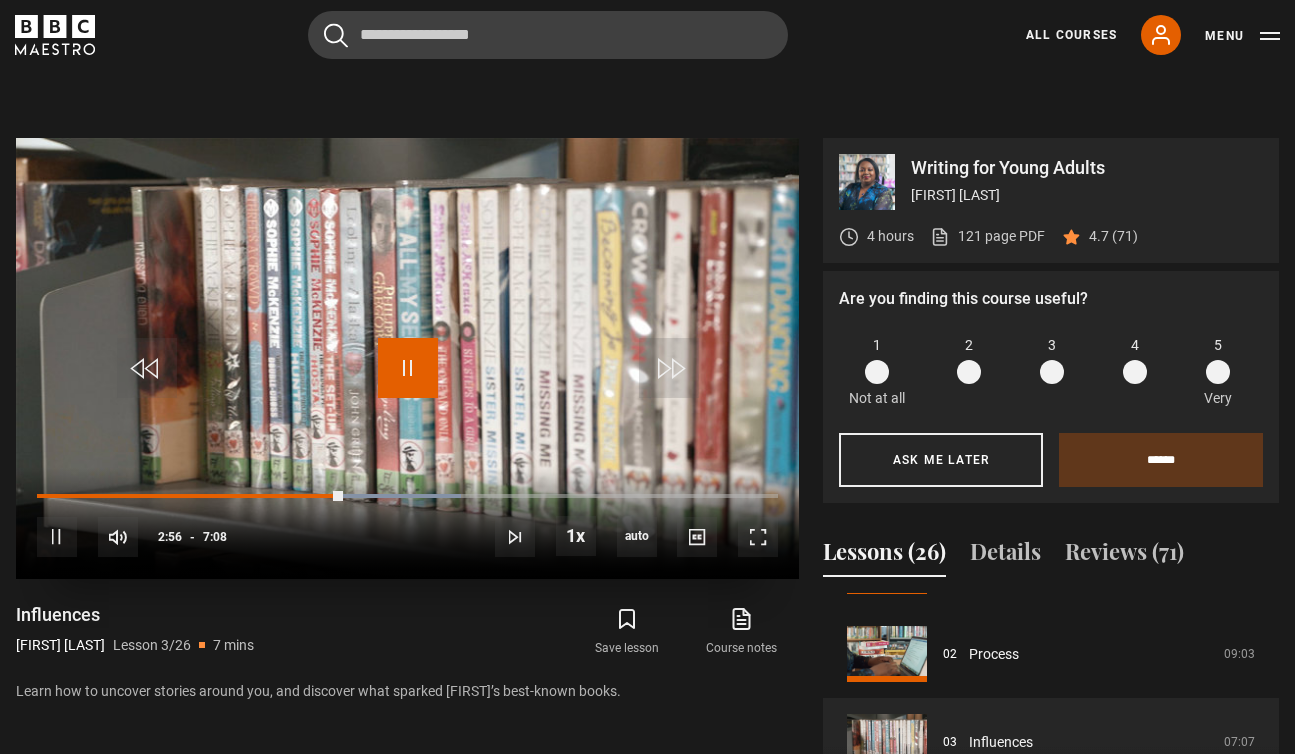click at bounding box center (408, 368) 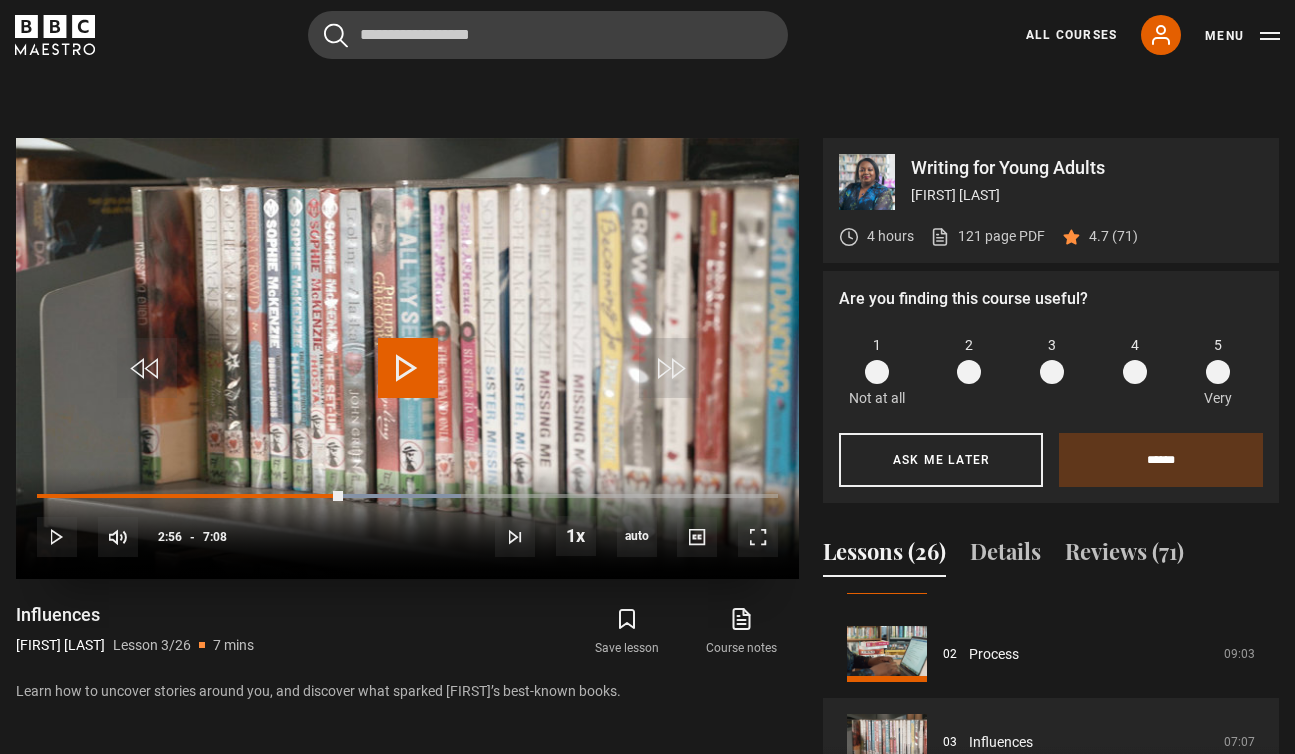 click at bounding box center (408, 368) 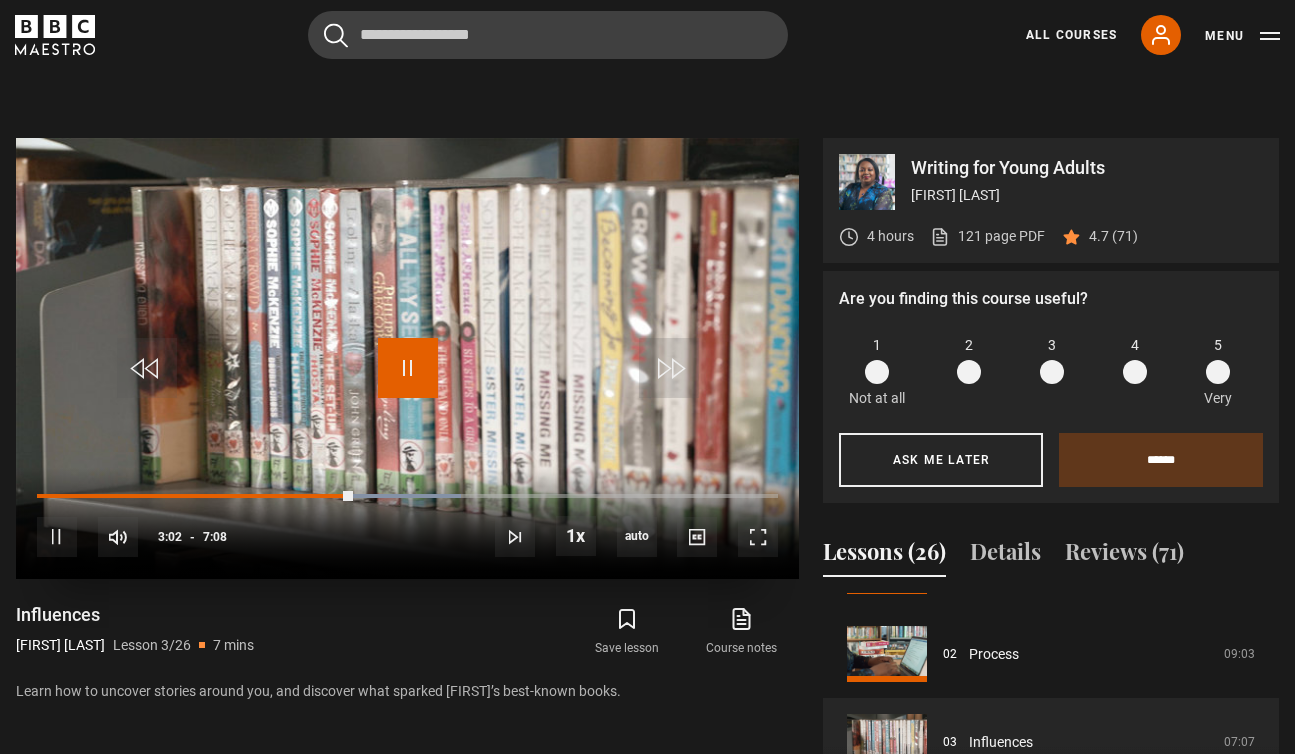 click at bounding box center [408, 368] 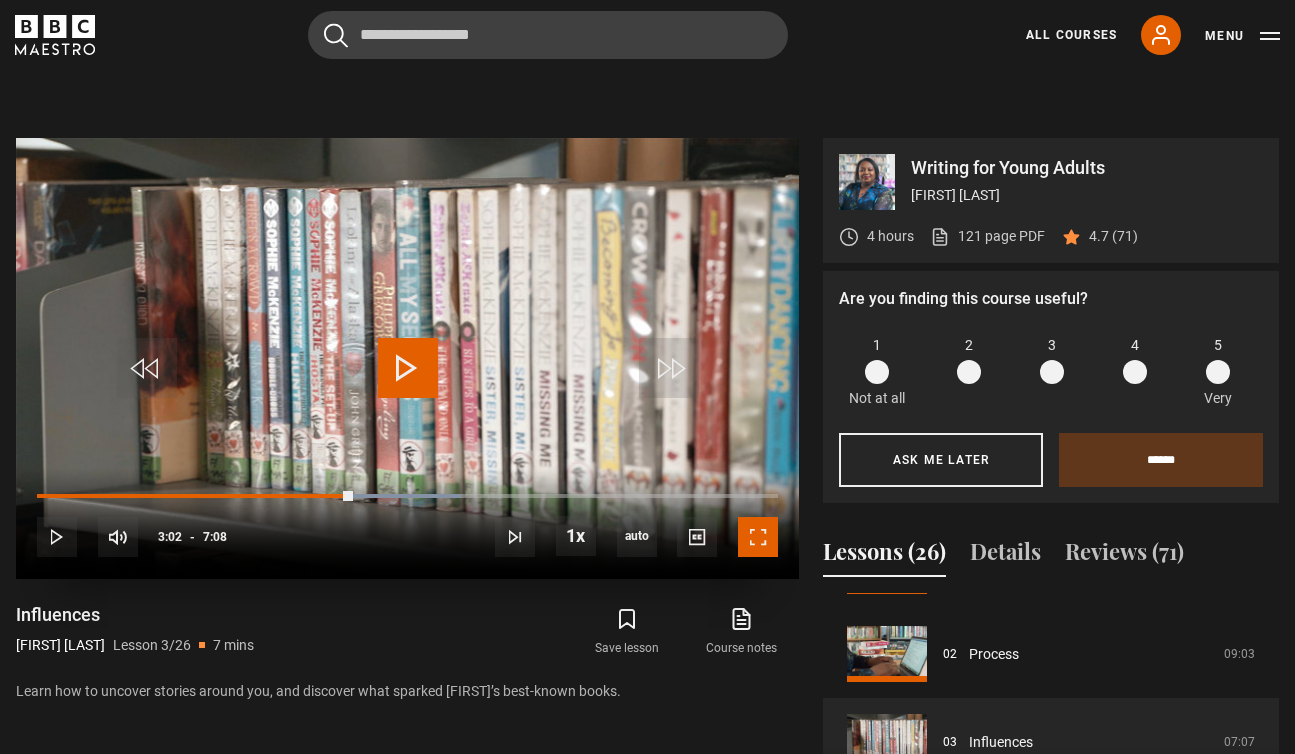 click at bounding box center [758, 537] 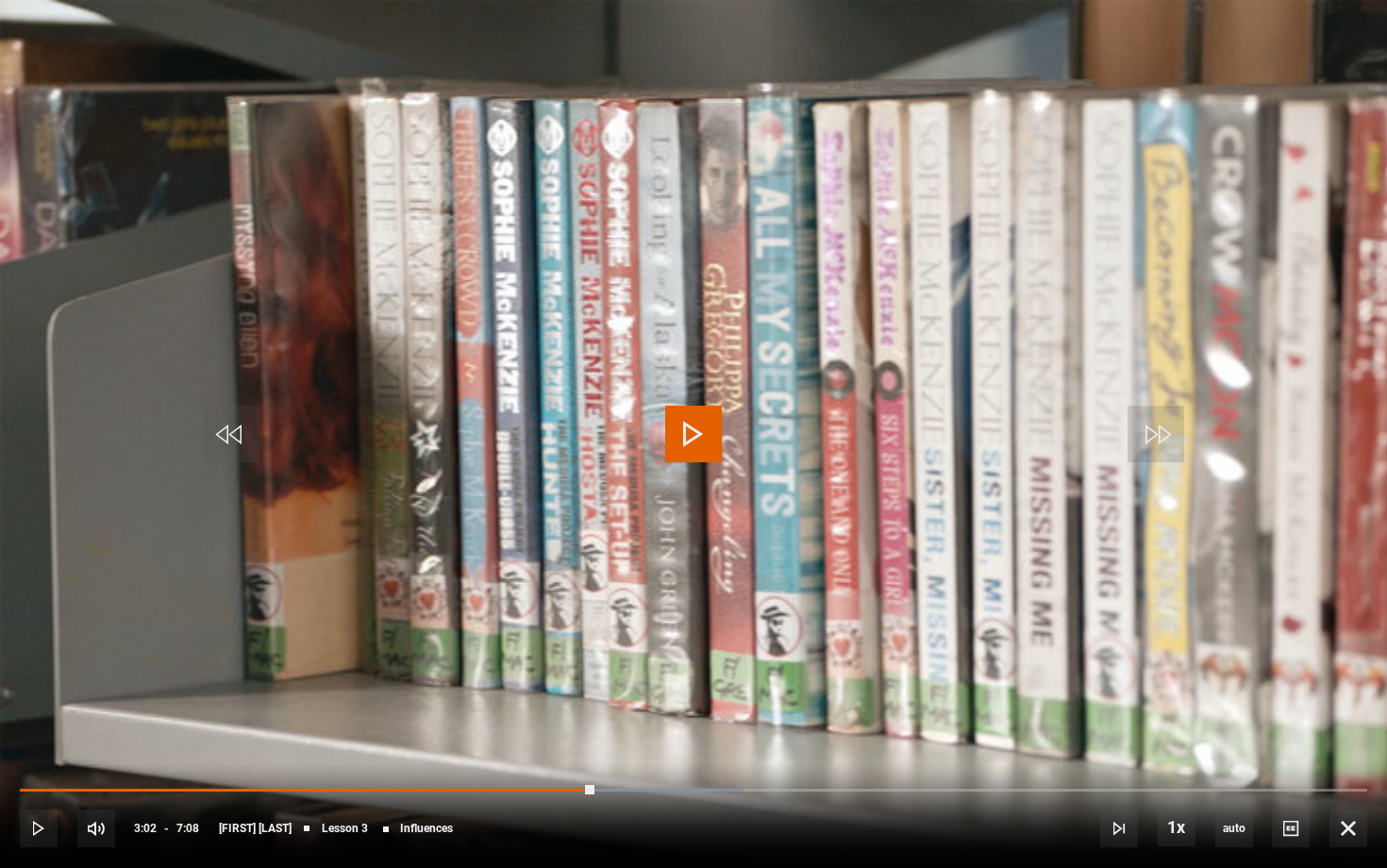 click at bounding box center [694, 434] 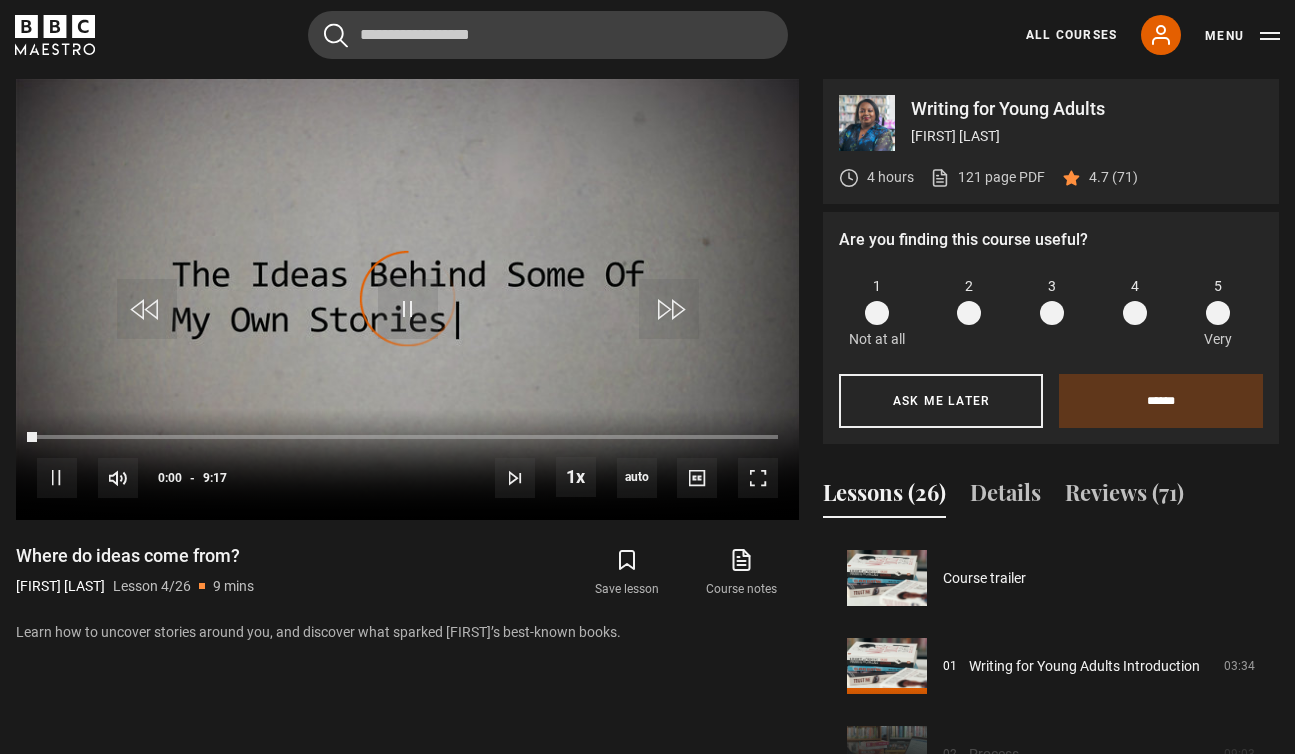 scroll, scrollTop: 893, scrollLeft: 0, axis: vertical 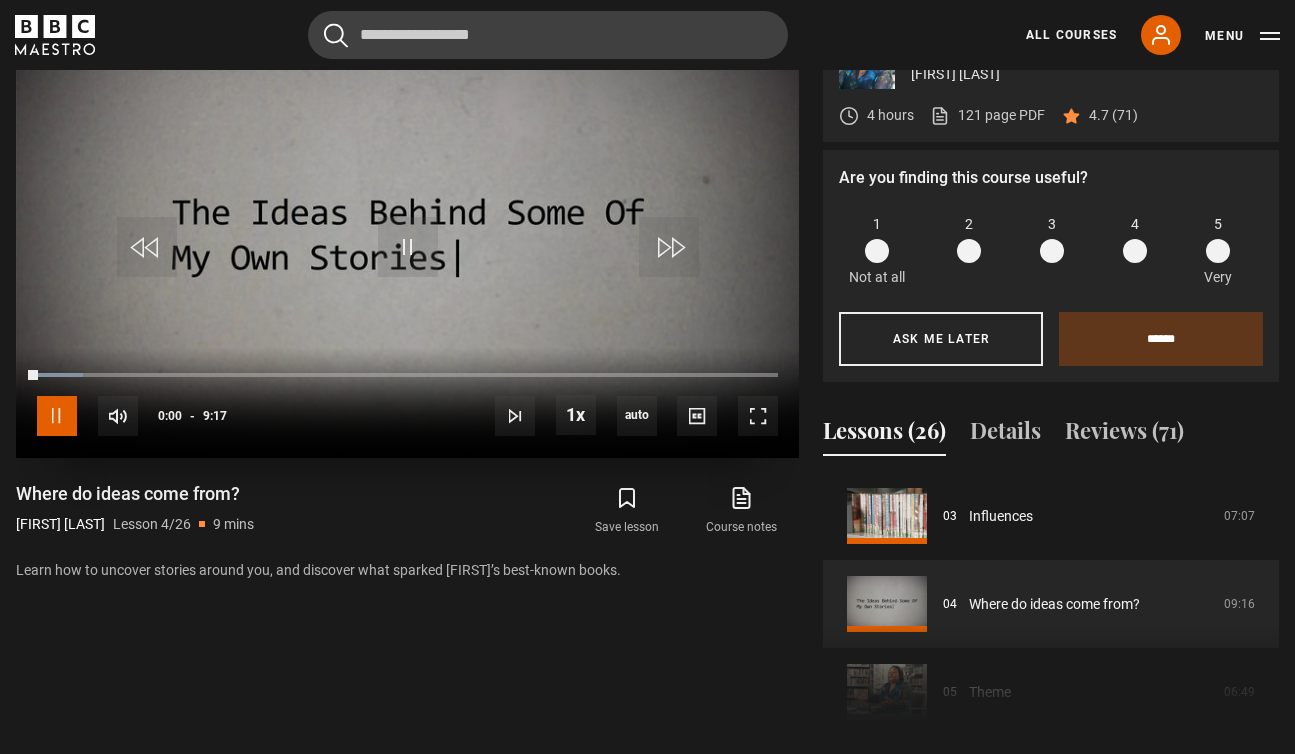 click at bounding box center [57, 416] 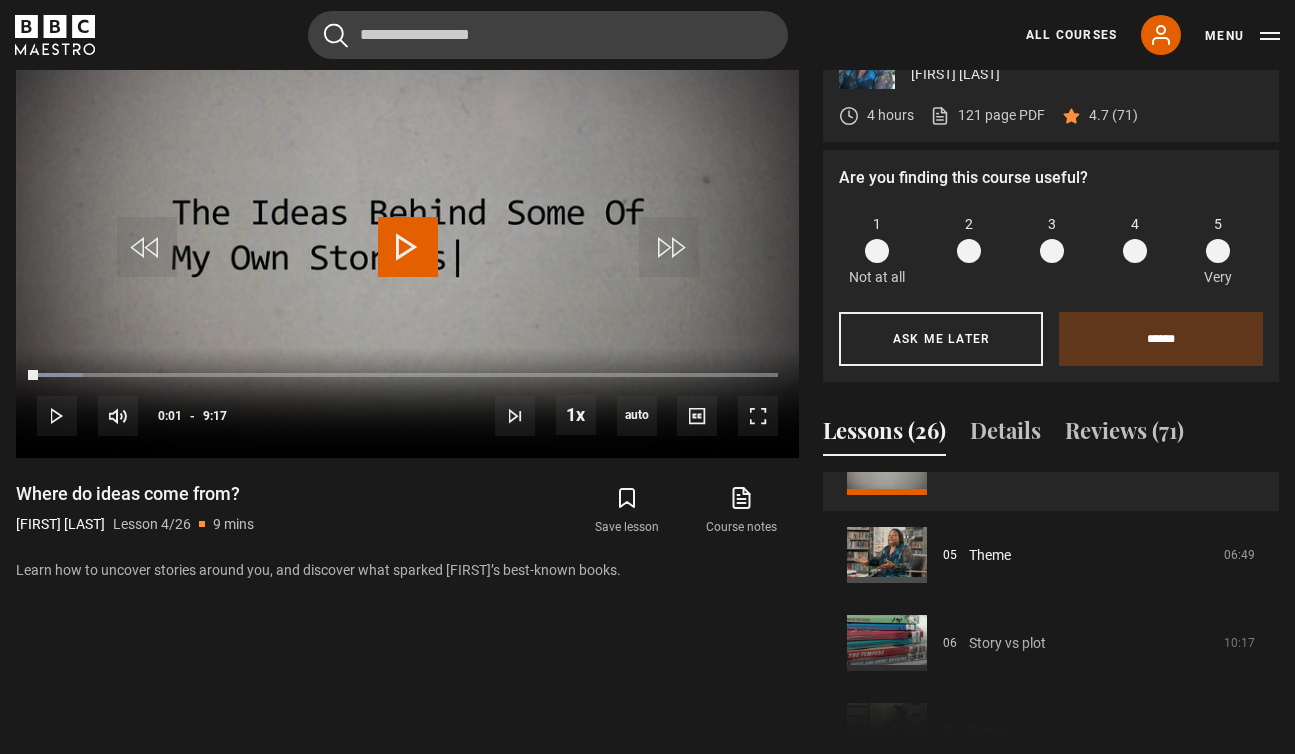 scroll, scrollTop: 455, scrollLeft: 0, axis: vertical 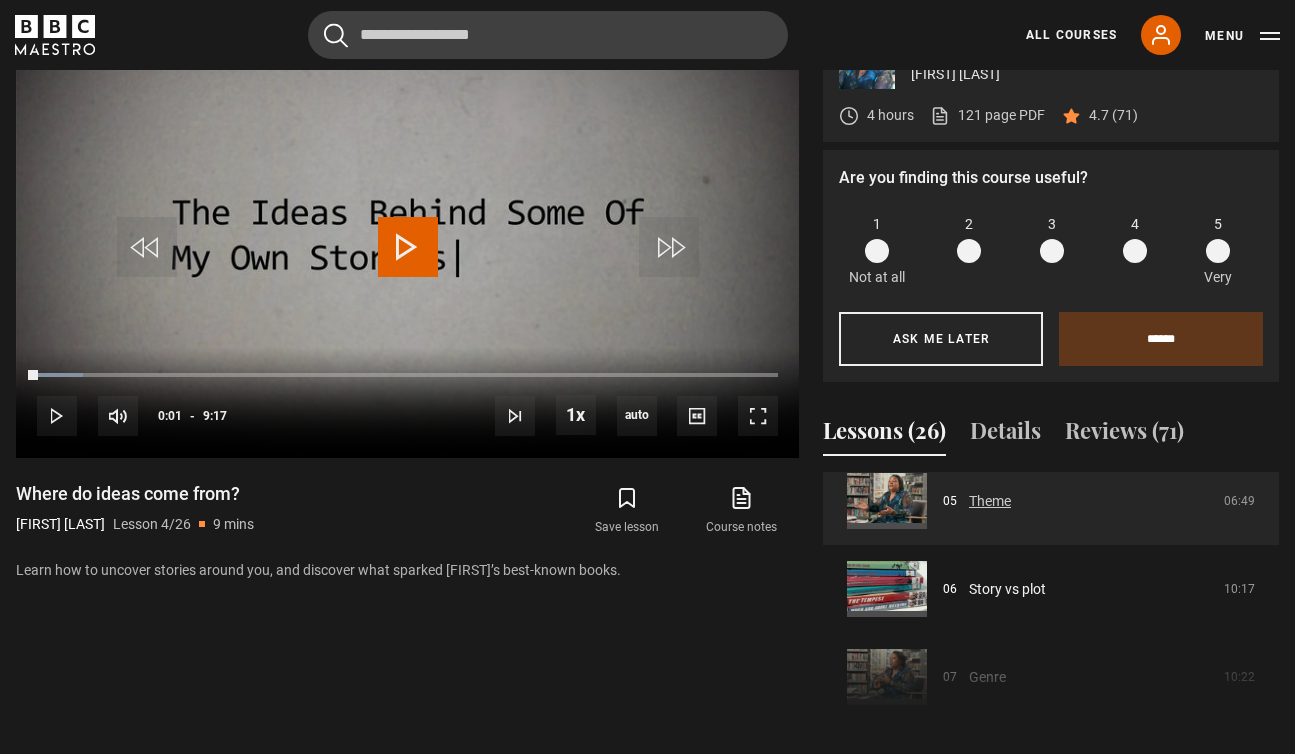 click on "Theme" at bounding box center (990, 501) 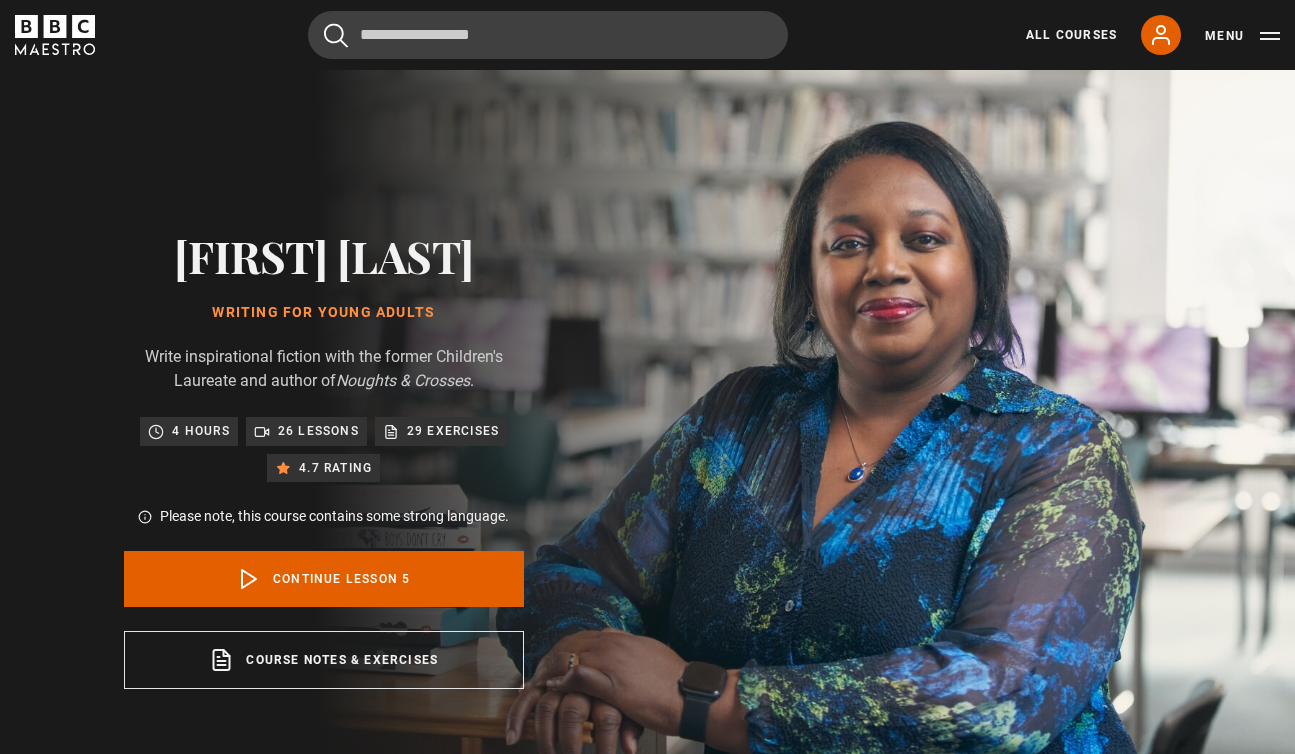 scroll, scrollTop: 849, scrollLeft: 0, axis: vertical 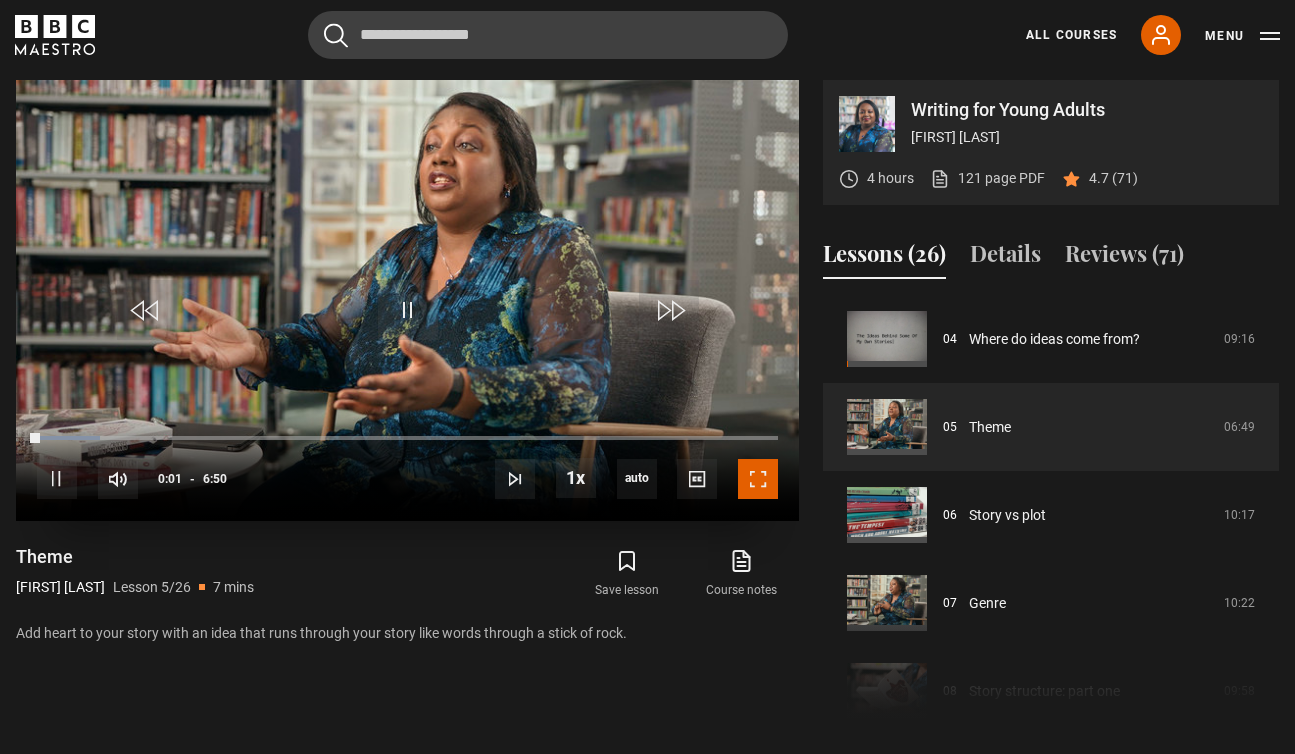 click at bounding box center [758, 479] 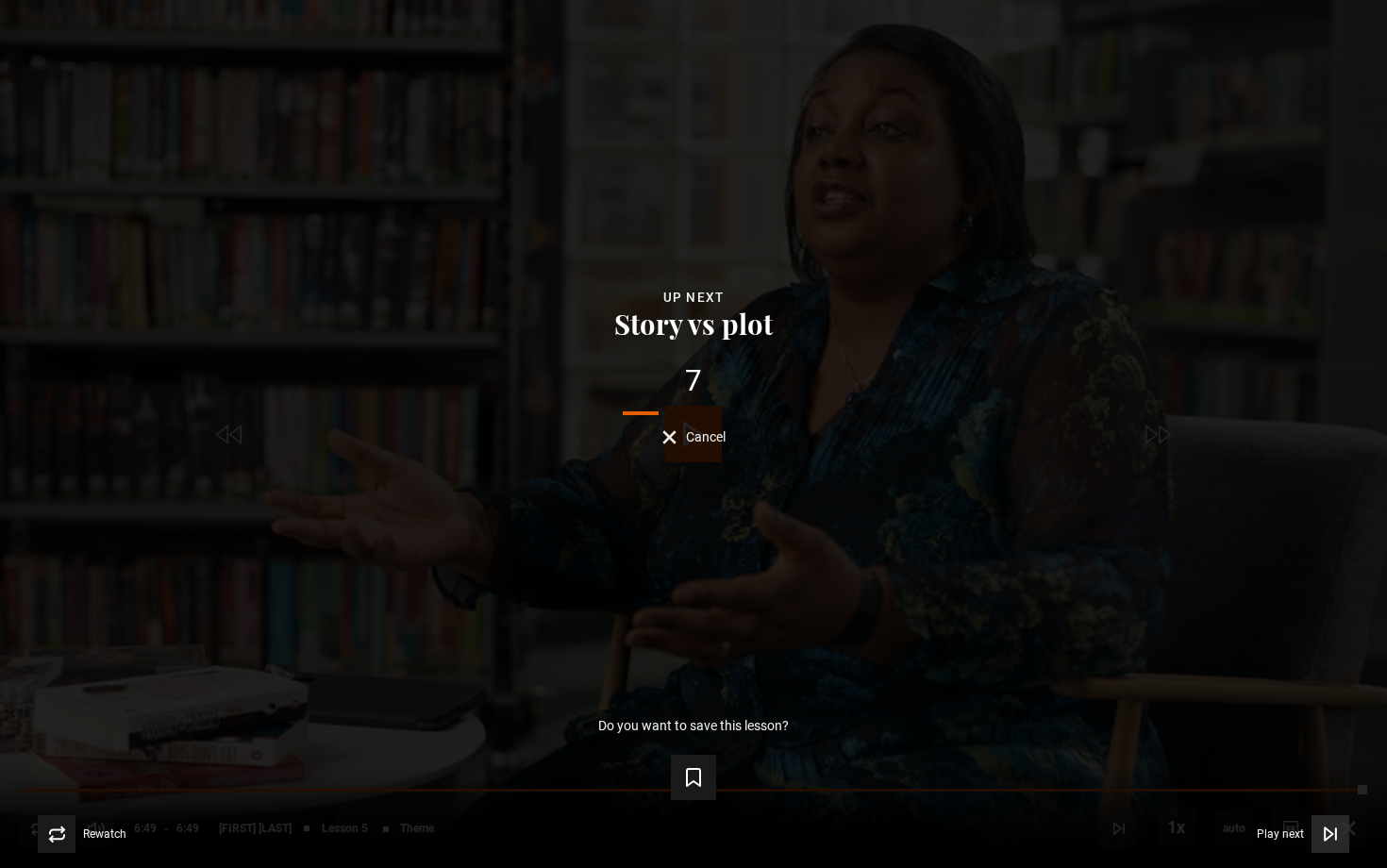 click 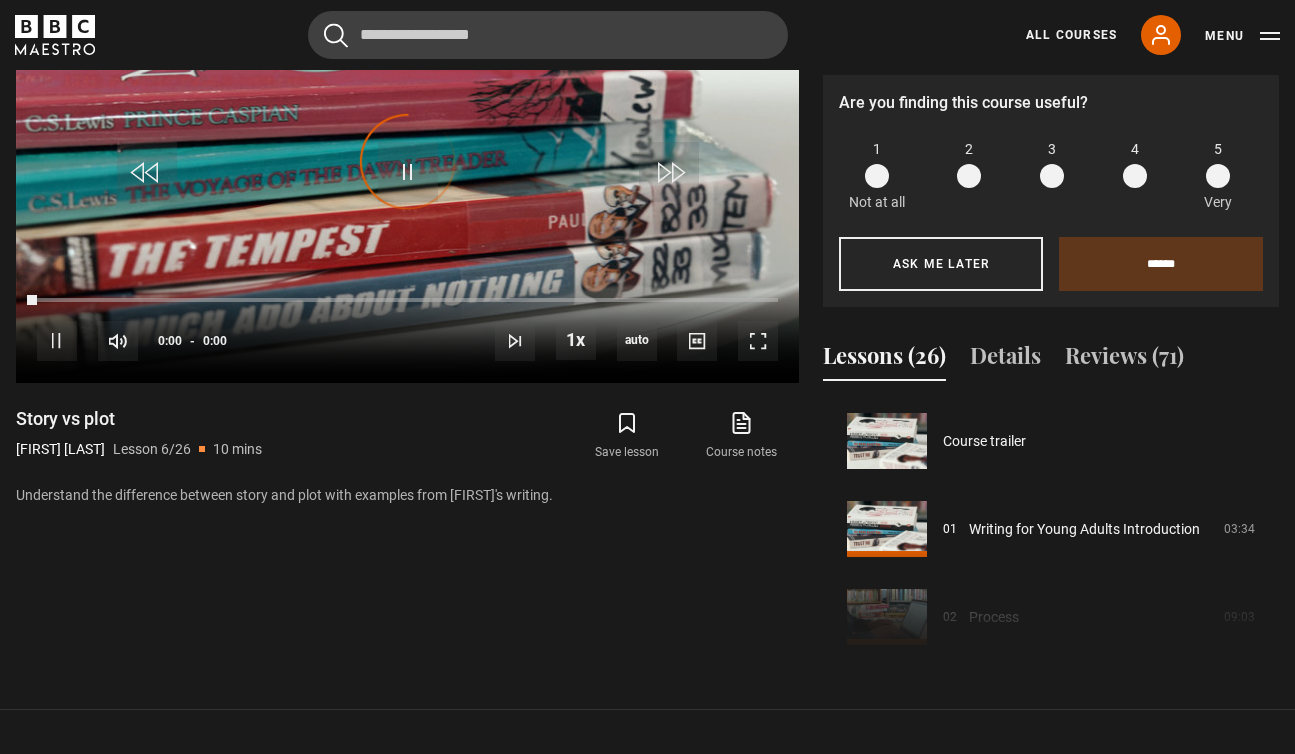 scroll, scrollTop: 993, scrollLeft: 0, axis: vertical 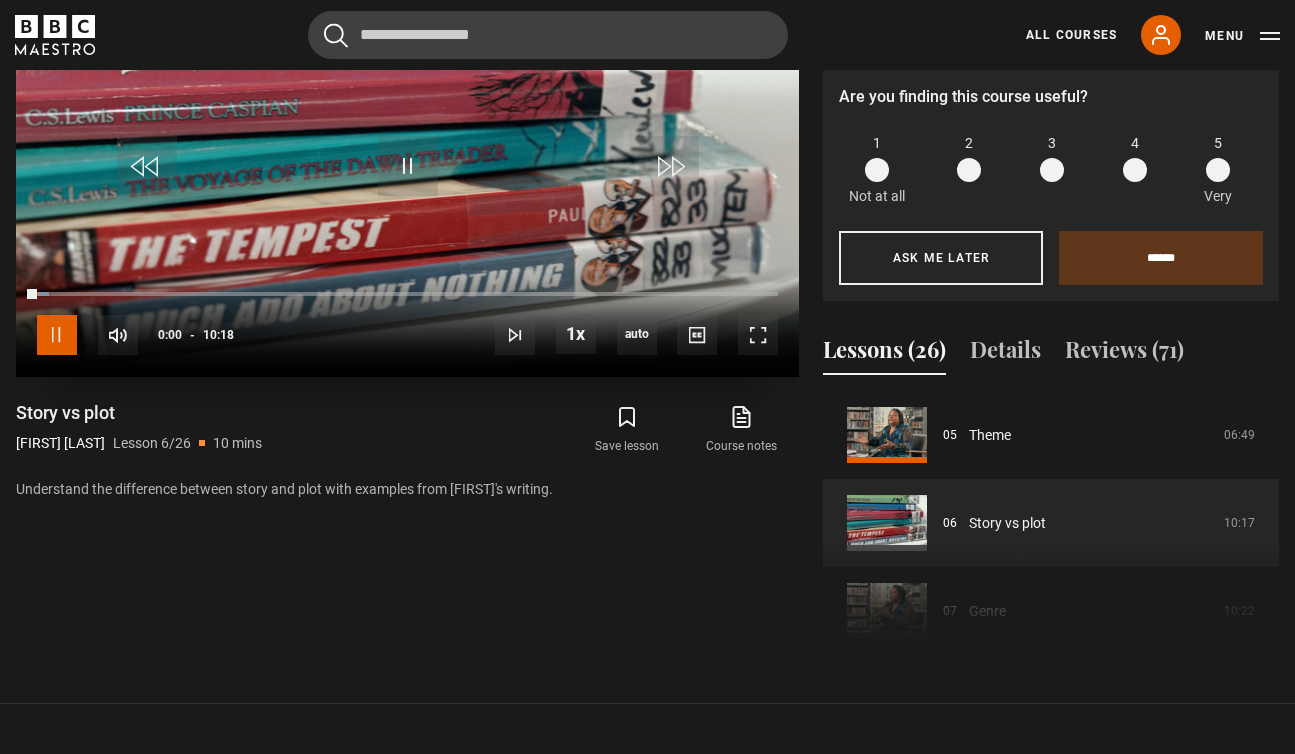 click at bounding box center [57, 335] 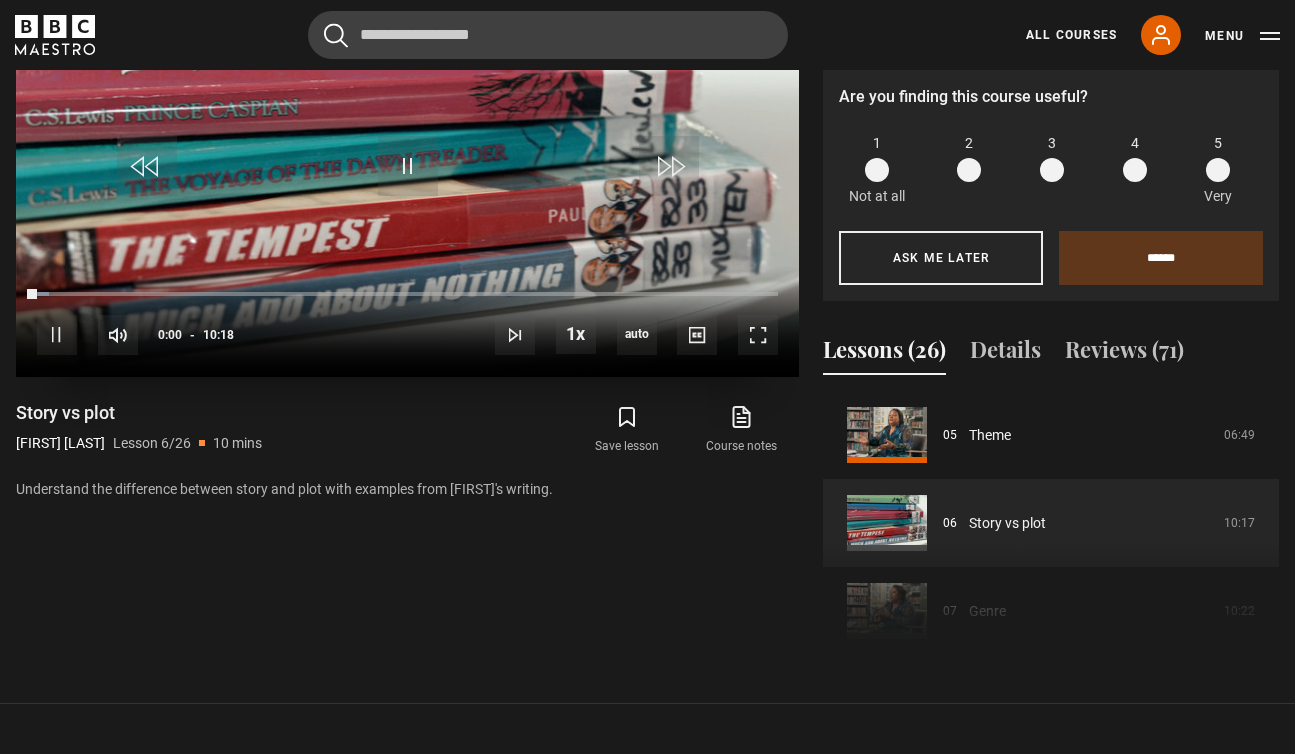 scroll, scrollTop: 929, scrollLeft: 0, axis: vertical 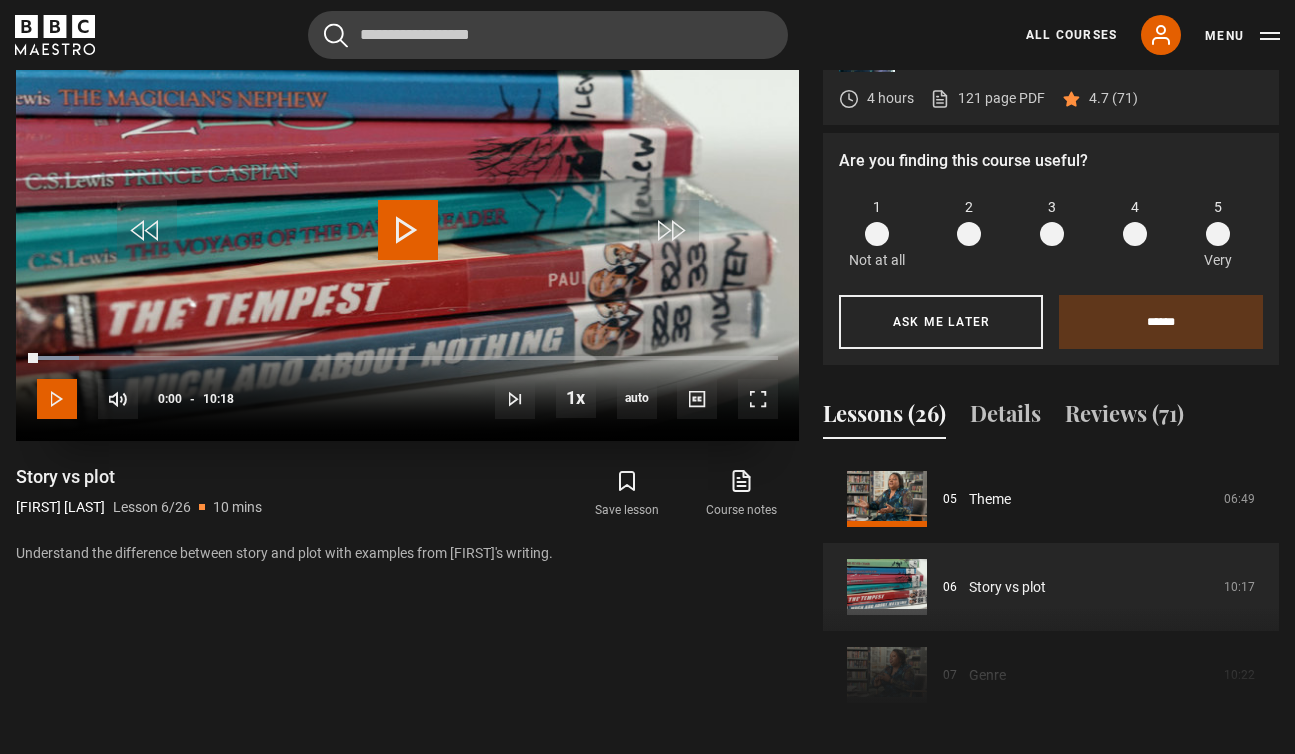 click at bounding box center (57, 399) 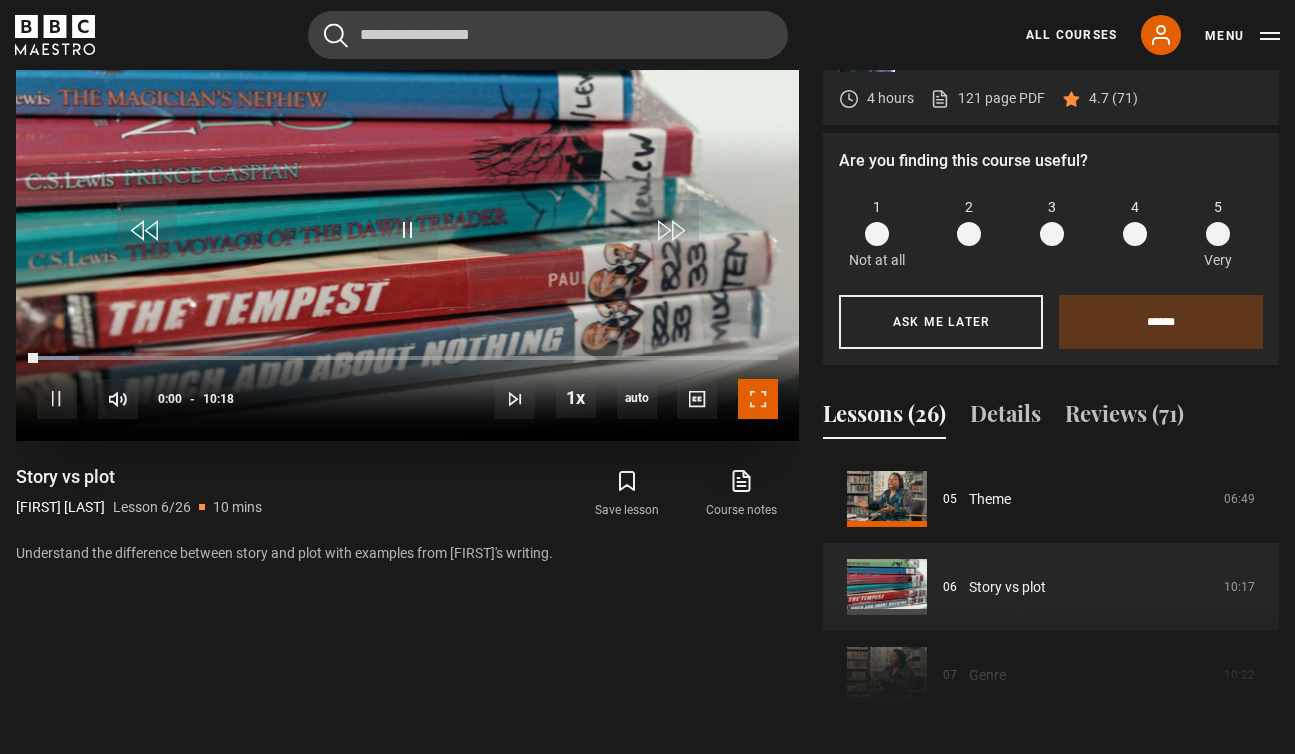click at bounding box center [758, 399] 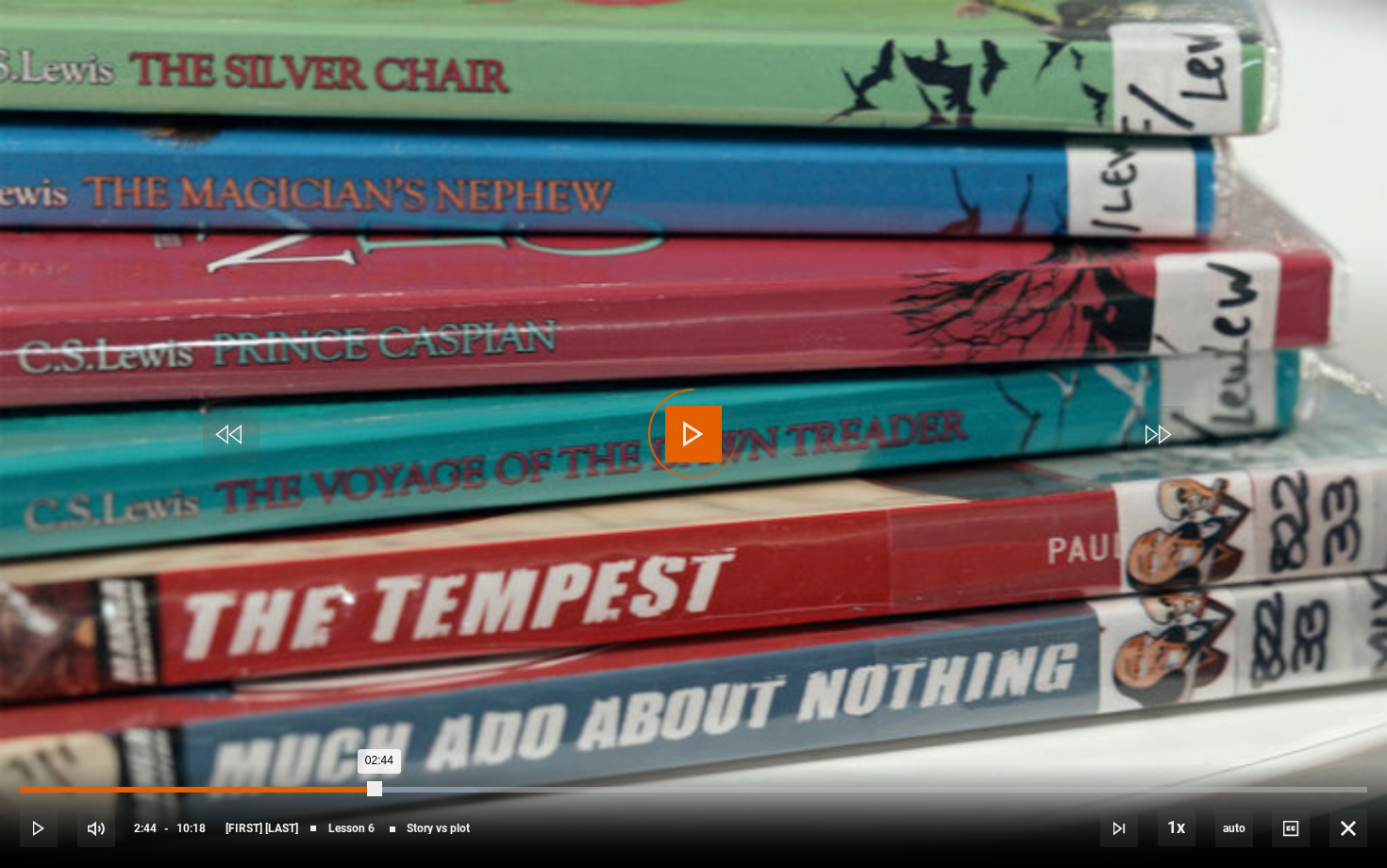 click on "Loaded :  33.98% 02:44 02:44" at bounding box center (694, 790) 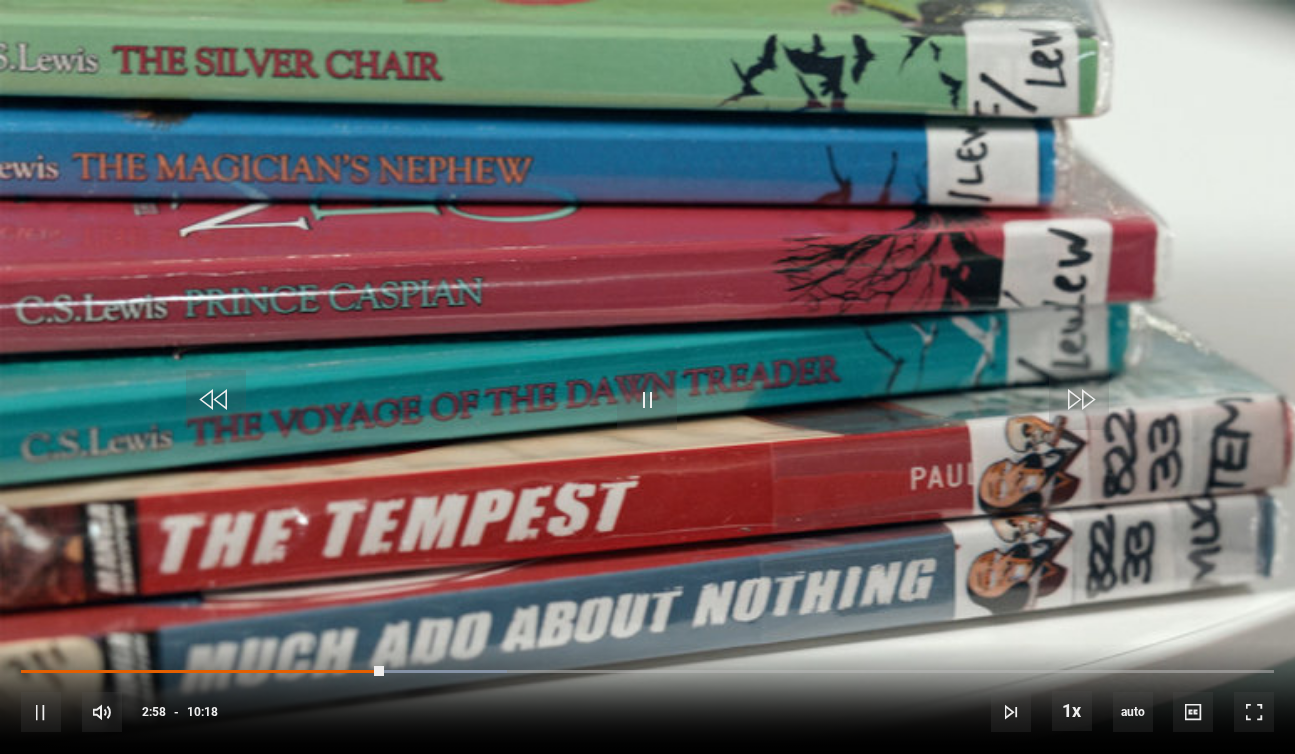 scroll, scrollTop: 916, scrollLeft: 0, axis: vertical 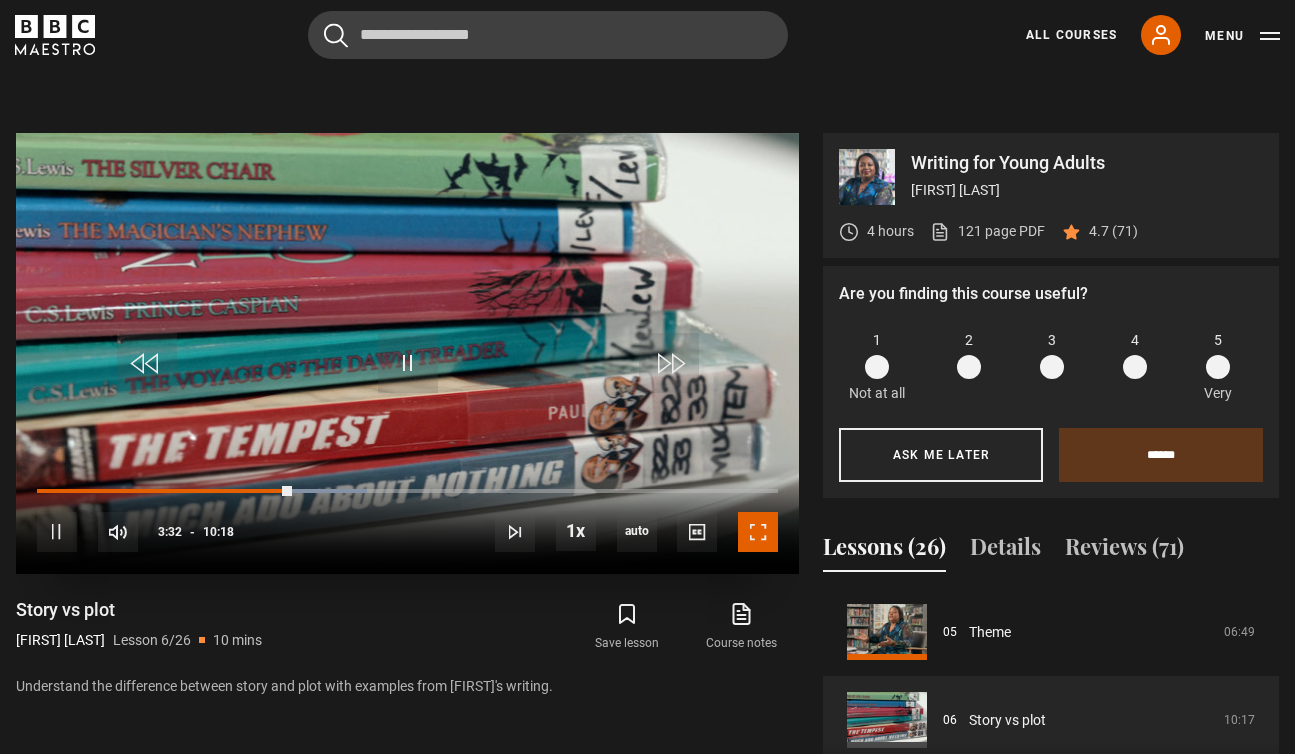 click at bounding box center (758, 532) 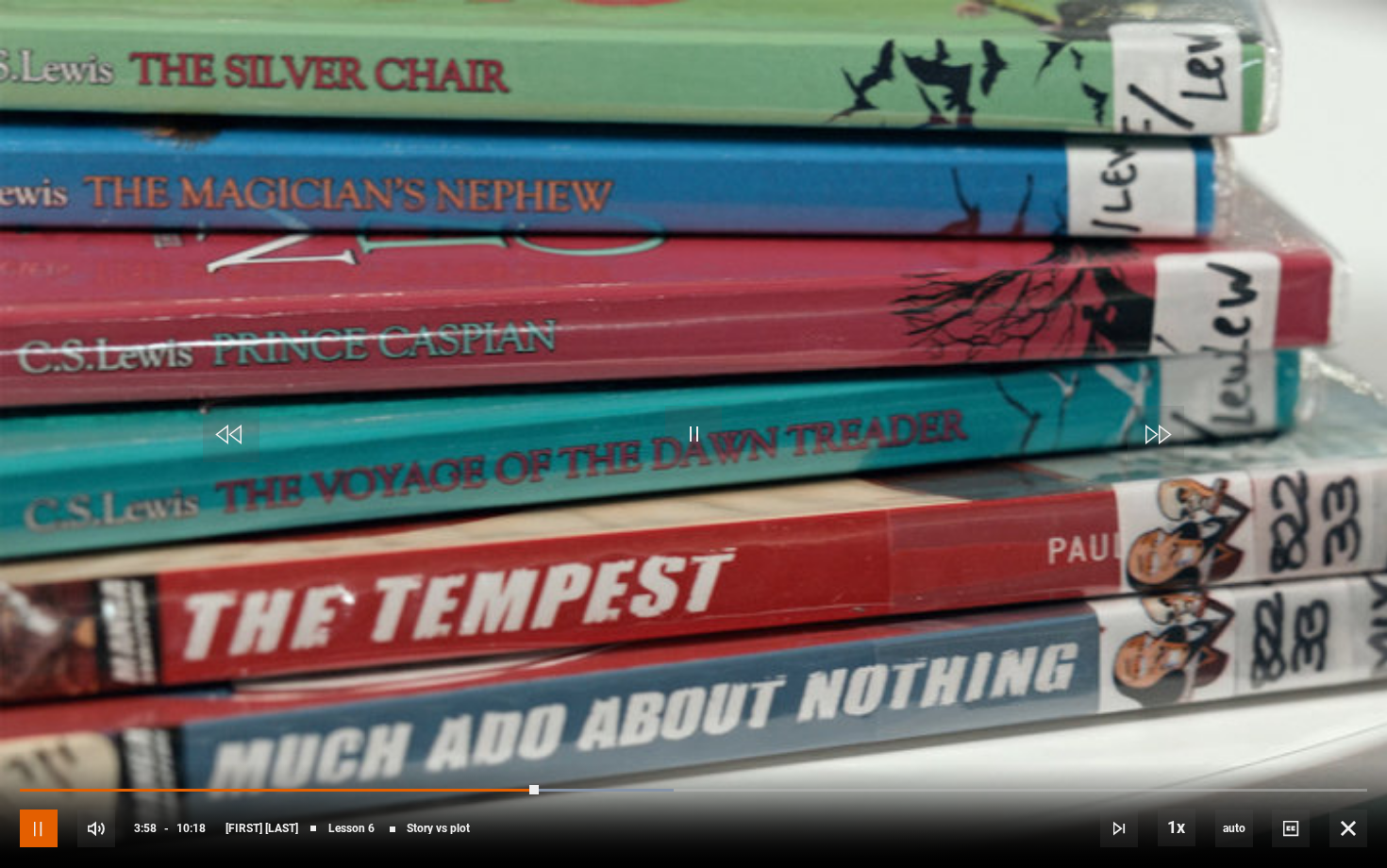 click at bounding box center [39, 828] 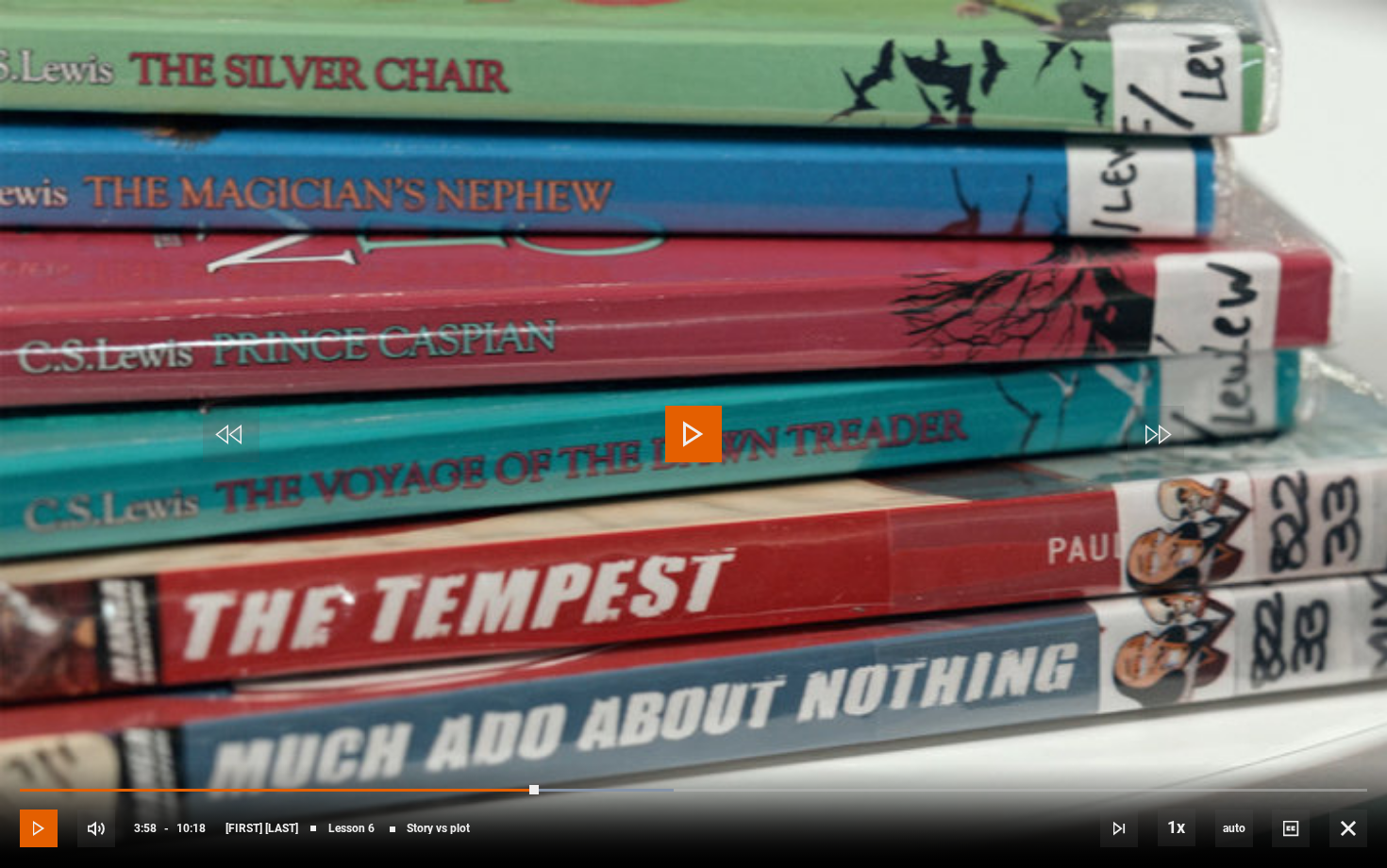click at bounding box center (39, 828) 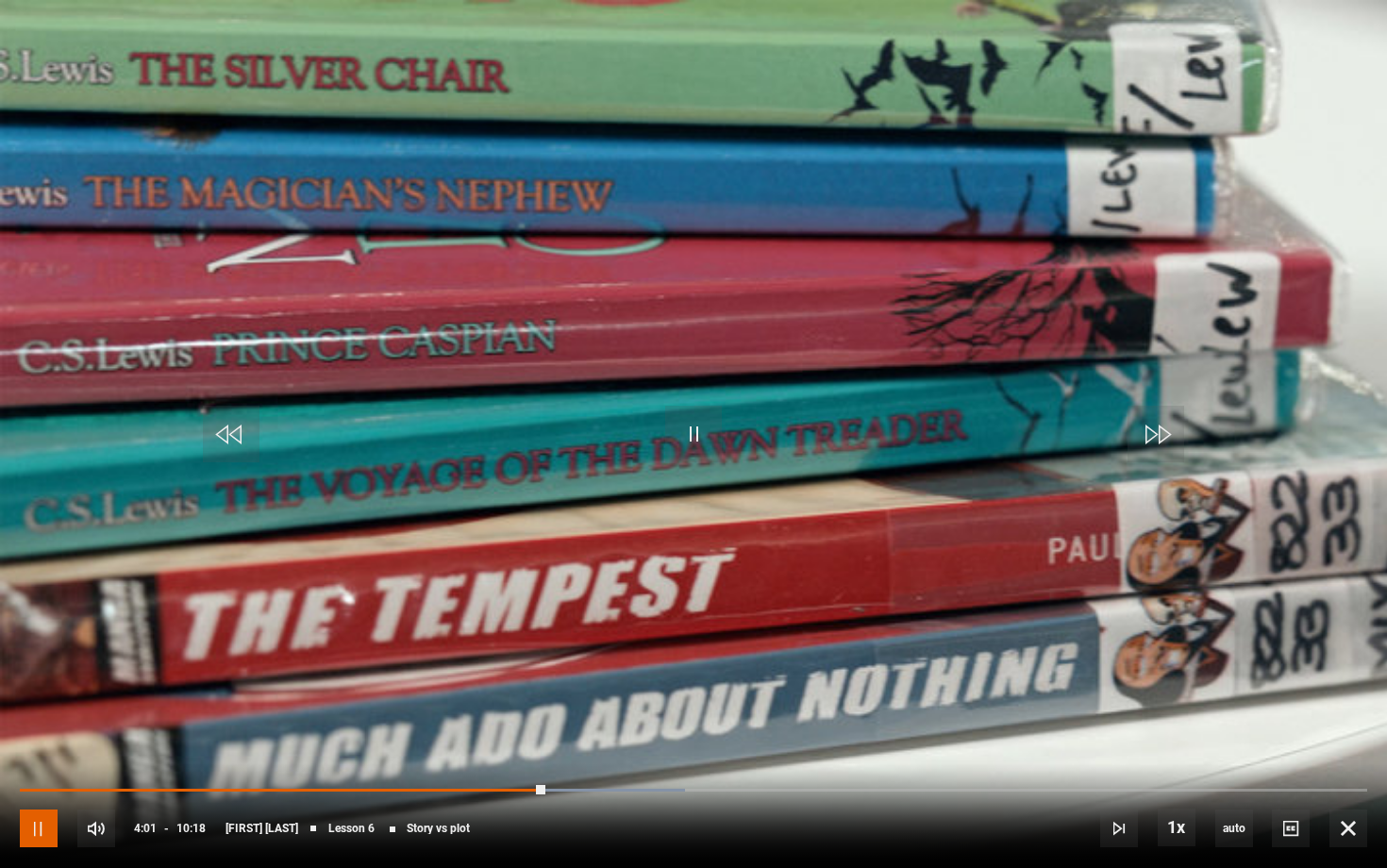 click at bounding box center (39, 828) 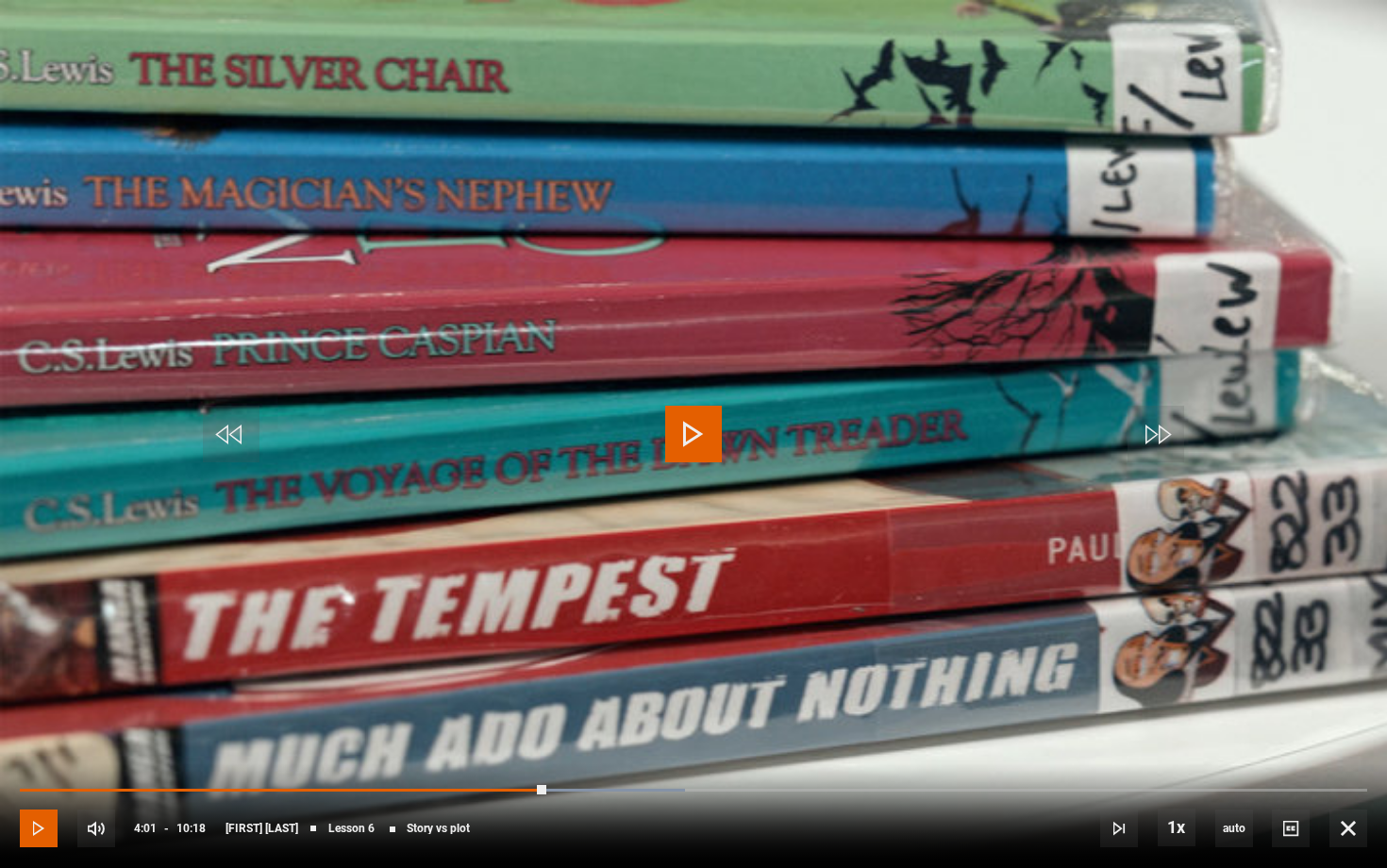 click at bounding box center (39, 828) 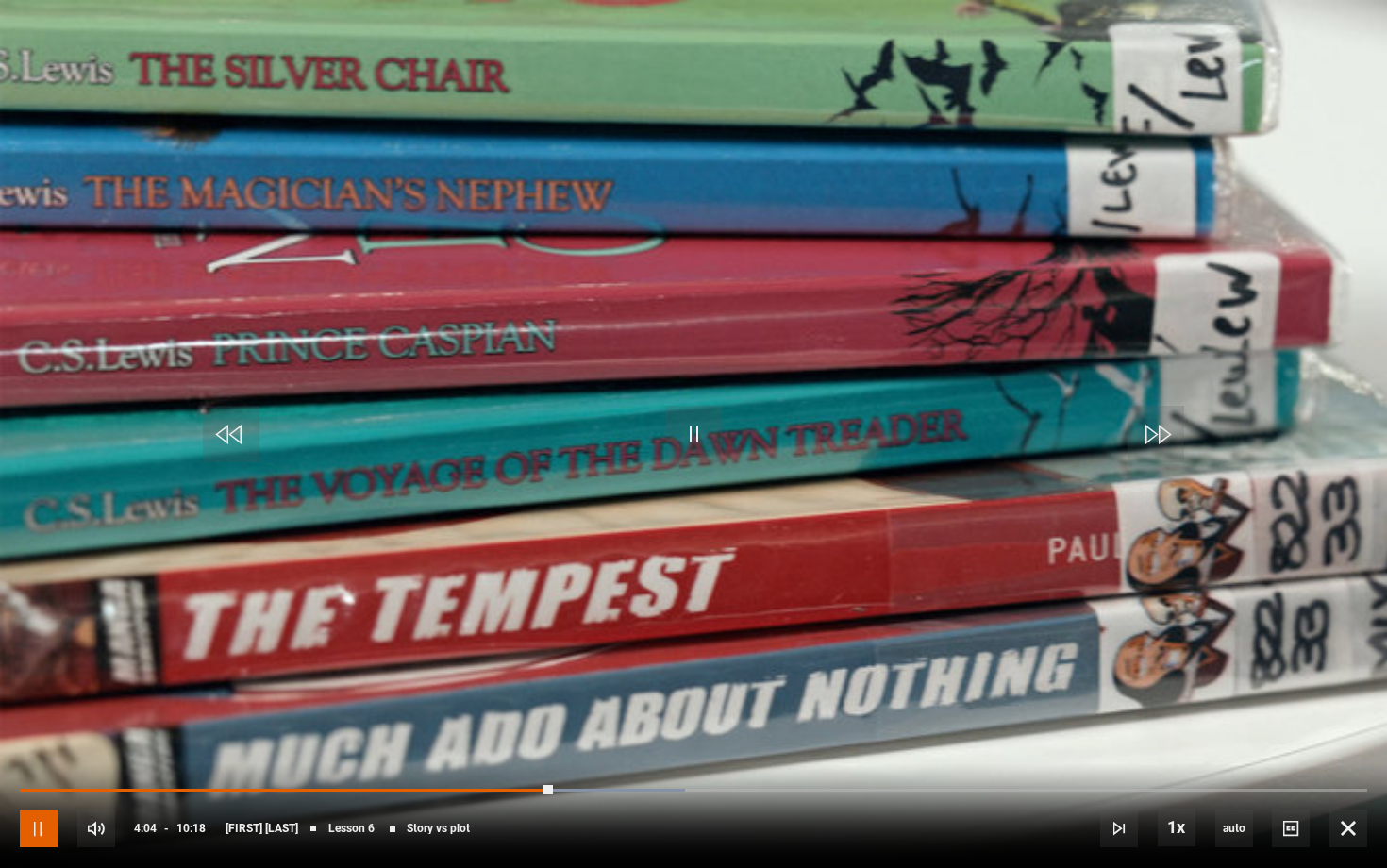click at bounding box center [39, 828] 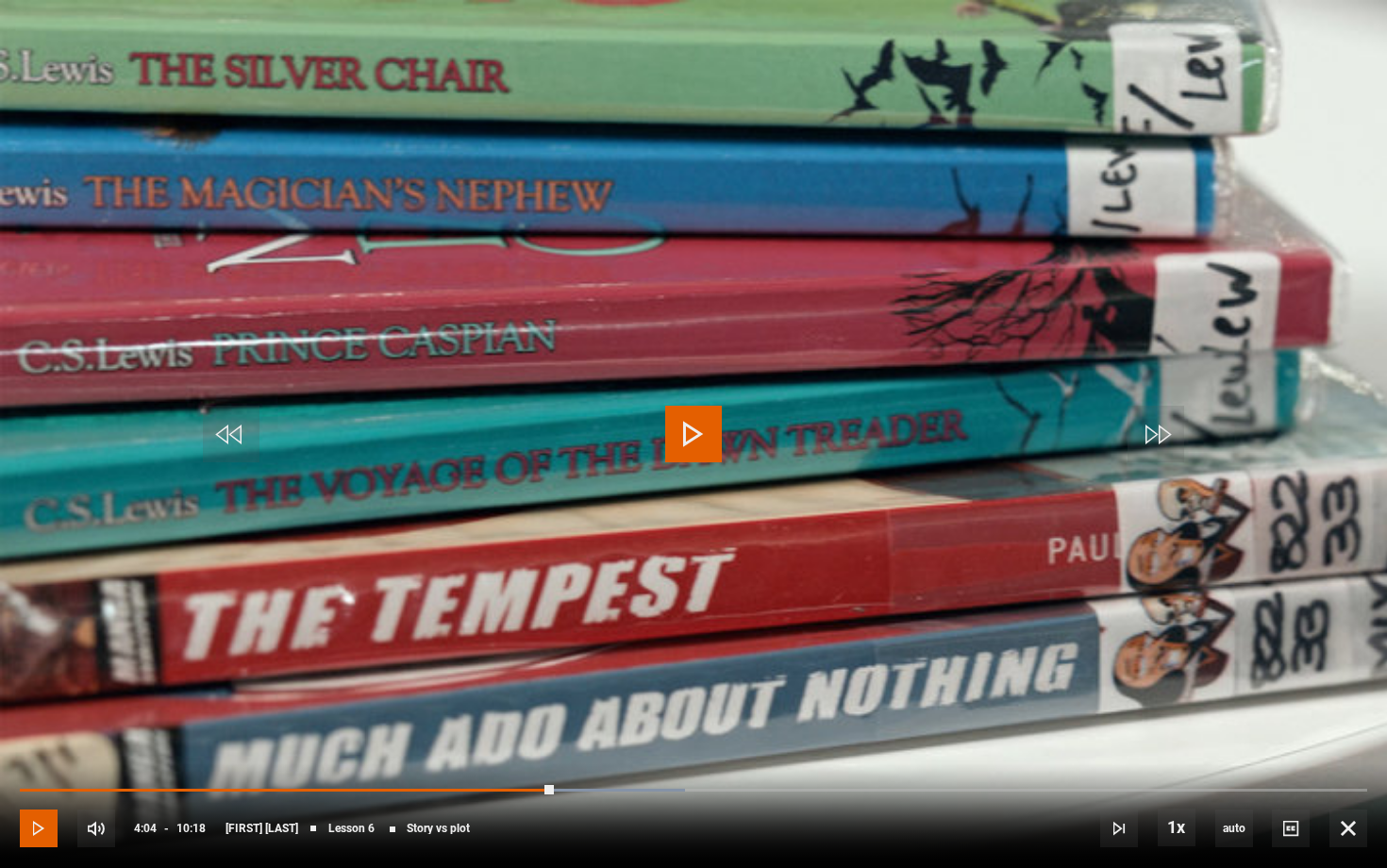 click at bounding box center (39, 828) 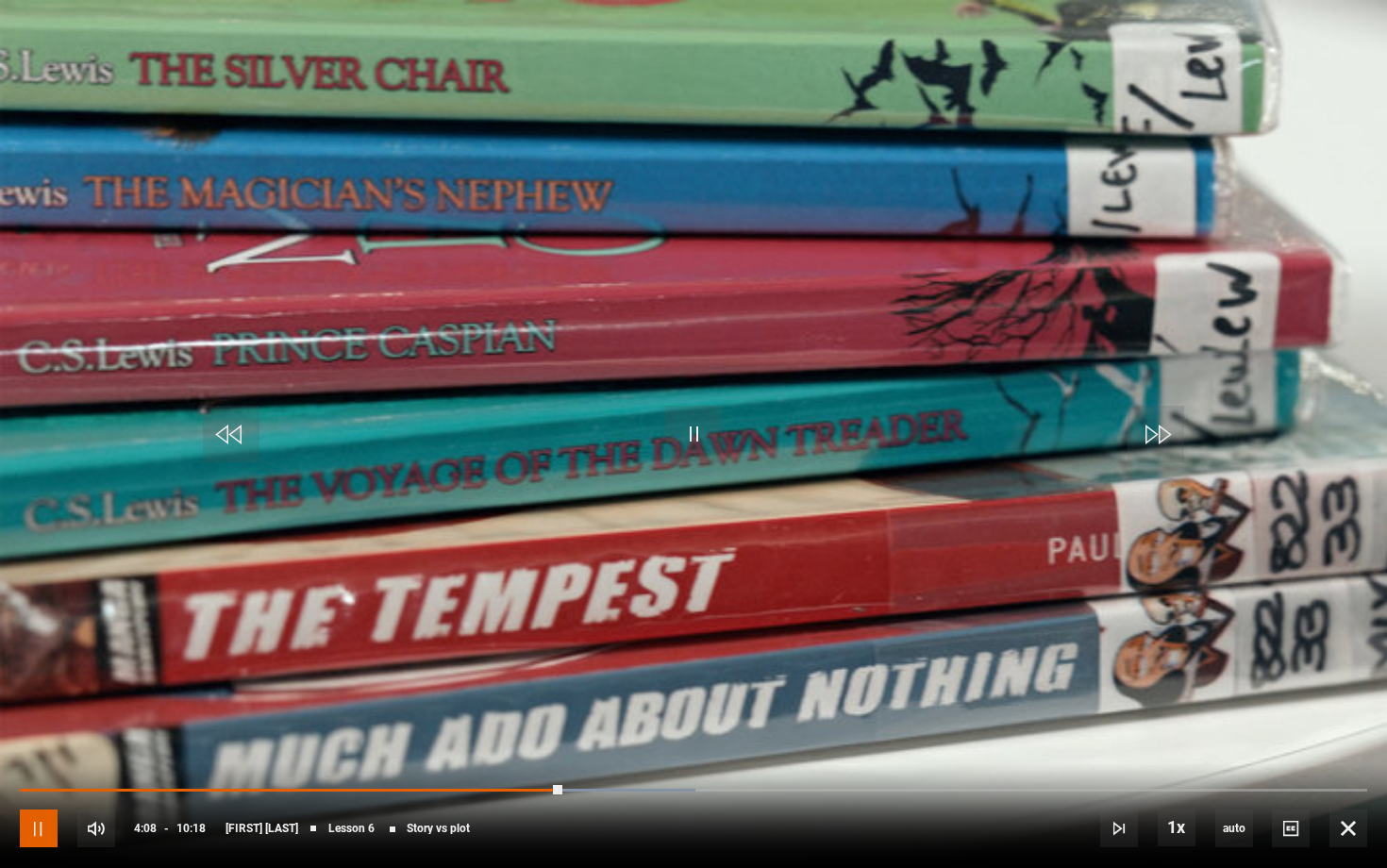 click at bounding box center (39, 828) 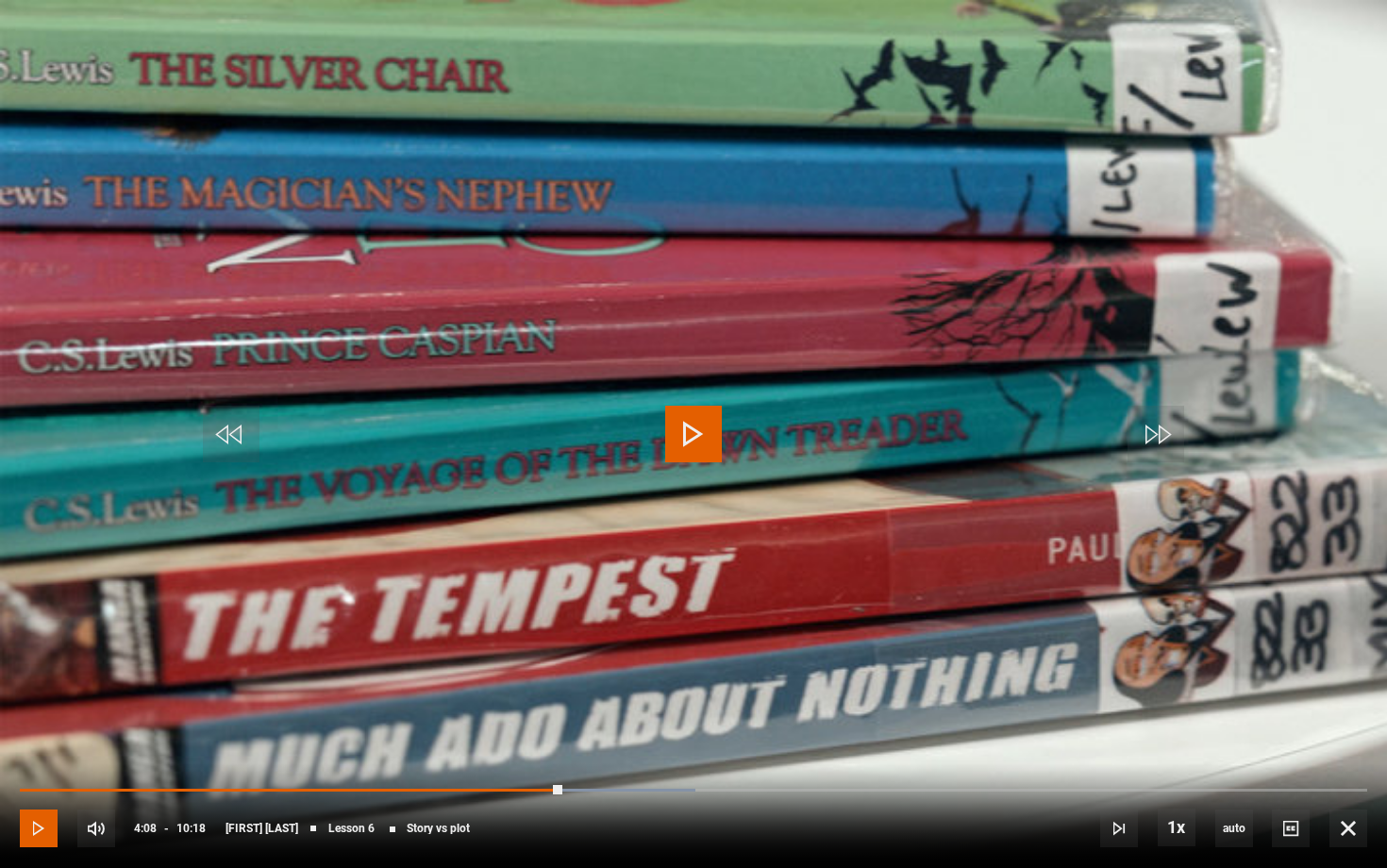 click at bounding box center (39, 828) 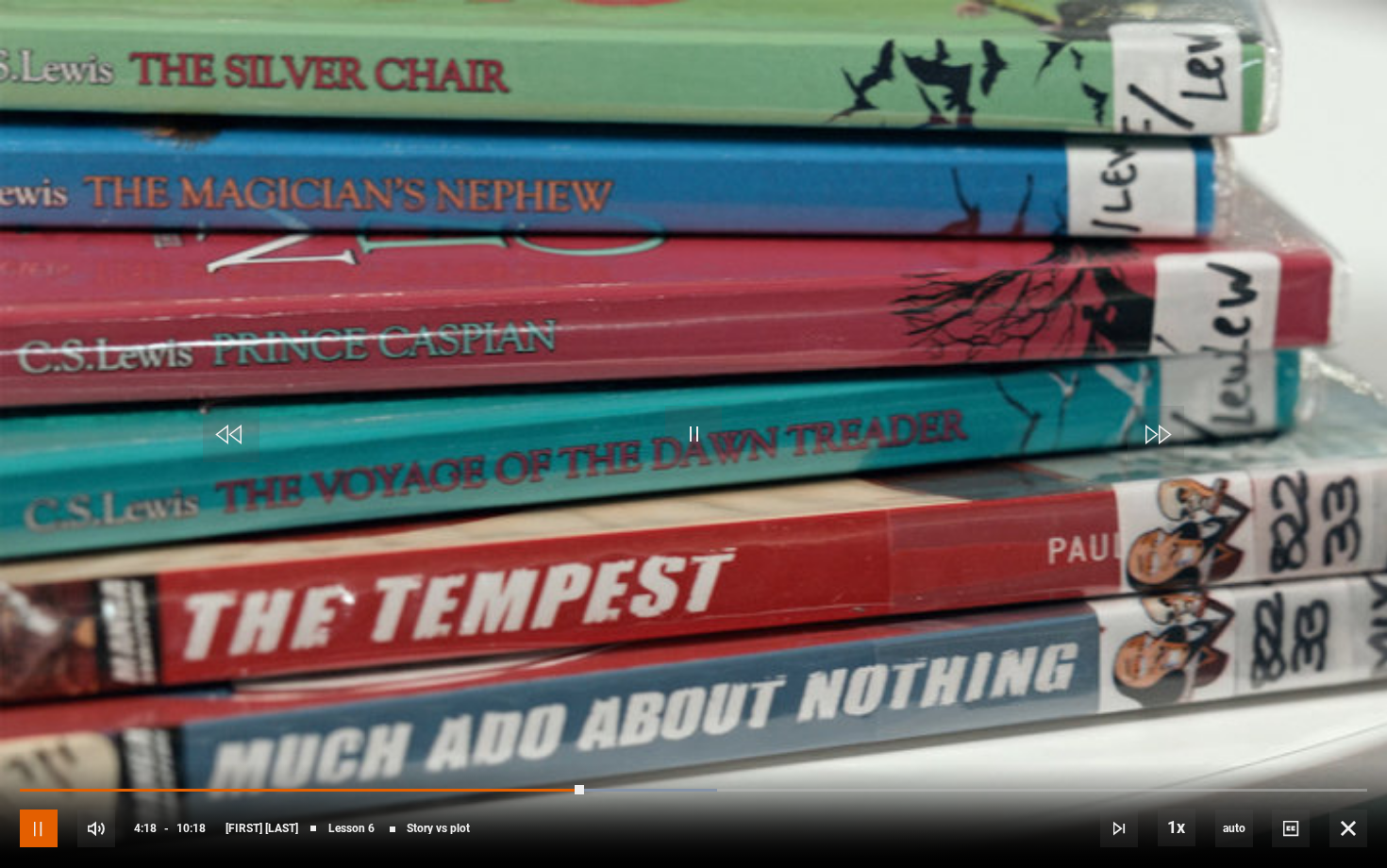 click at bounding box center (39, 828) 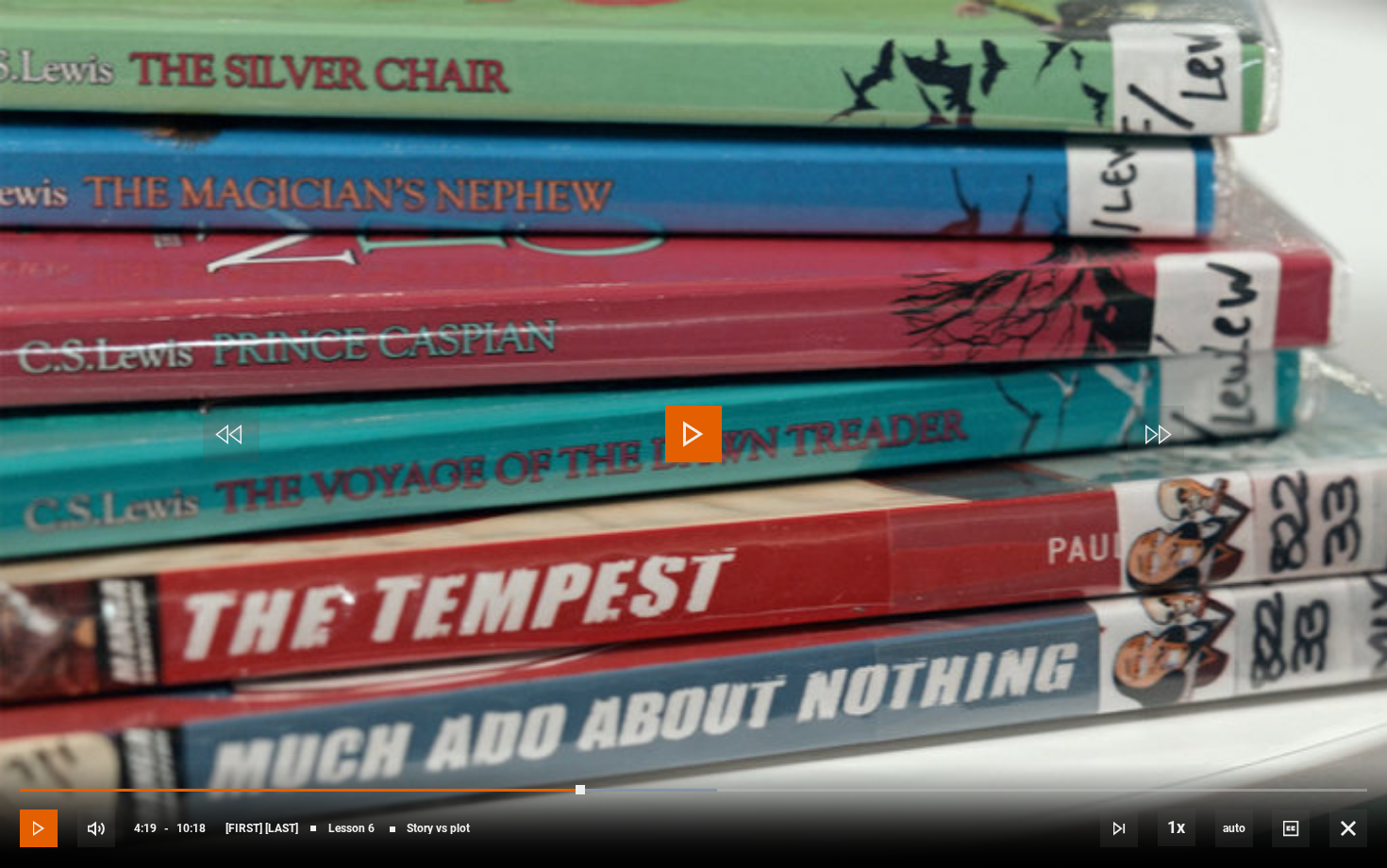 click at bounding box center [39, 828] 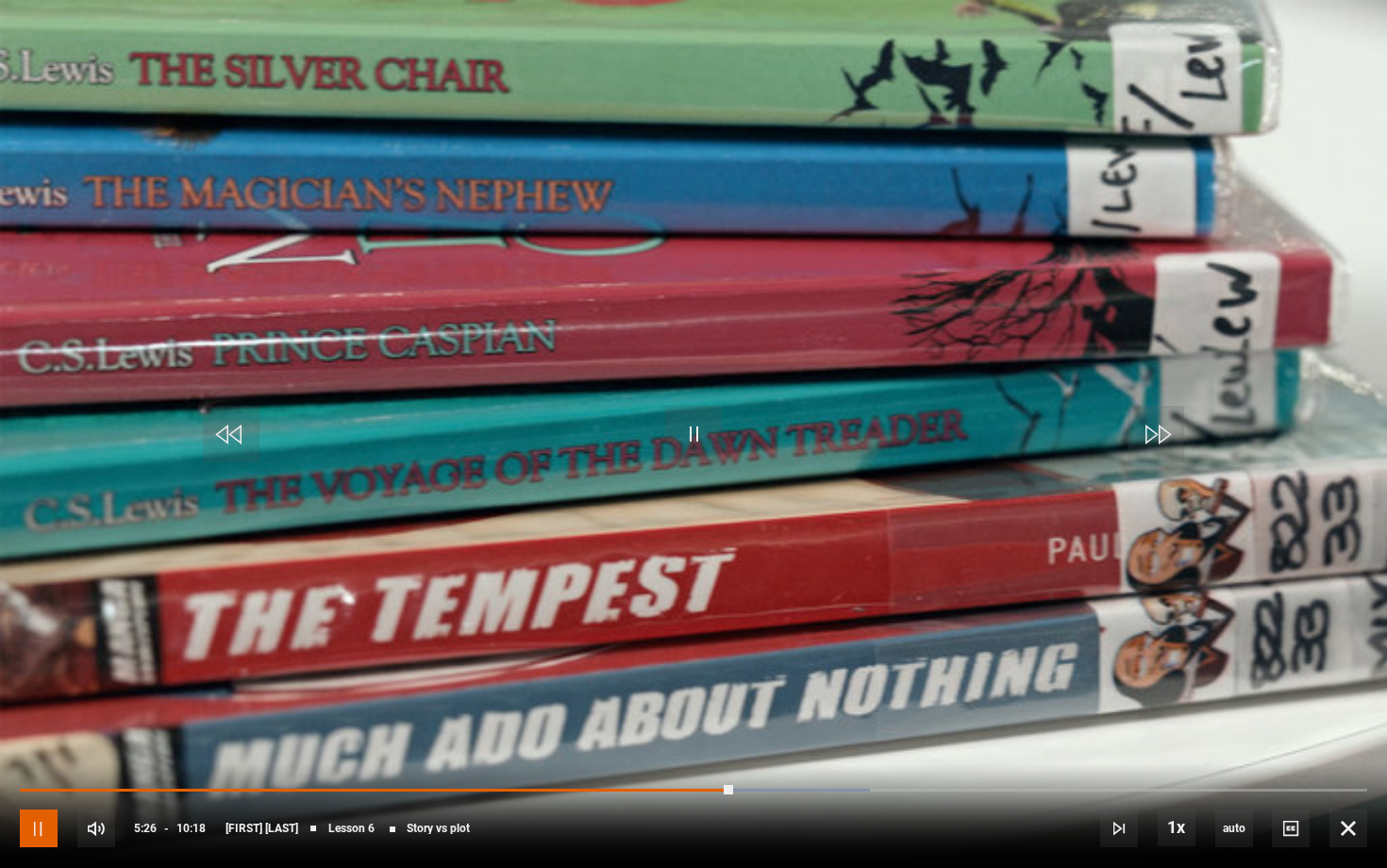 click at bounding box center (39, 828) 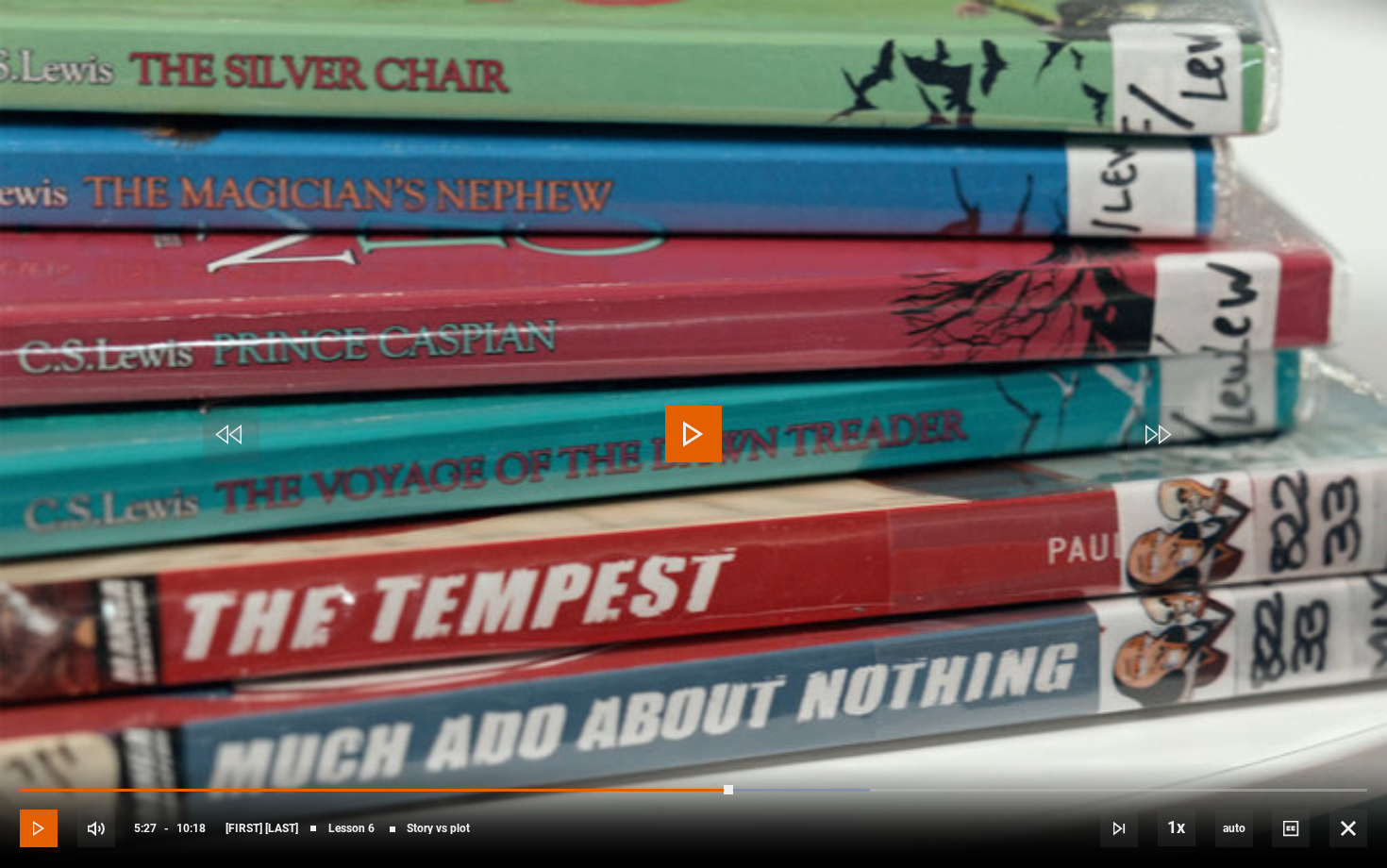 click at bounding box center [39, 828] 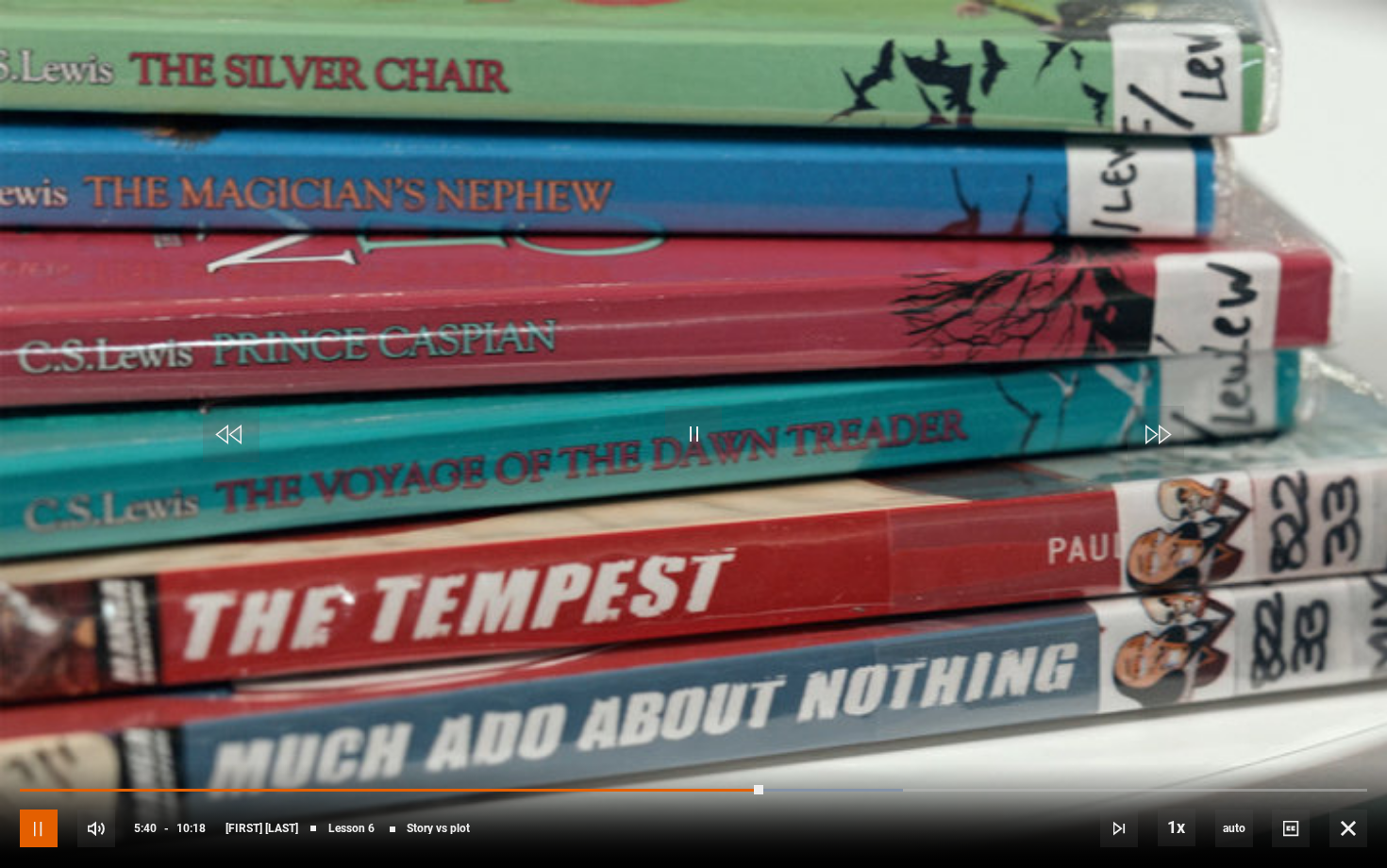 click at bounding box center (39, 828) 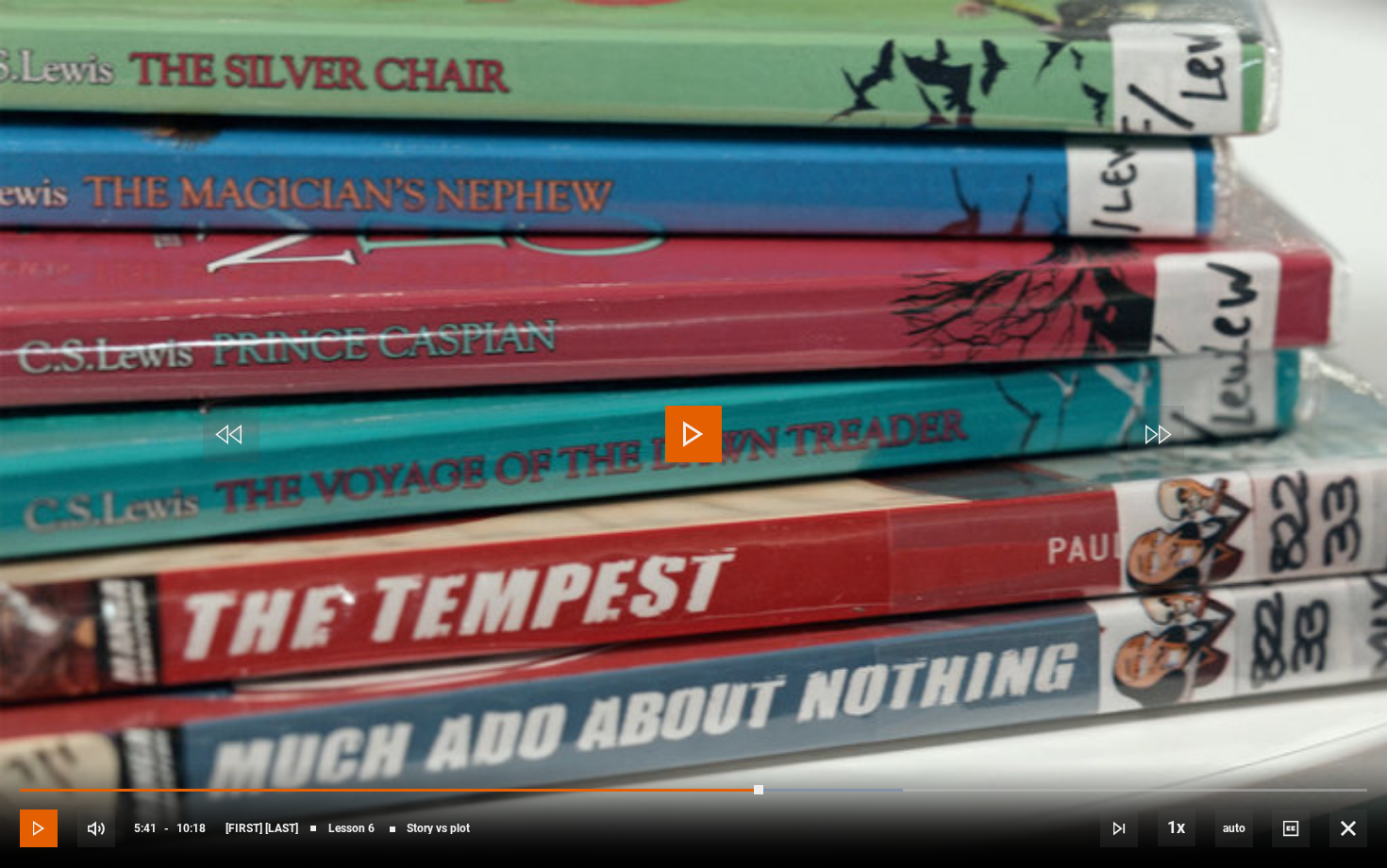 click at bounding box center (39, 828) 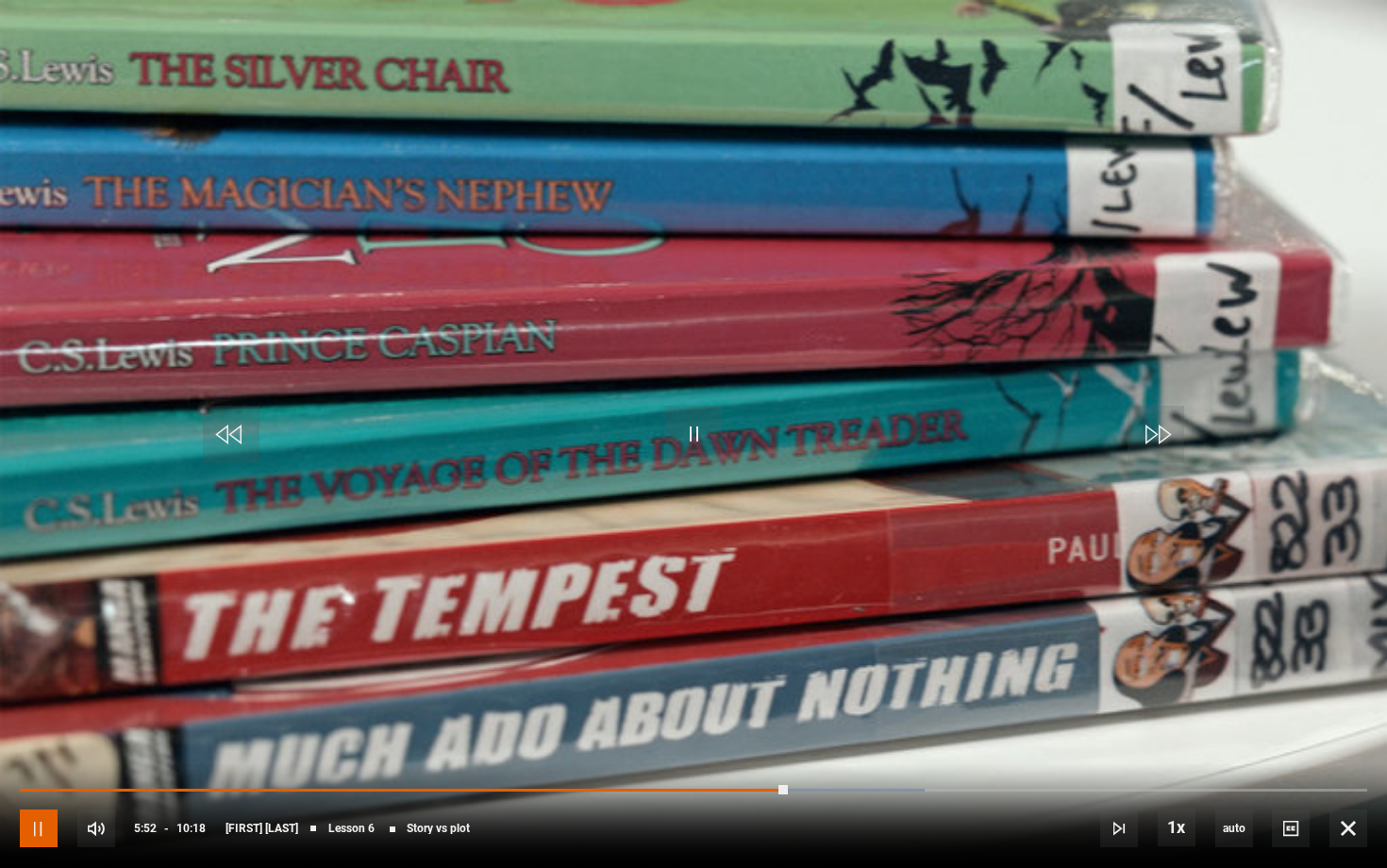 click at bounding box center [39, 828] 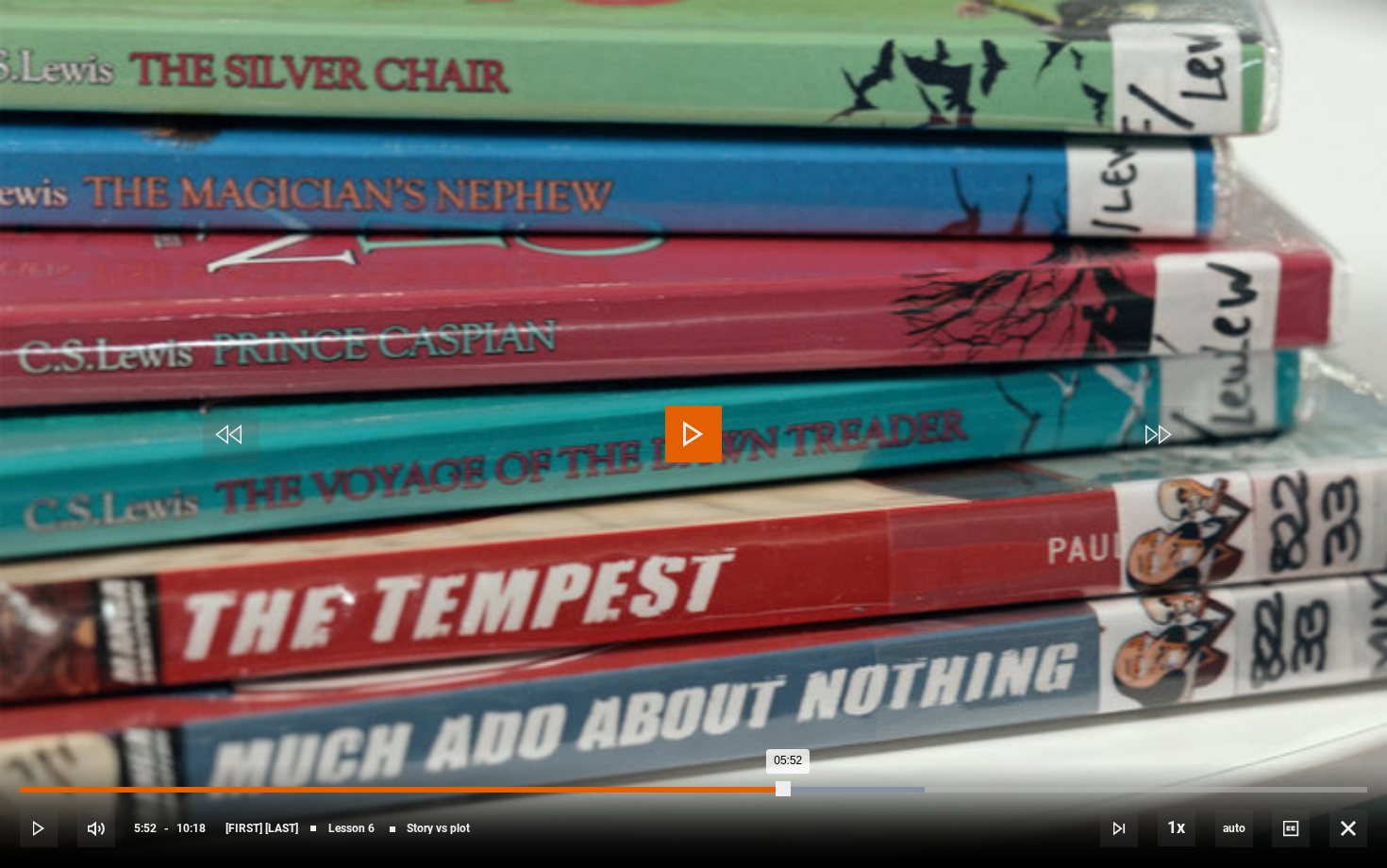 click on "05:43" at bounding box center (769, 790) 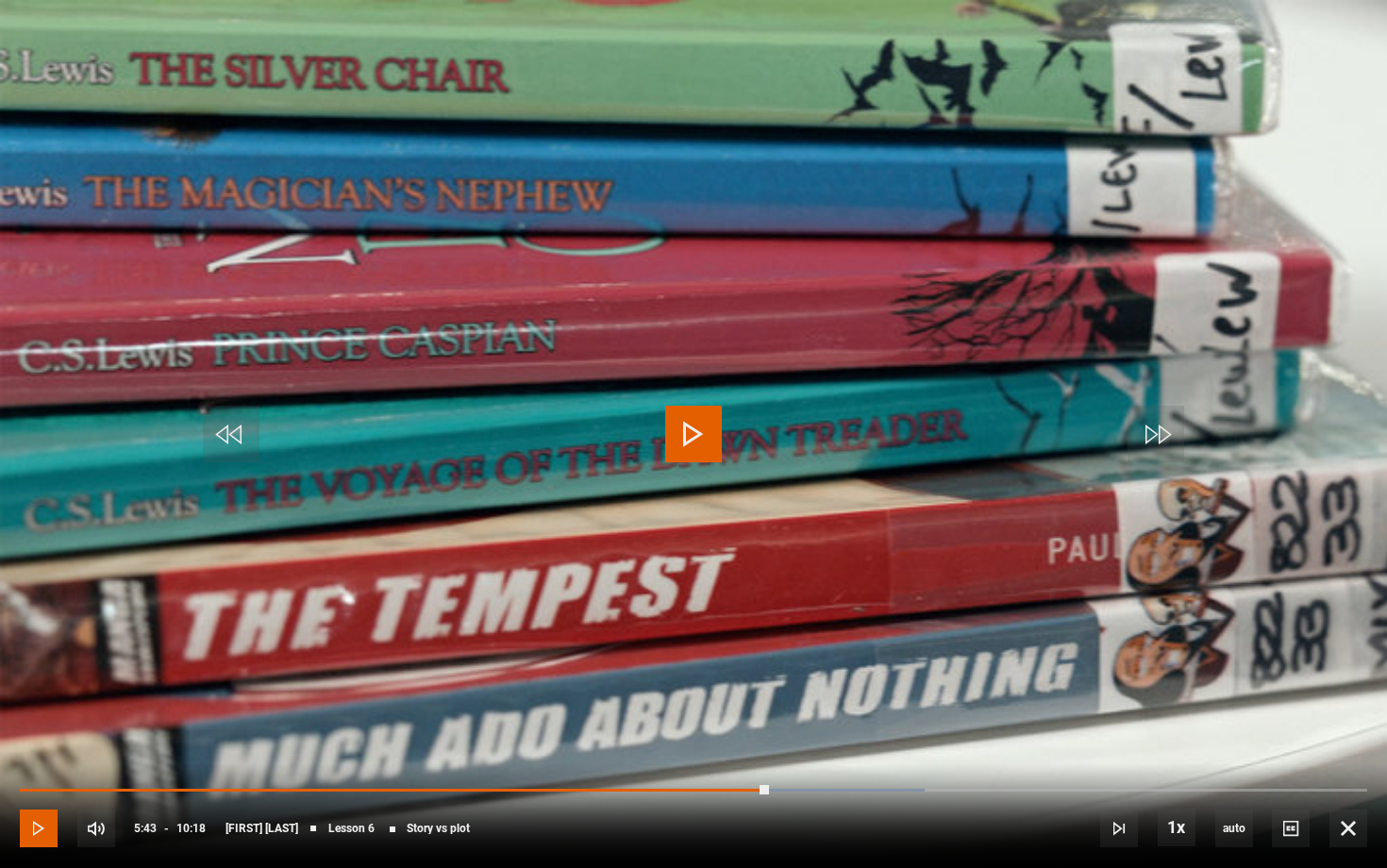 click at bounding box center [39, 828] 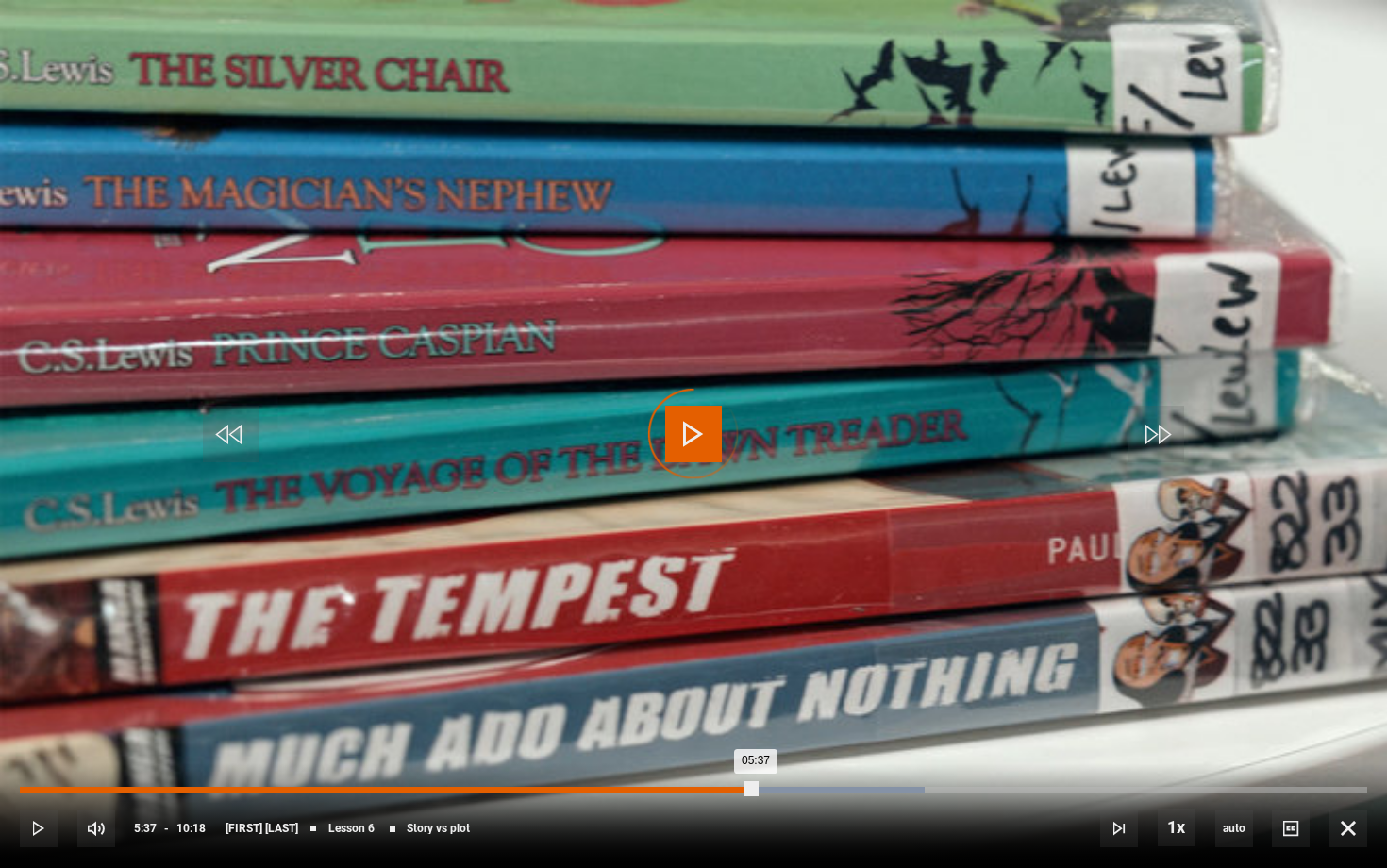 click on "Loaded :  67.15% 05:37 05:37" at bounding box center (694, 790) 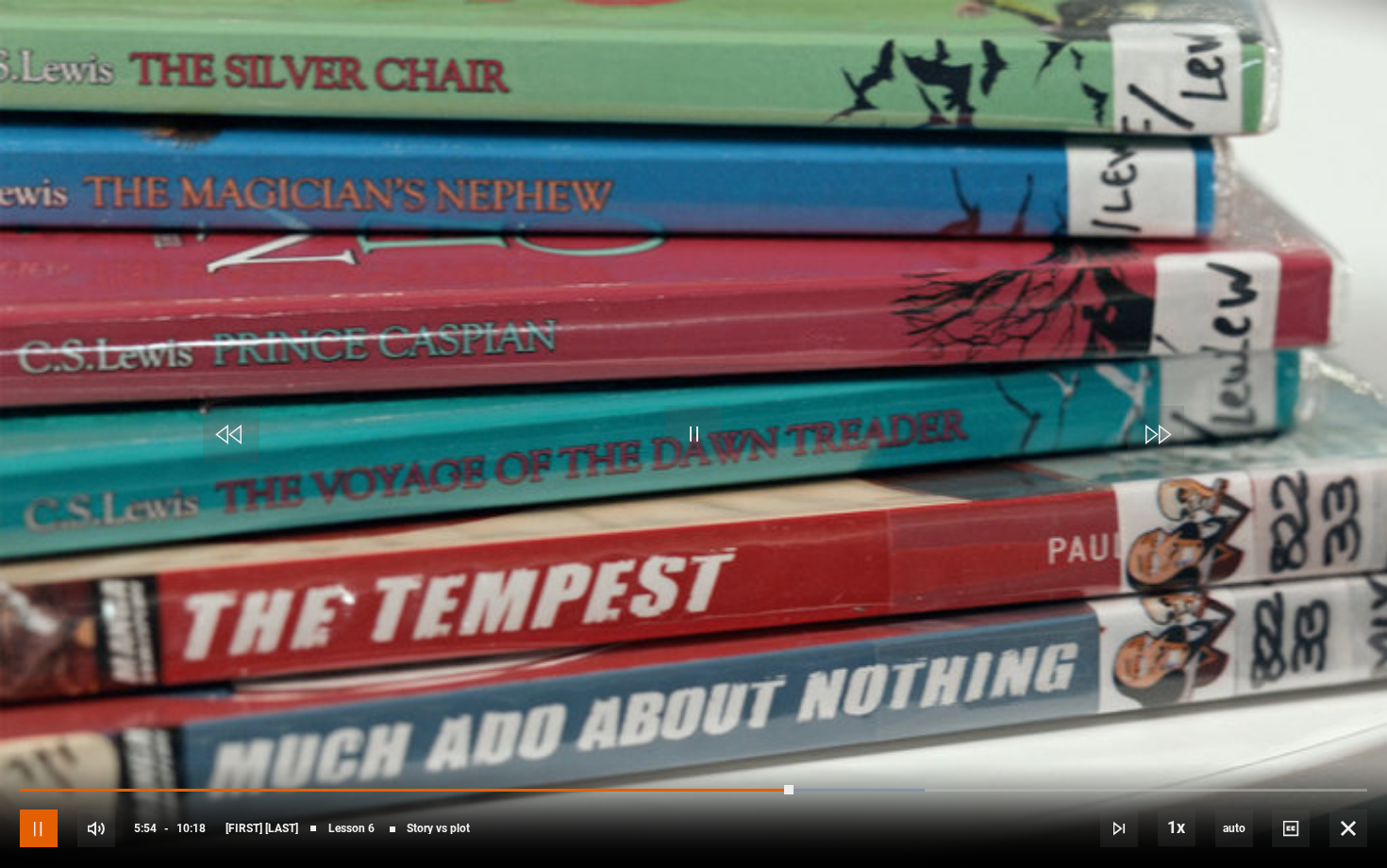click at bounding box center (39, 828) 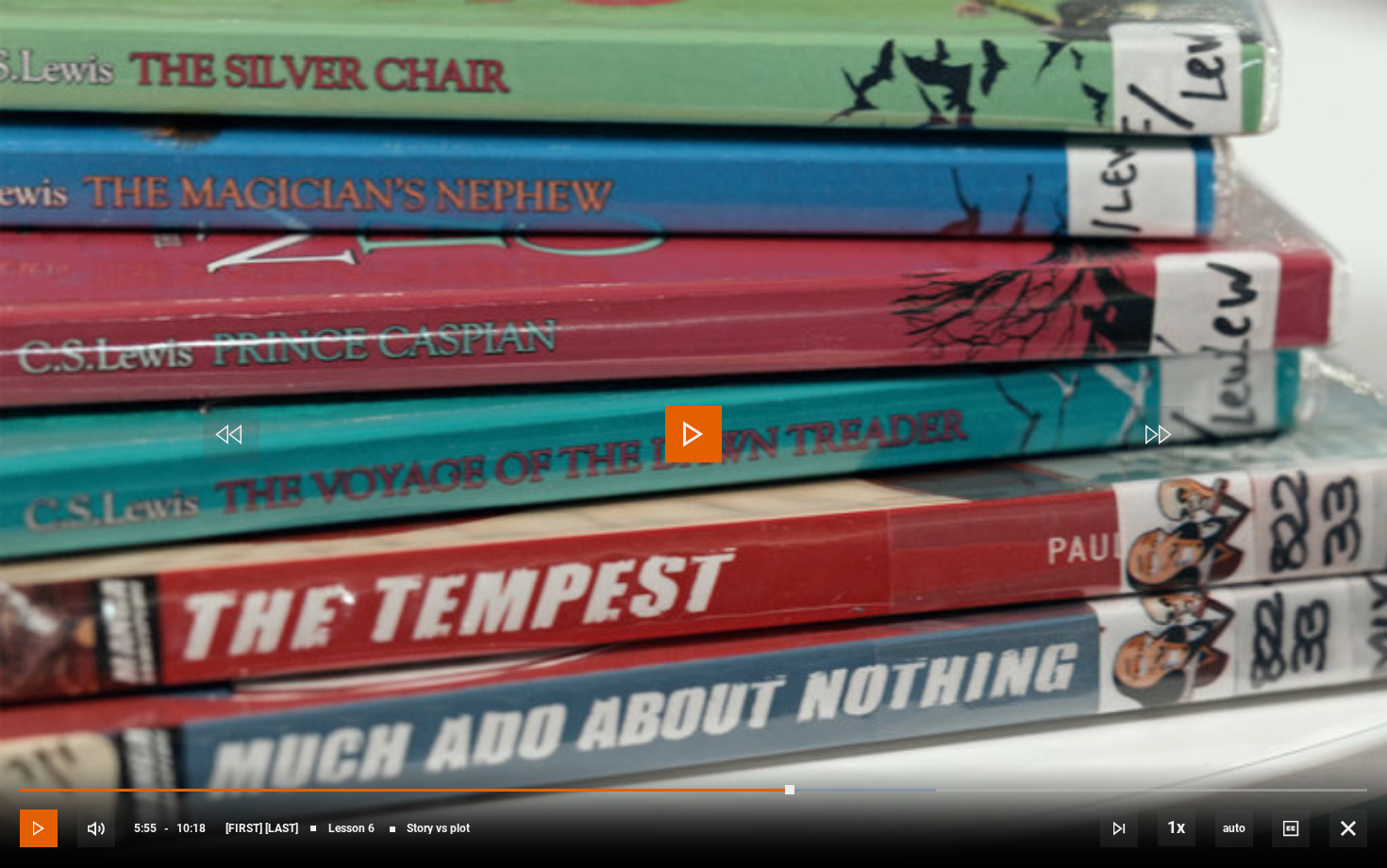 click at bounding box center (39, 828) 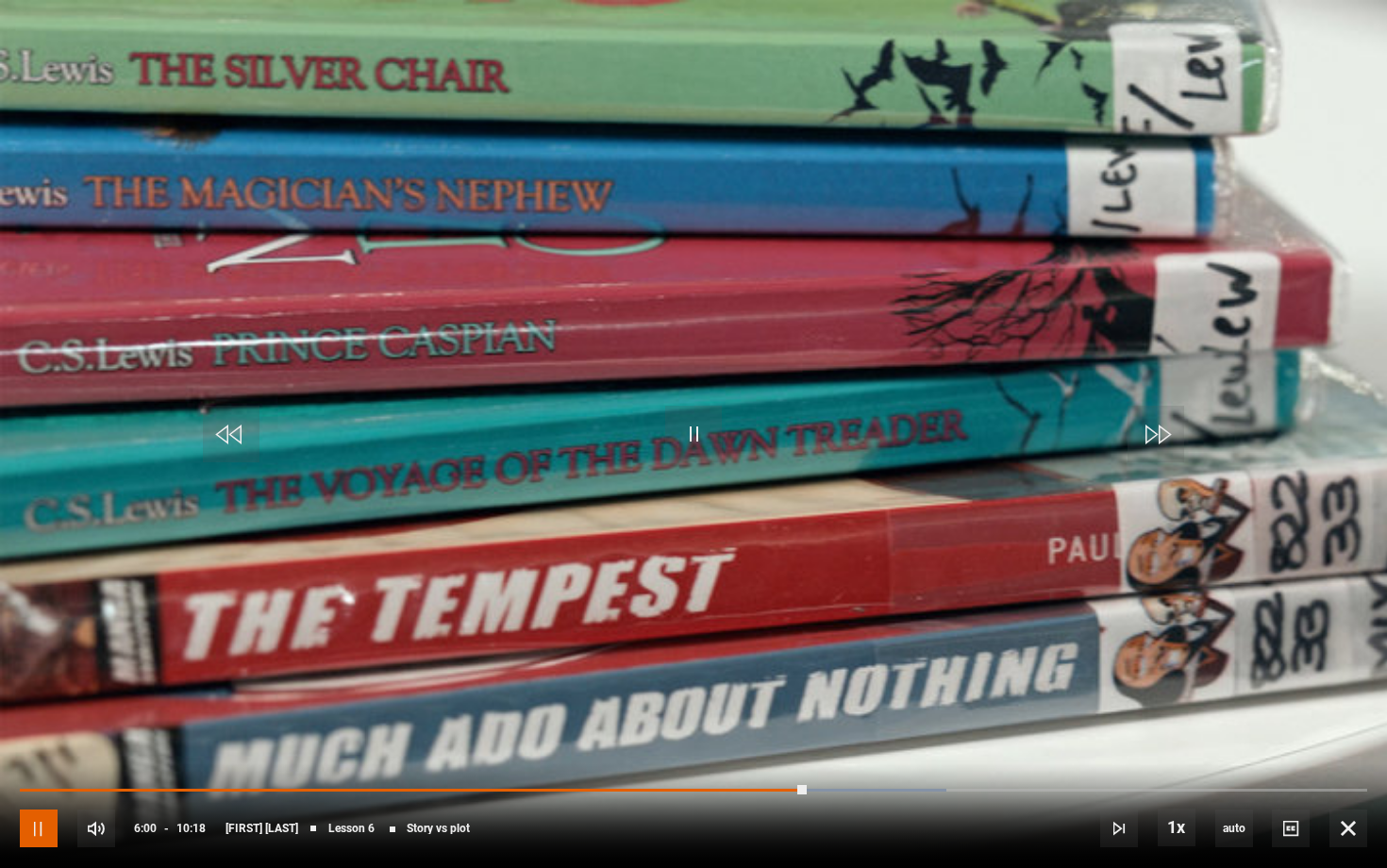 click at bounding box center (39, 828) 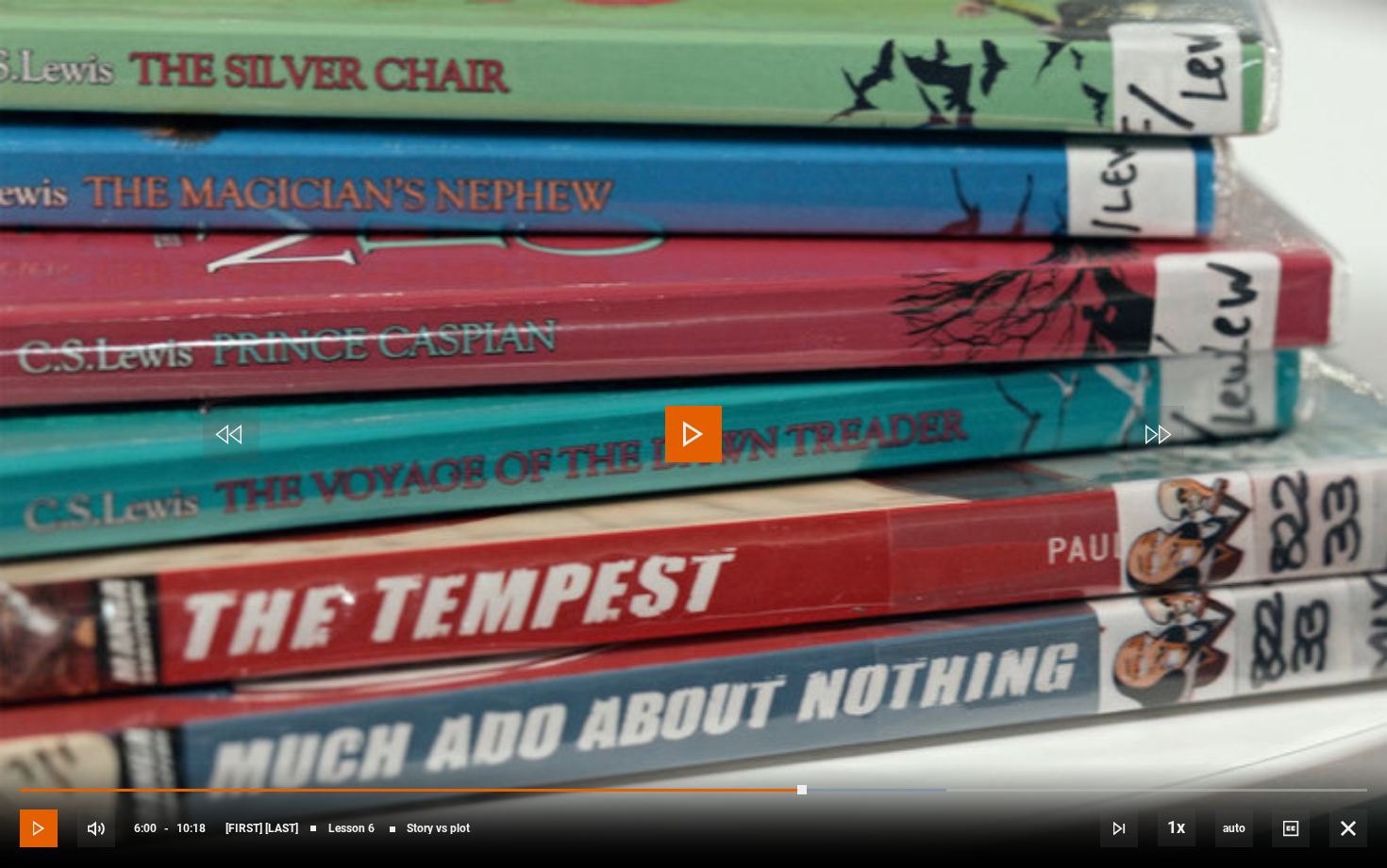 click at bounding box center (39, 828) 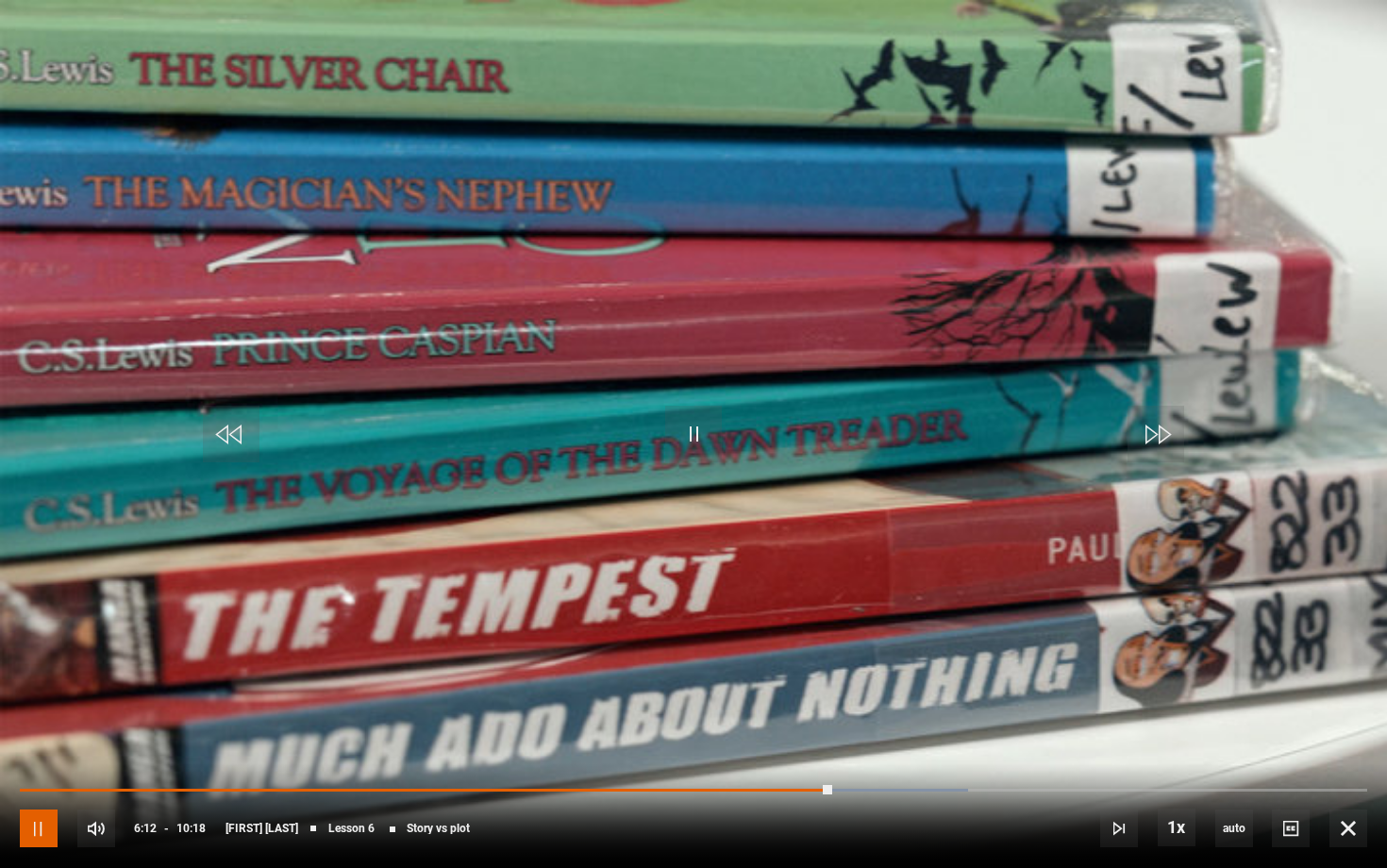 click at bounding box center [39, 828] 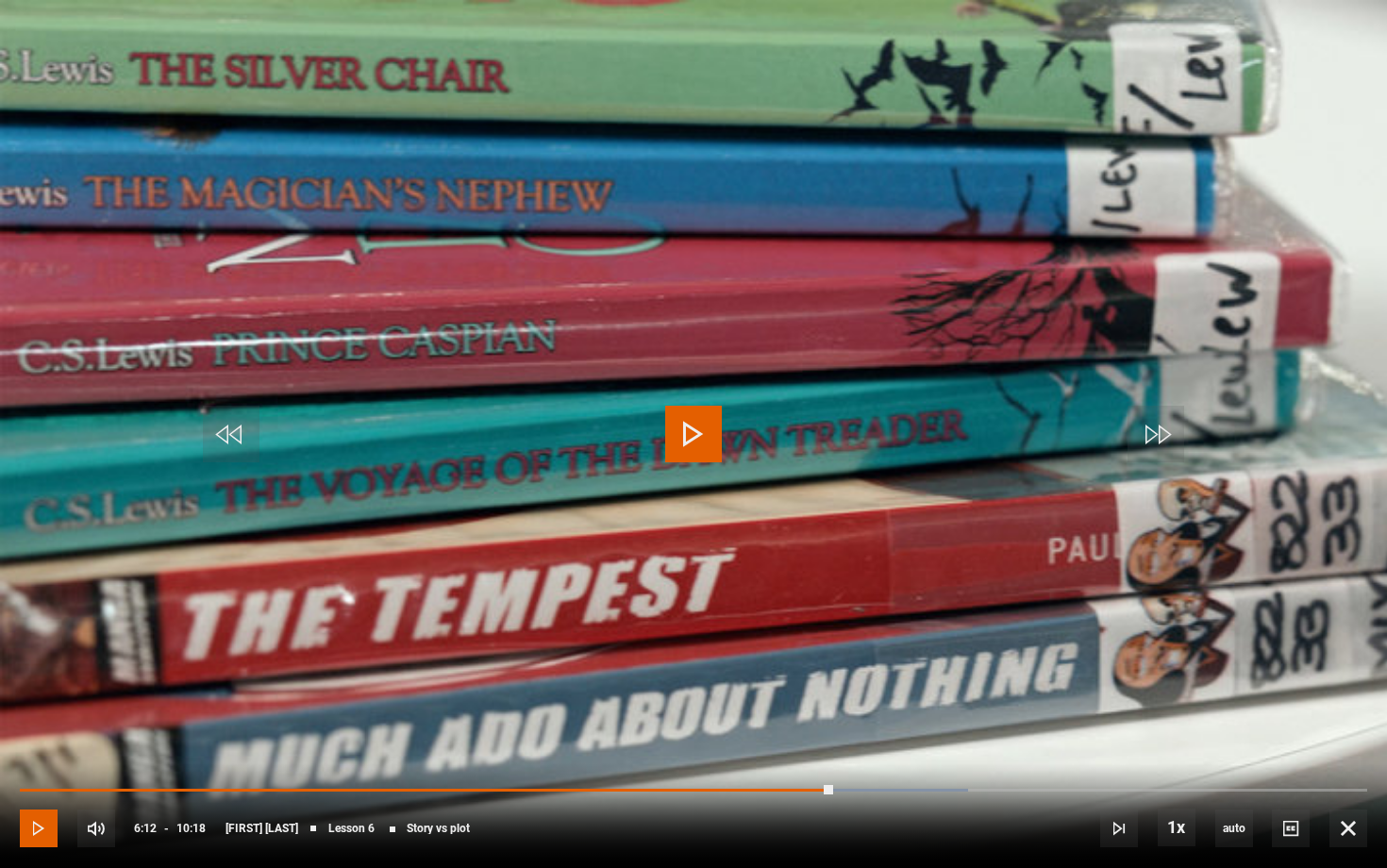 click at bounding box center [39, 828] 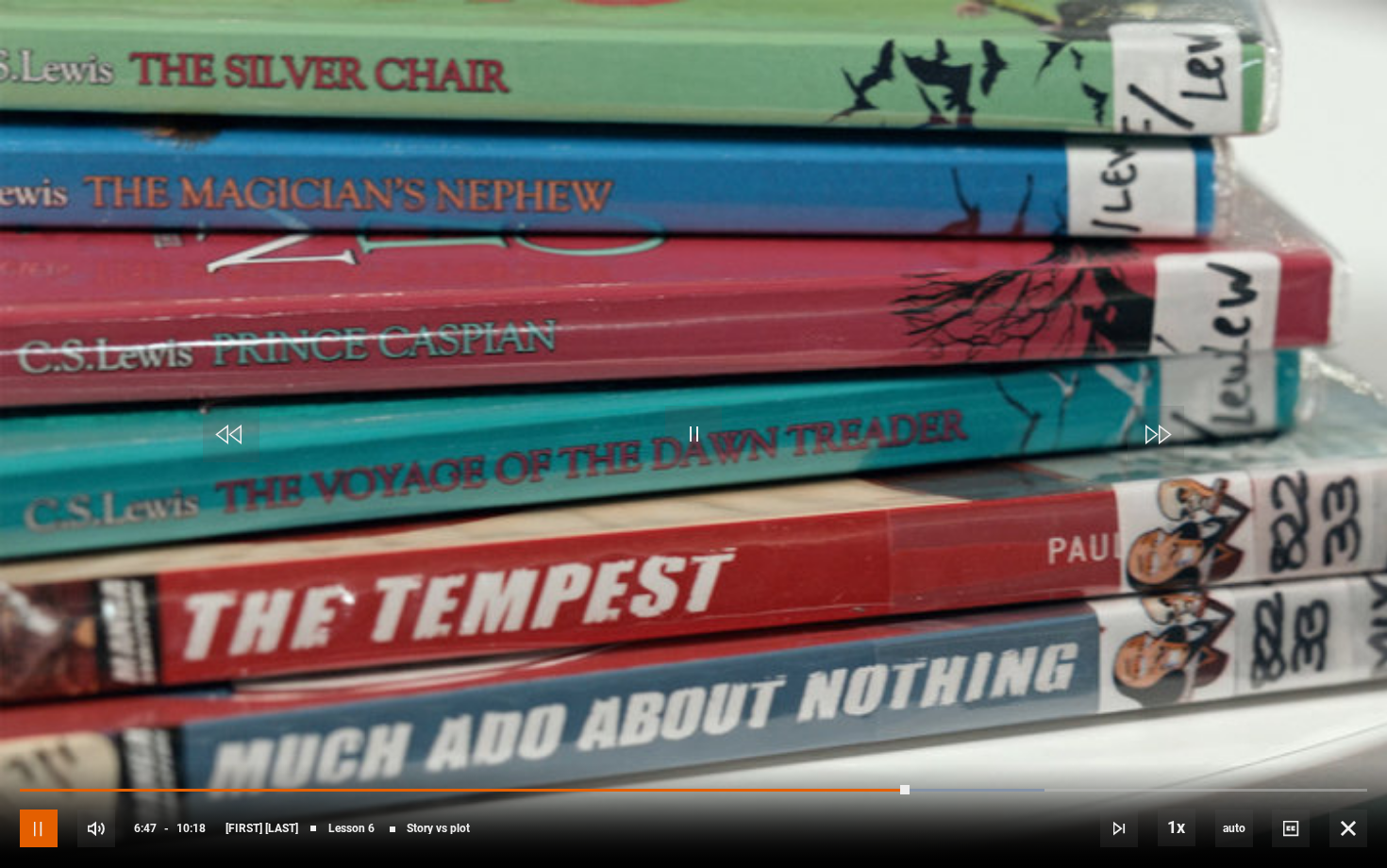 click at bounding box center (39, 828) 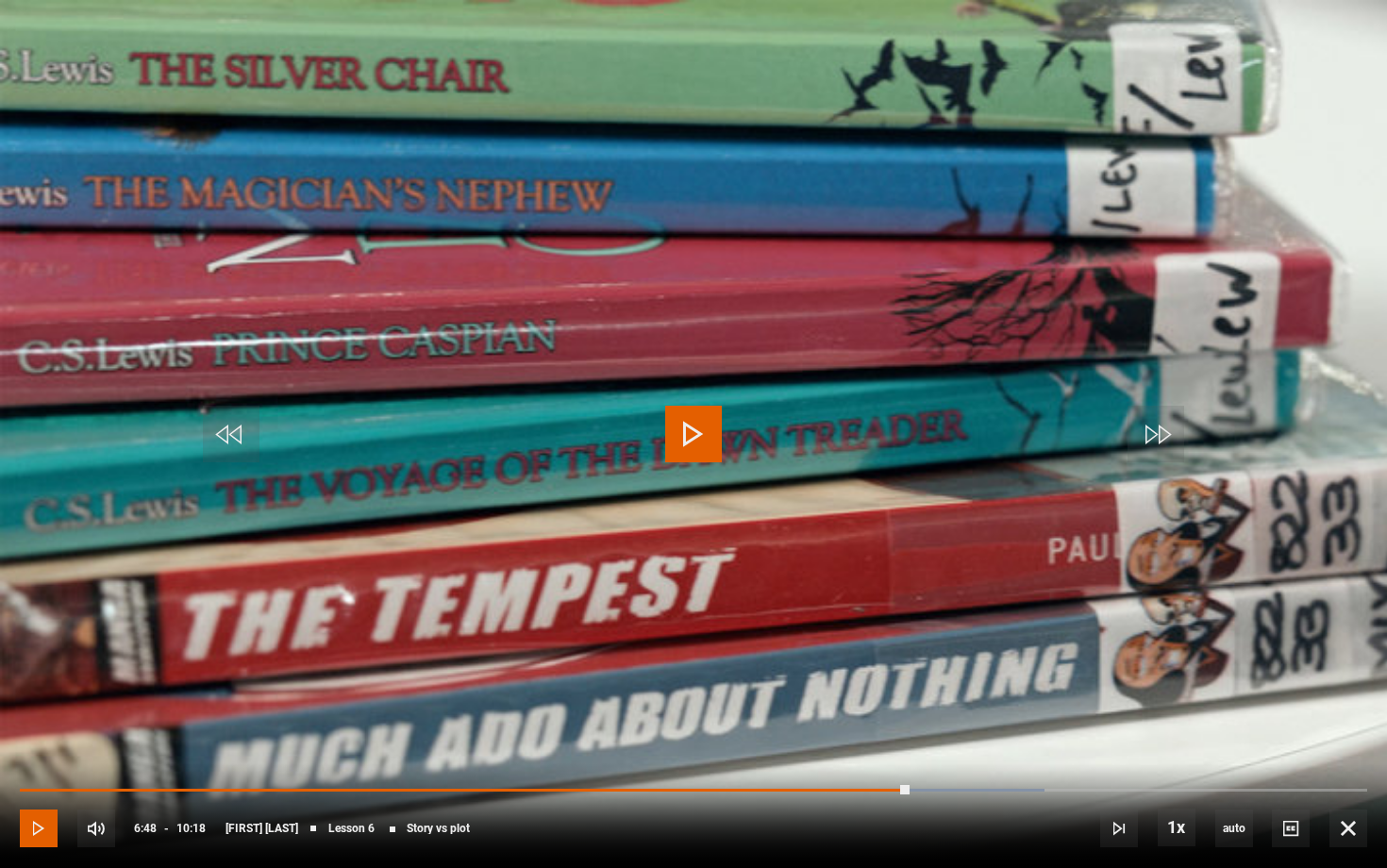 click at bounding box center (39, 828) 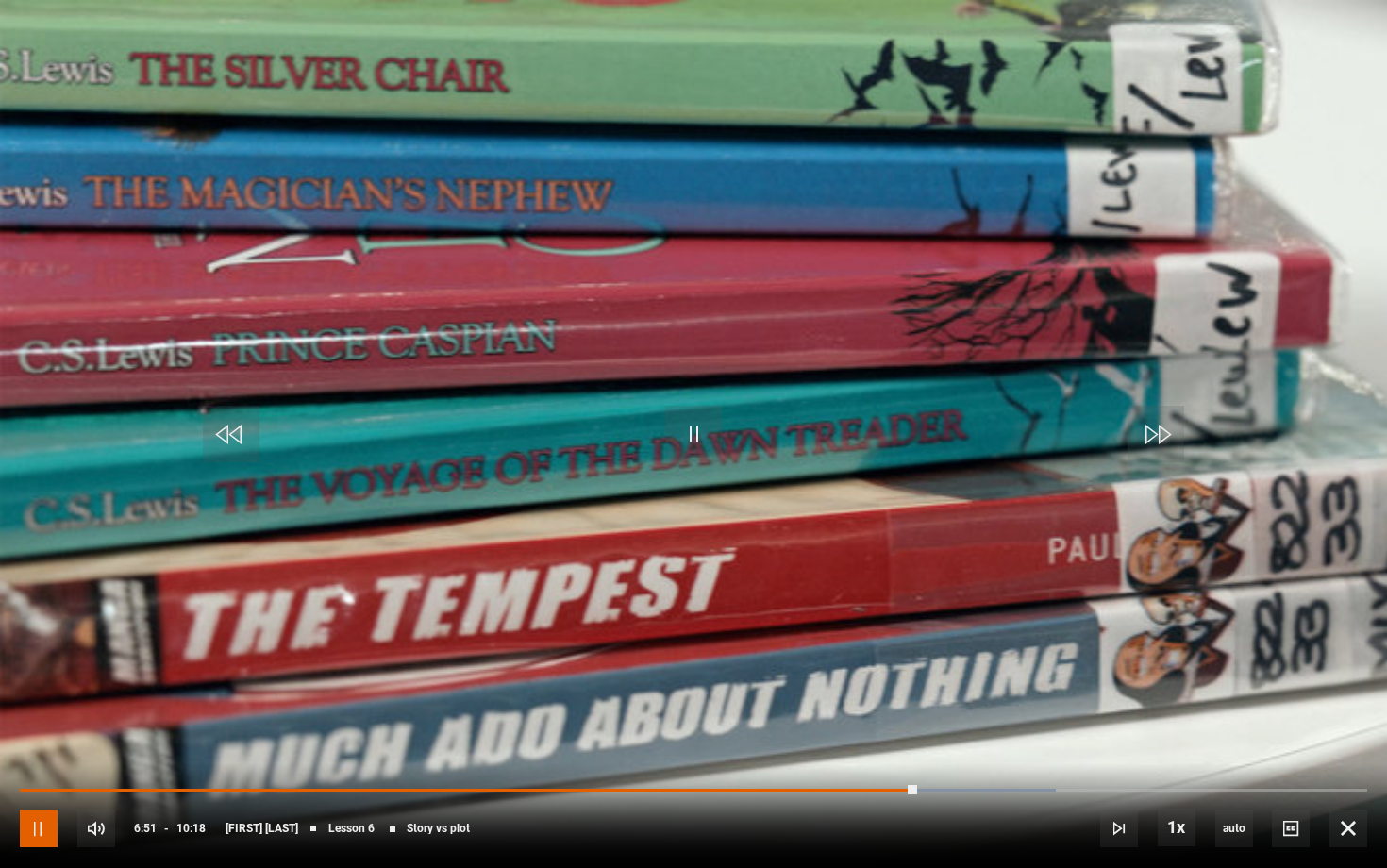 click at bounding box center (39, 828) 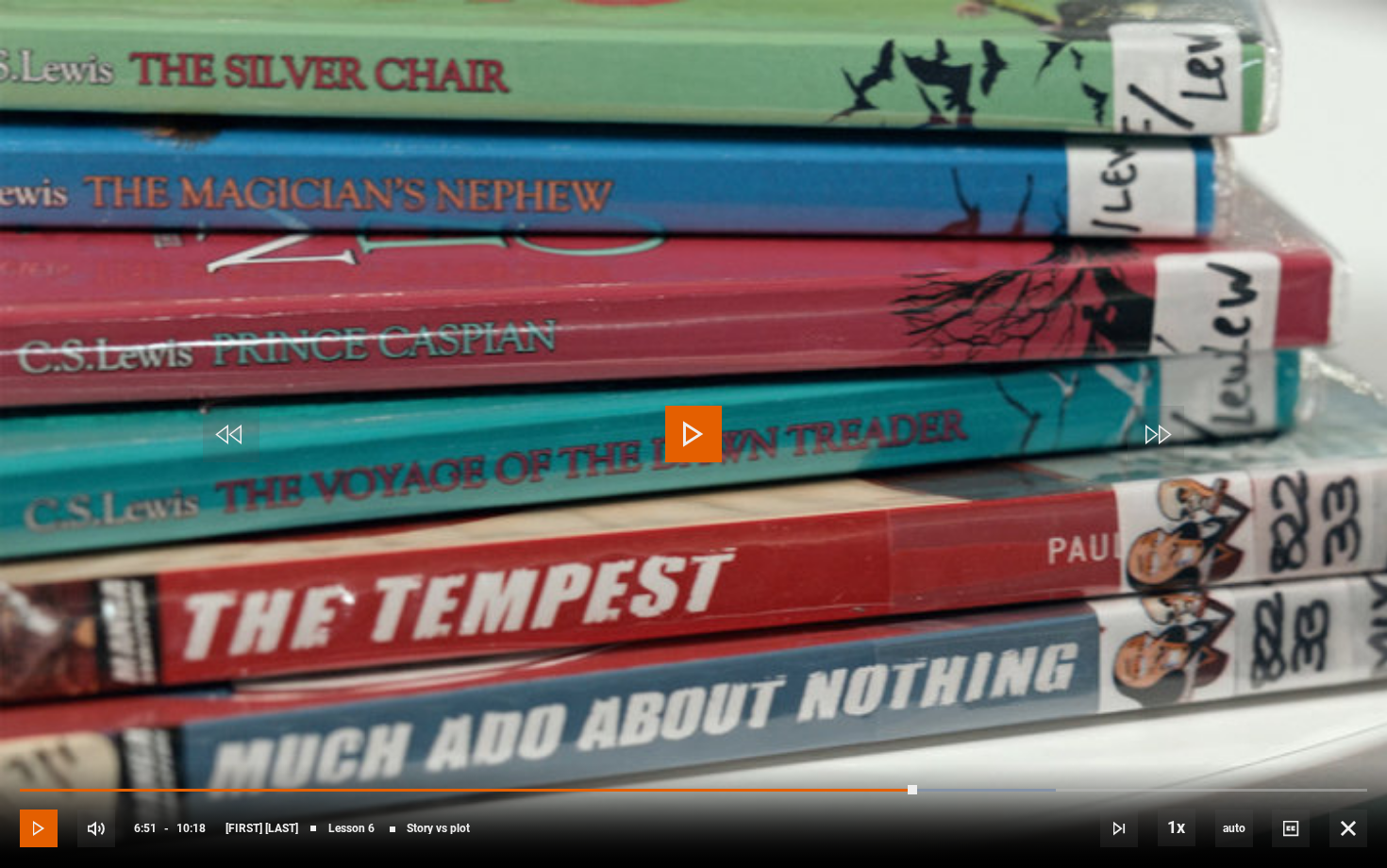 click at bounding box center [39, 828] 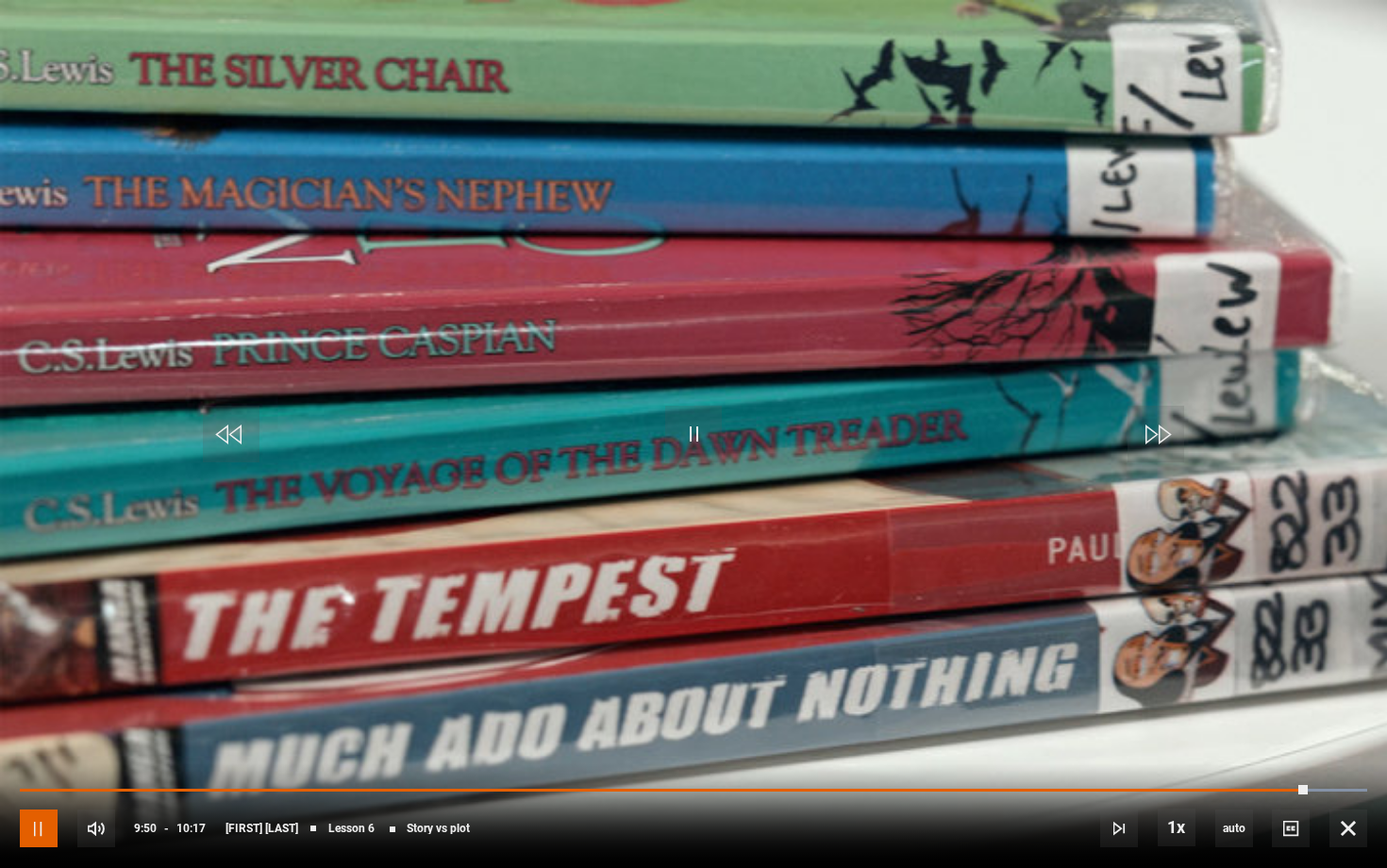 click at bounding box center [39, 828] 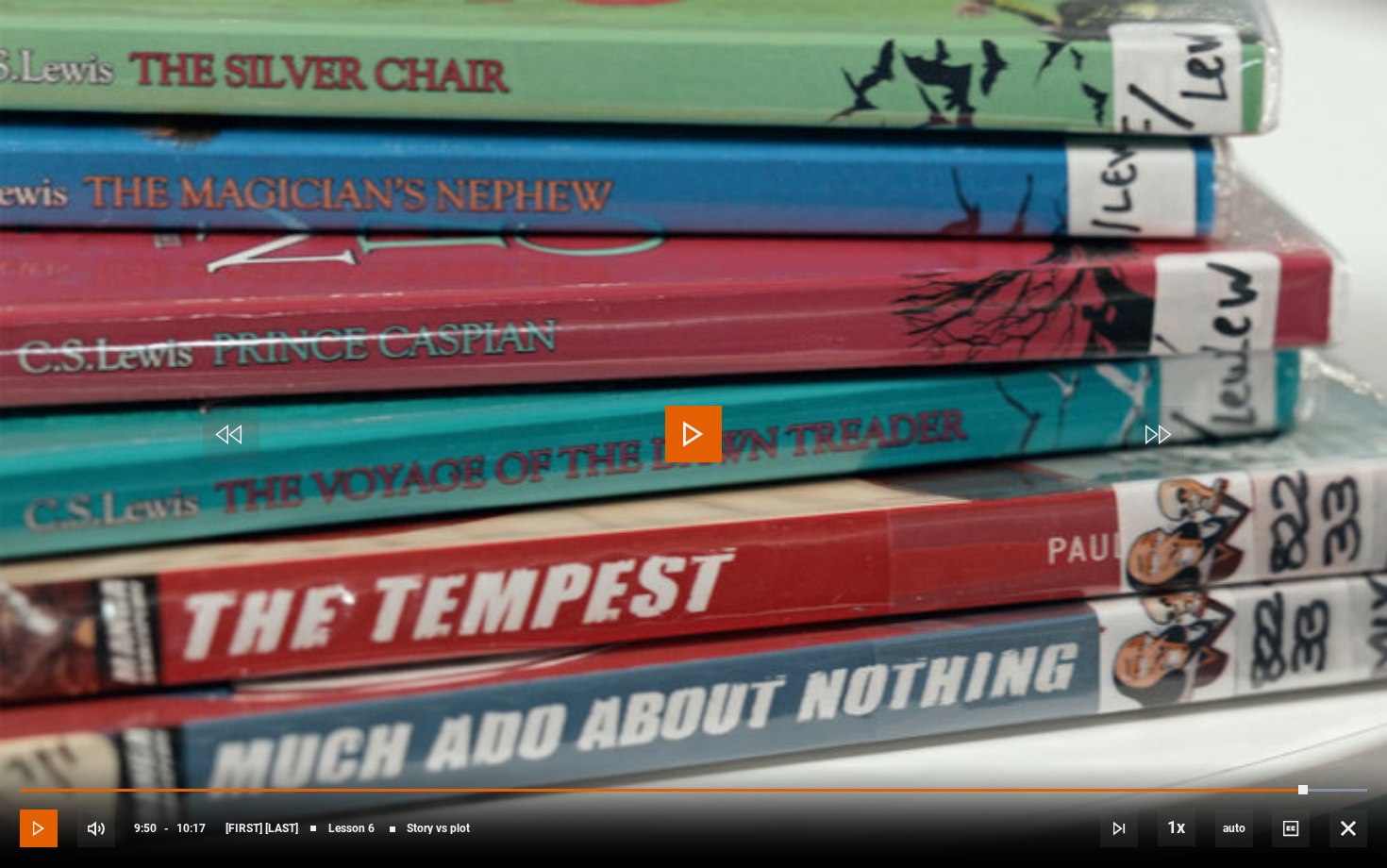 click at bounding box center [39, 828] 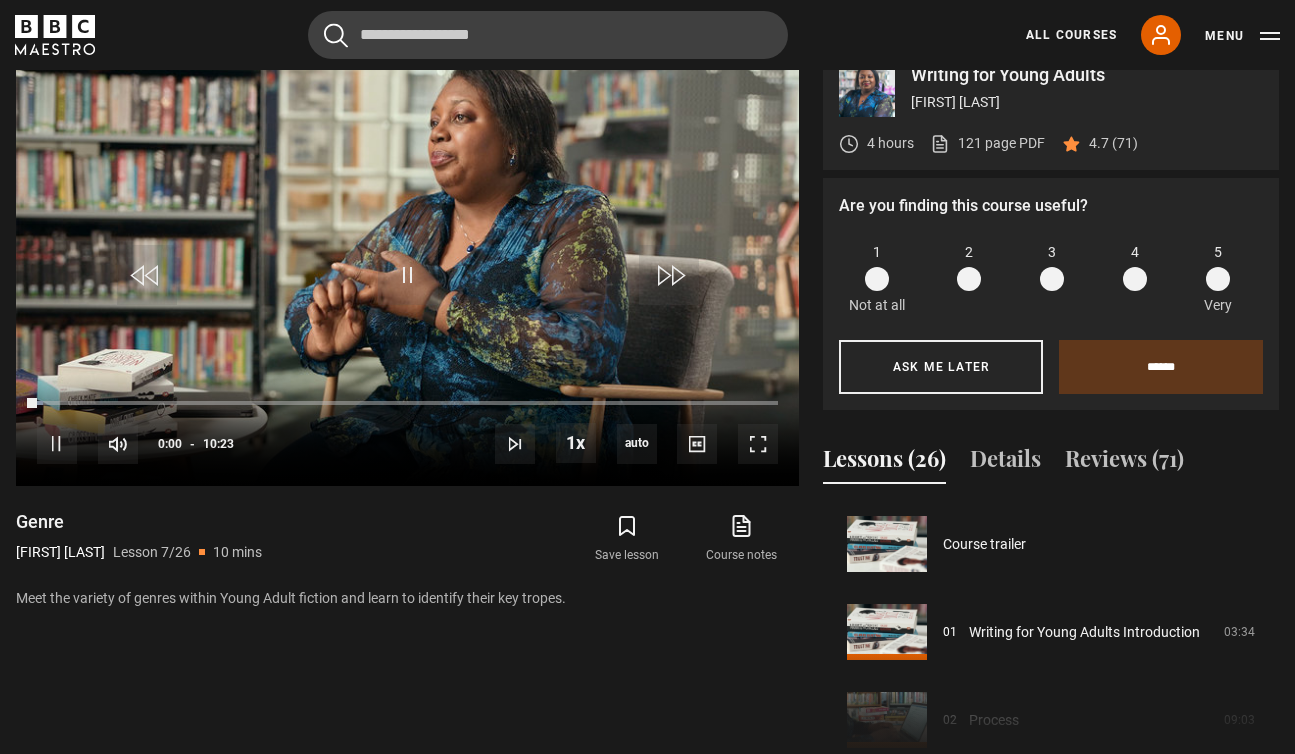 scroll, scrollTop: 912, scrollLeft: 0, axis: vertical 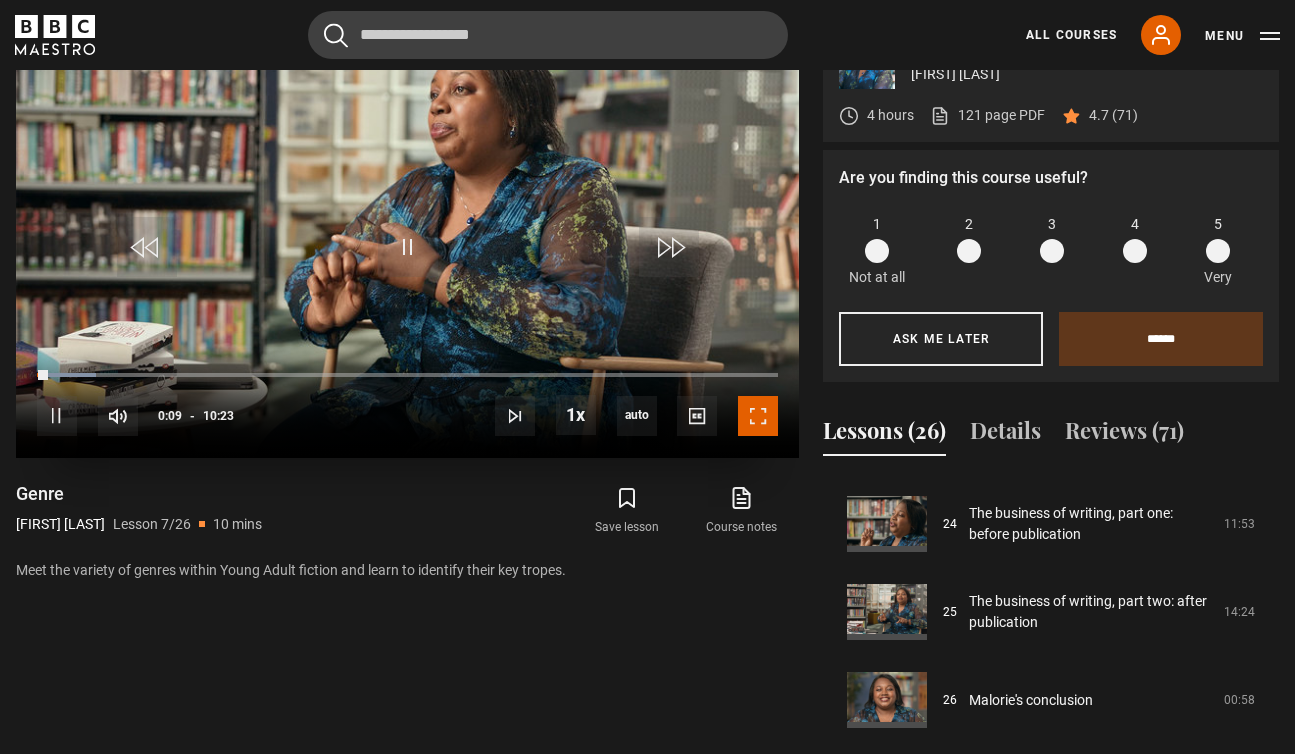 click at bounding box center [758, 416] 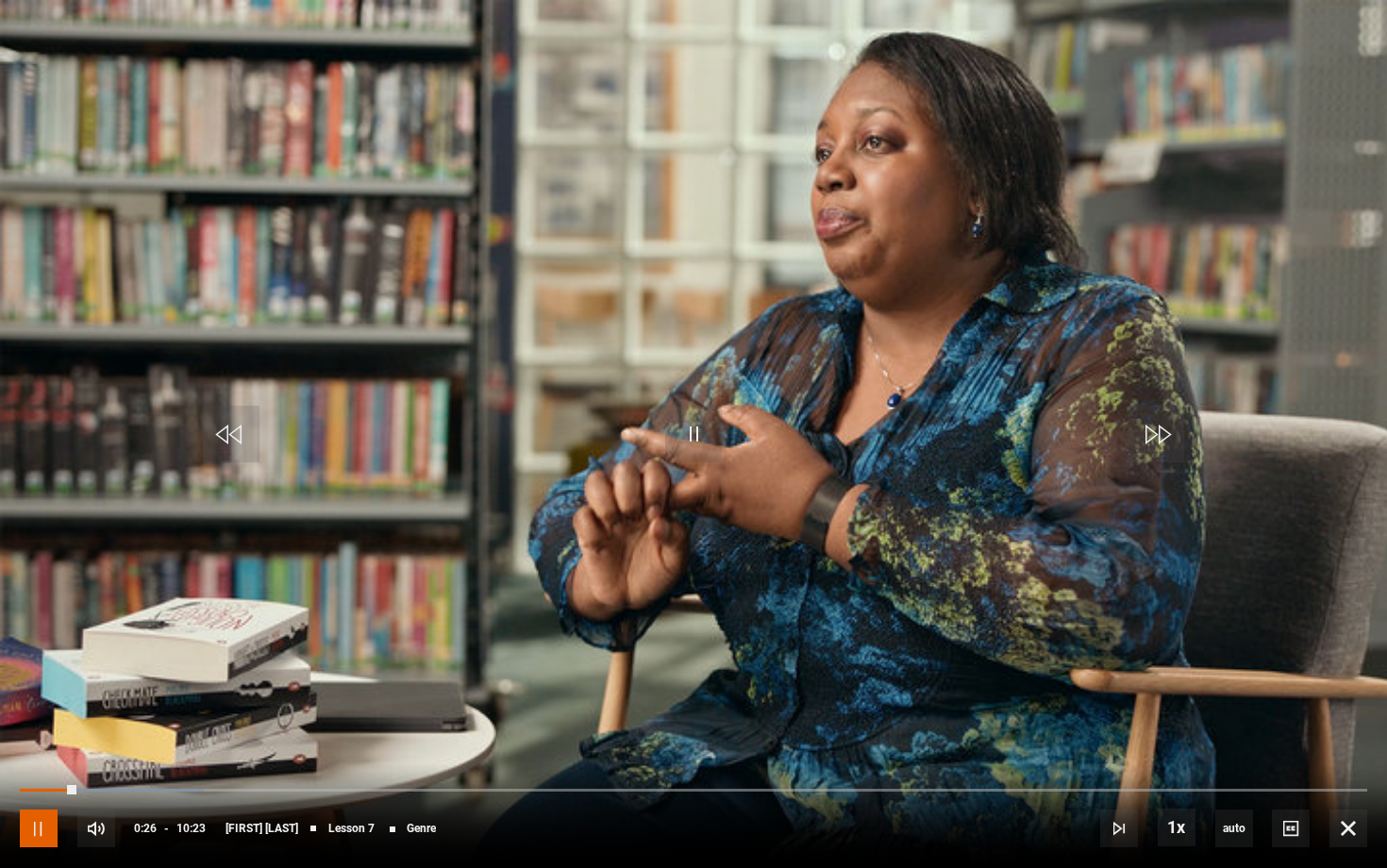 click at bounding box center (39, 828) 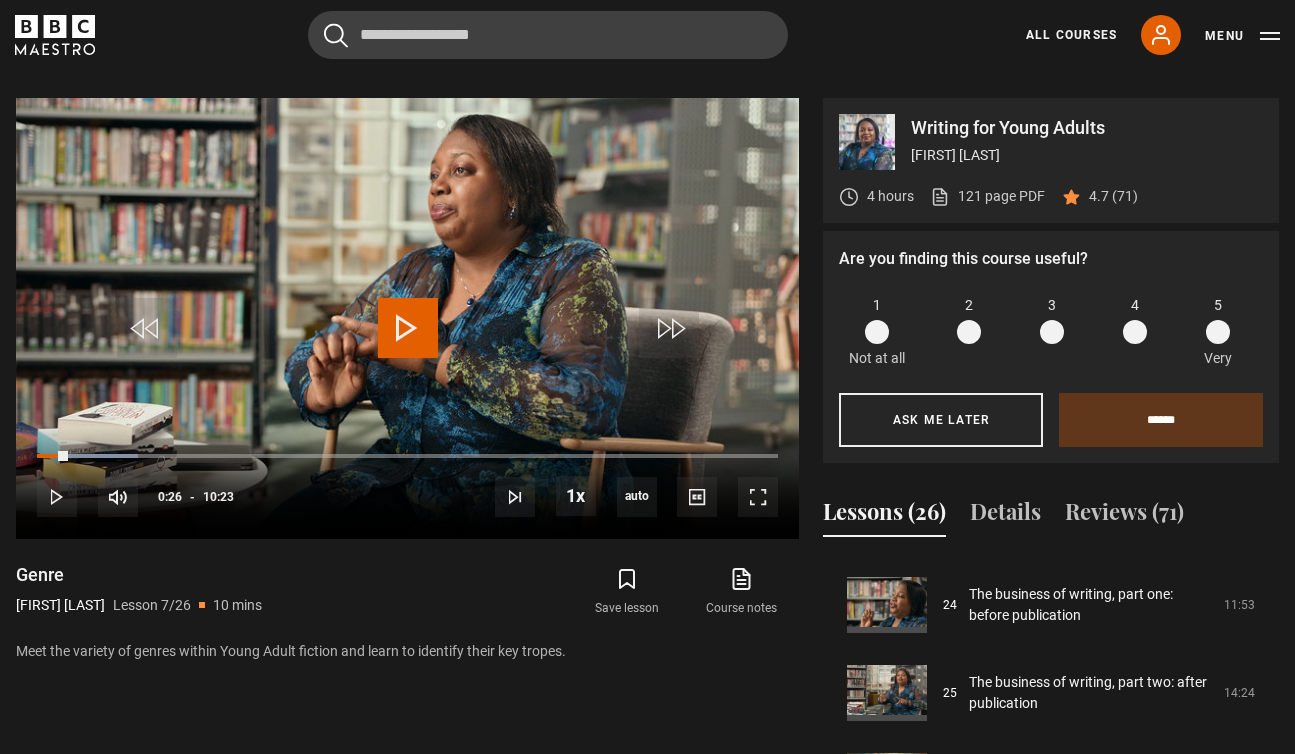 scroll, scrollTop: 828, scrollLeft: 0, axis: vertical 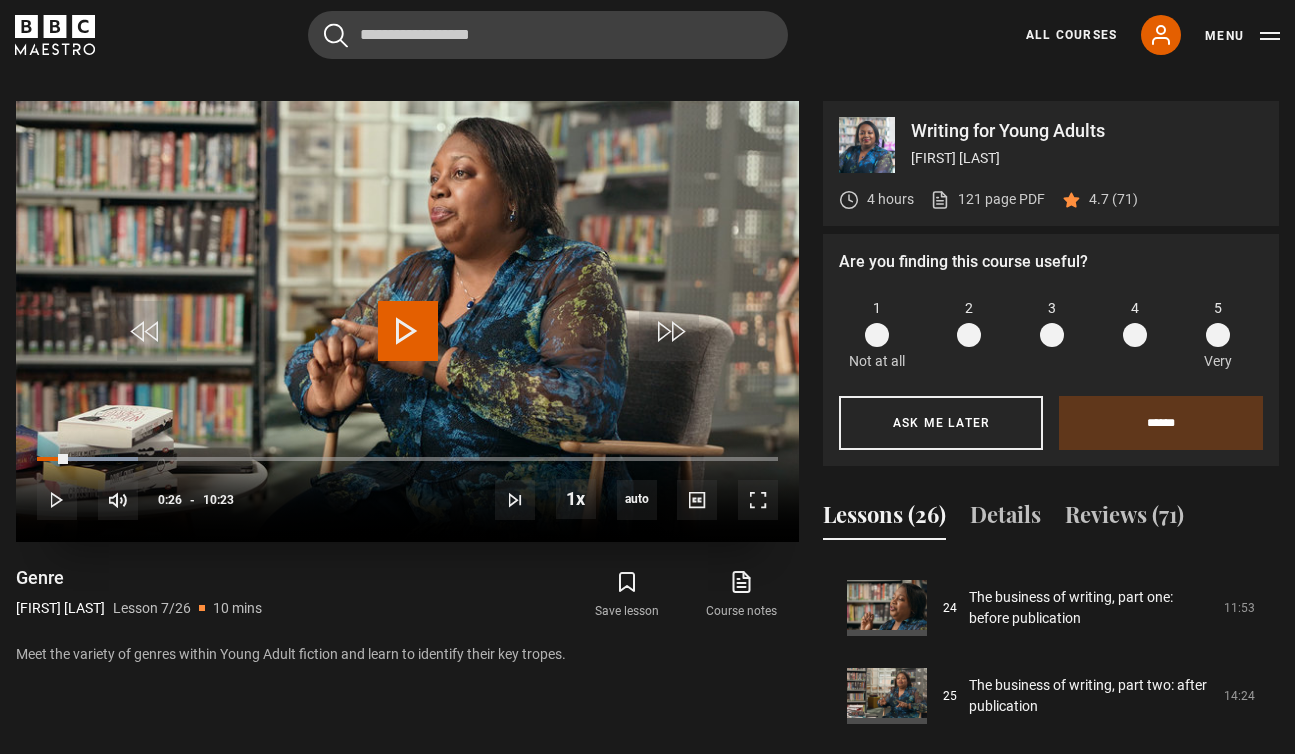 click at bounding box center [408, 331] 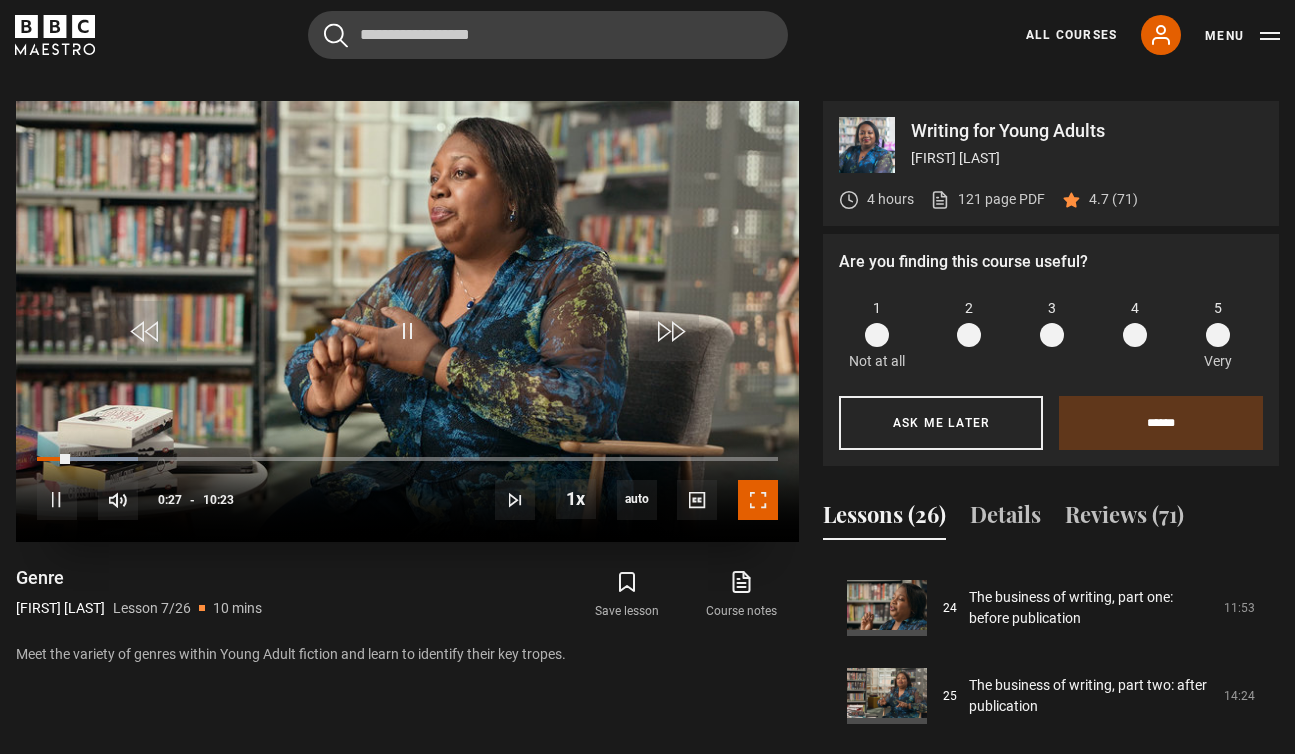 click at bounding box center [758, 500] 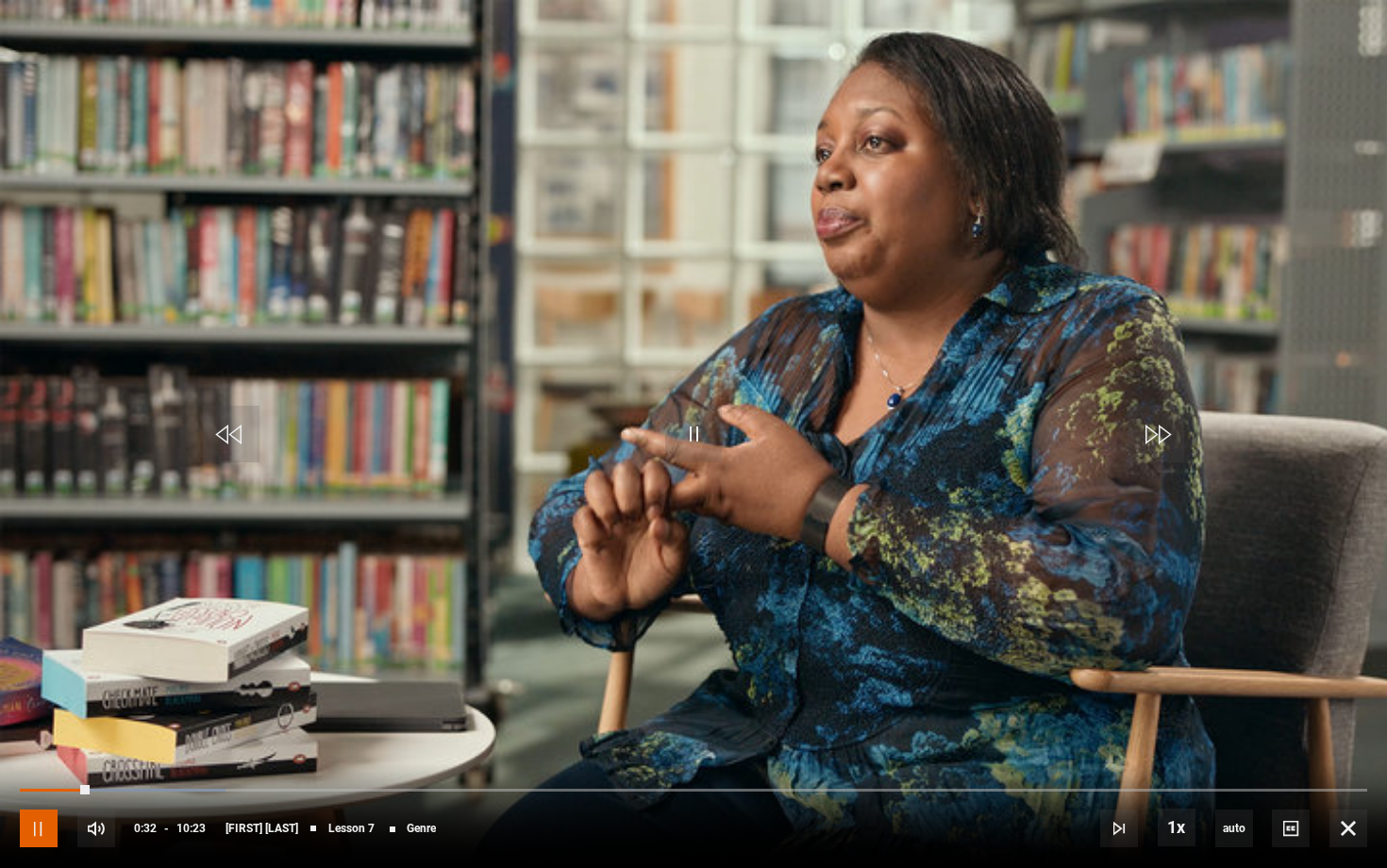 click at bounding box center (39, 828) 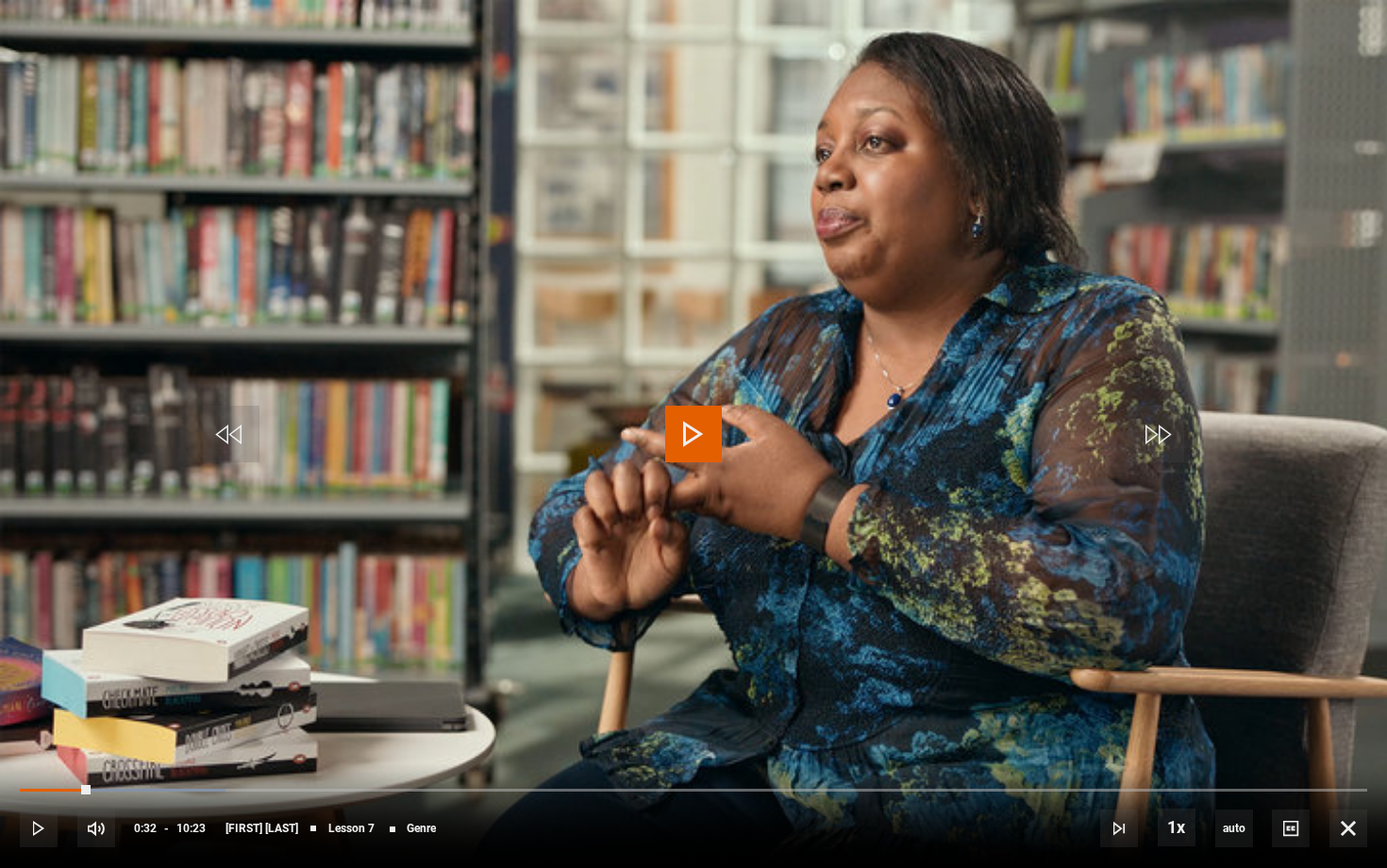 click on "10s Skip Back 10 seconds Play 10s Skip Forward 10 seconds Loaded :  15.25% 02:40 00:32 Play Mute Current Time  0:32 - Duration  10:23
[FIRST] [LAST]
Lesson 7
Genre
1x Playback Rate 2x 1.5x 1x , selected 0.5x auto Quality 360p 720p 1080p 2160p auto , selected Captions captions off , selected English  Captions" at bounding box center [694, 815] 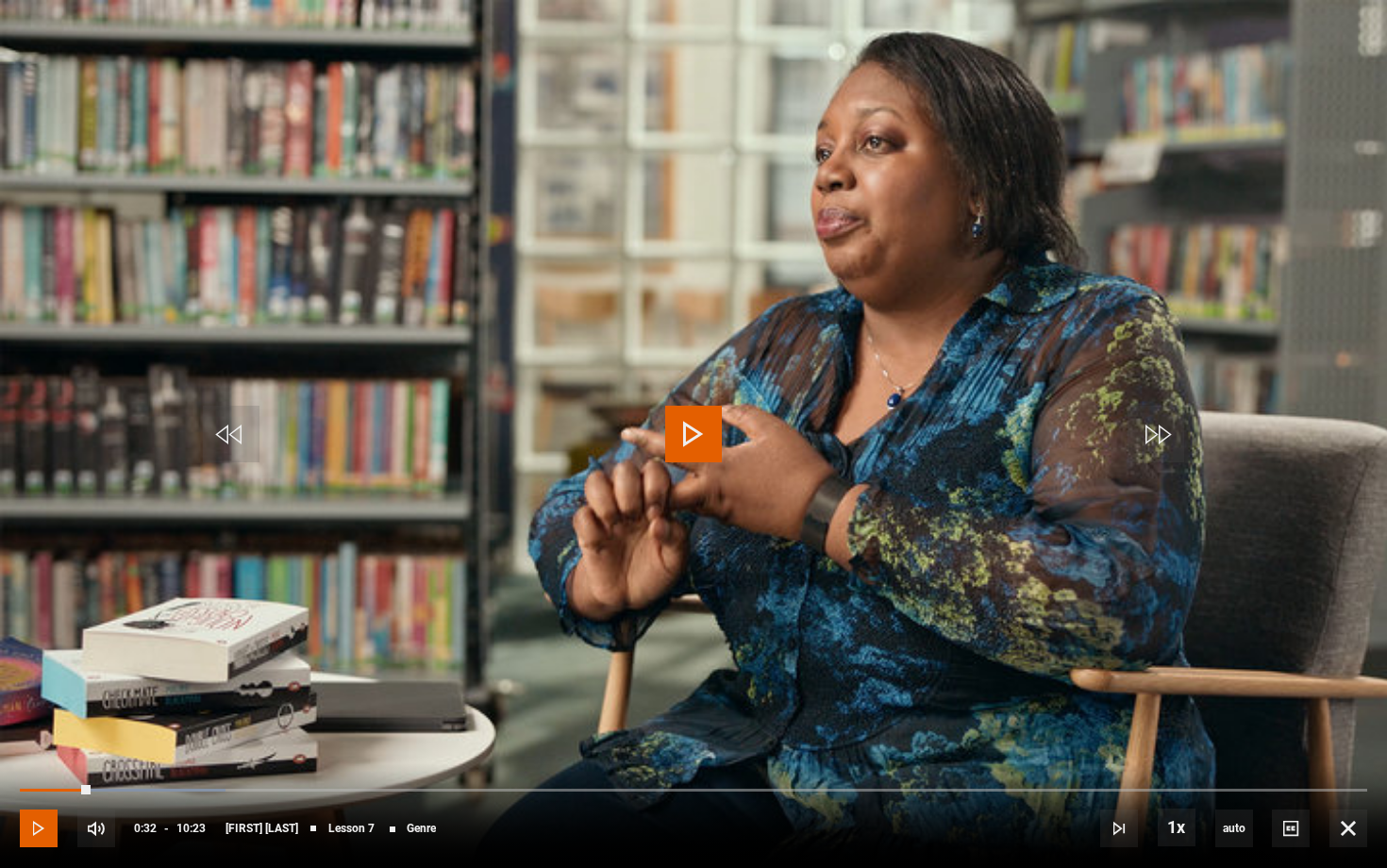 click at bounding box center (39, 828) 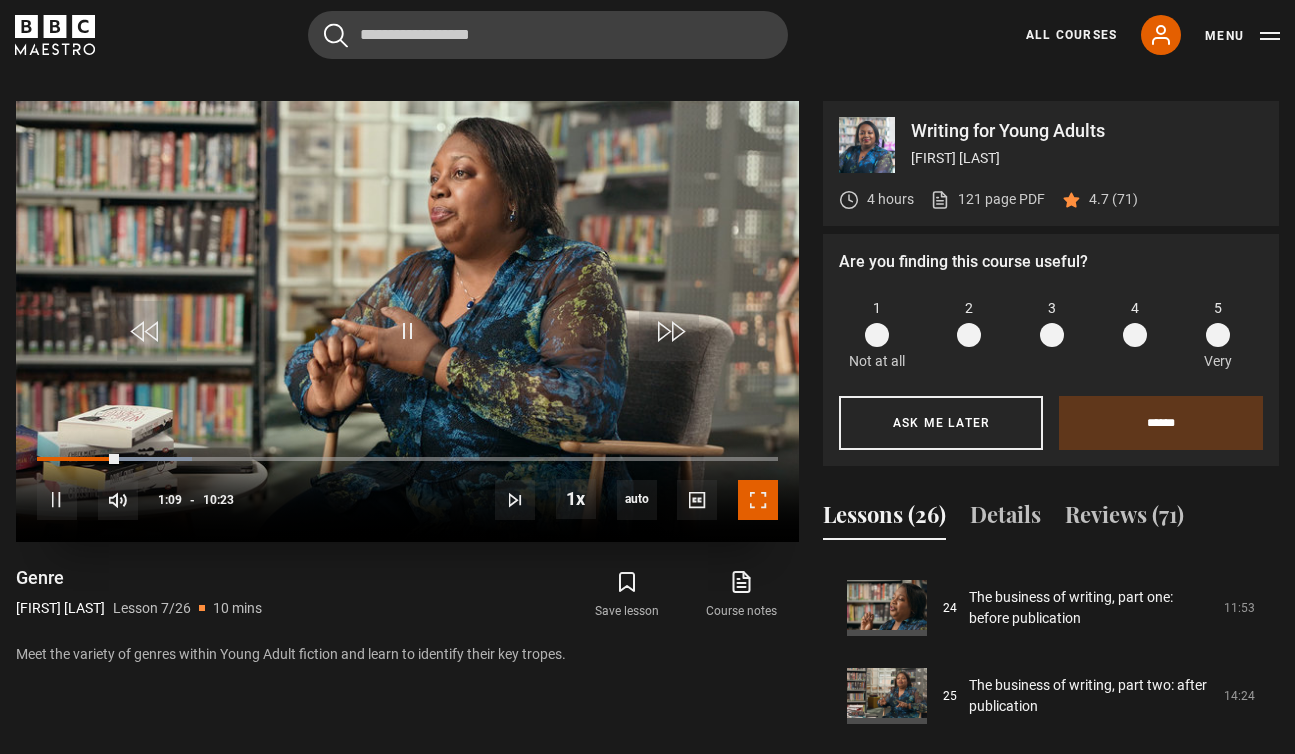 click at bounding box center (758, 500) 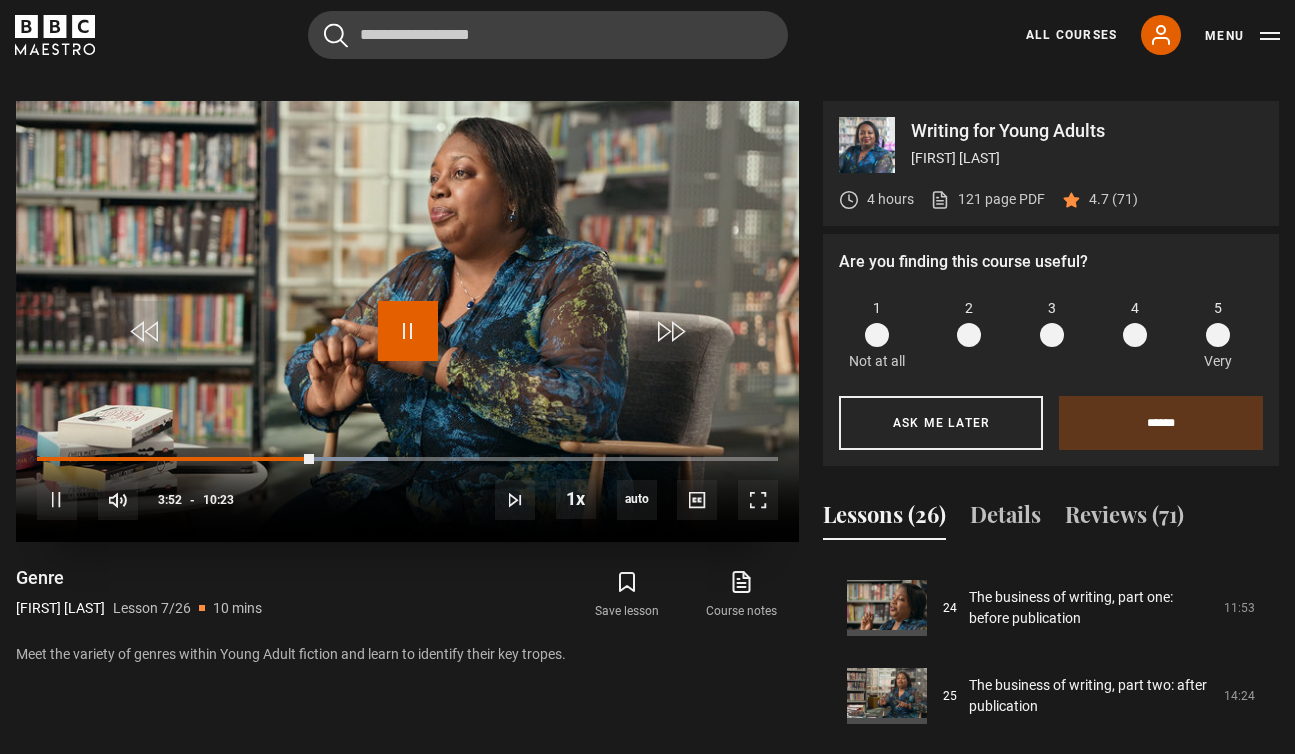 click at bounding box center (408, 331) 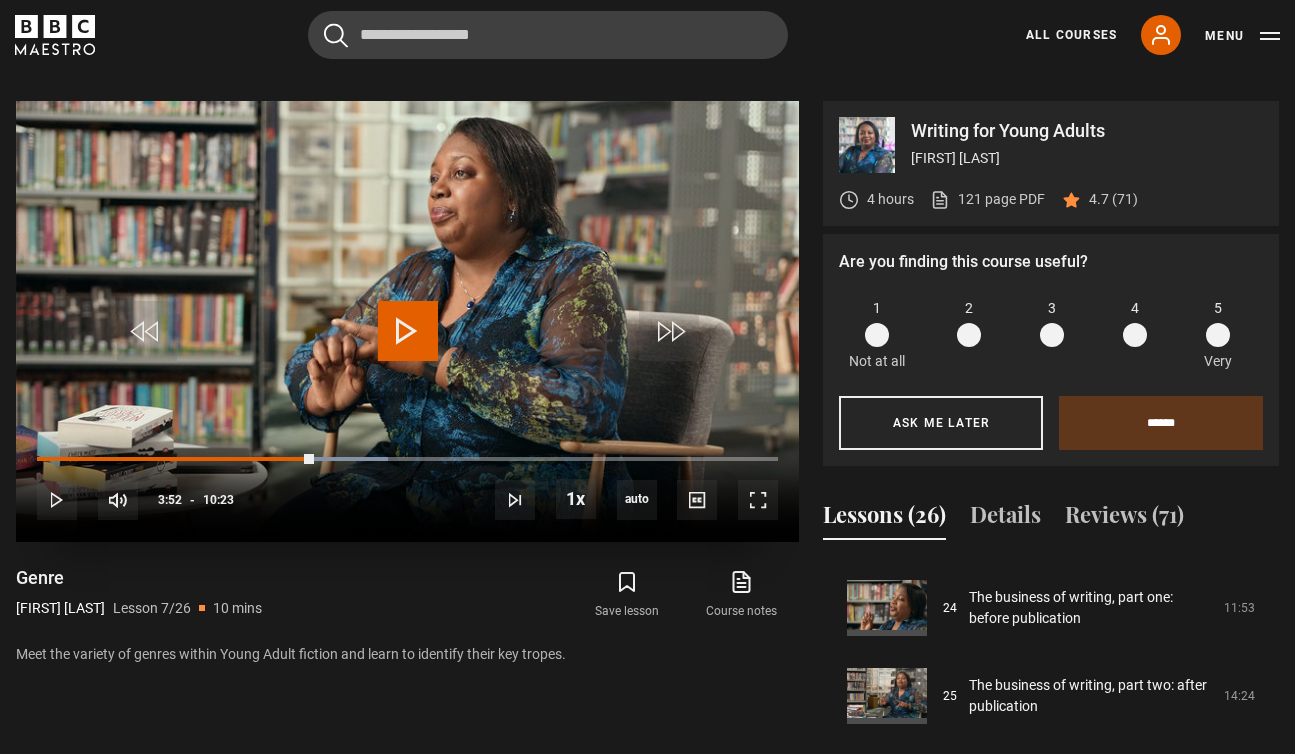 click at bounding box center [408, 331] 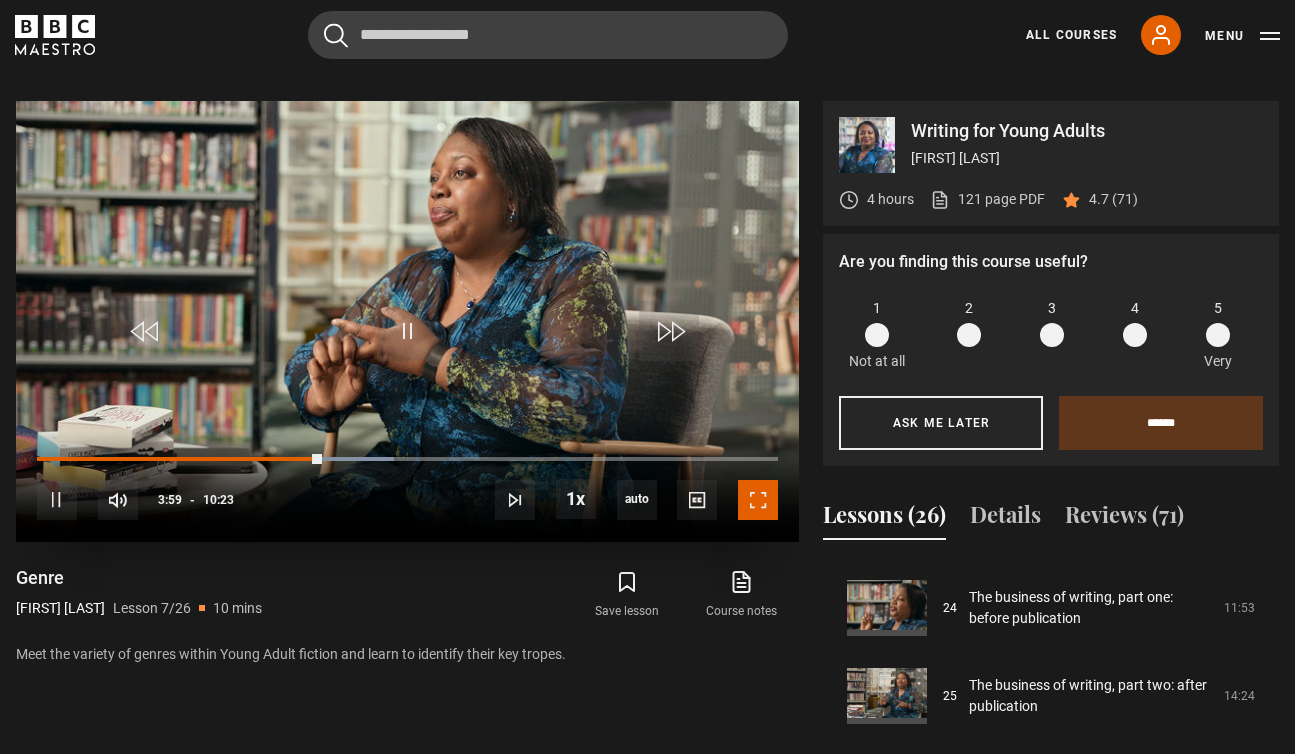 click at bounding box center (758, 500) 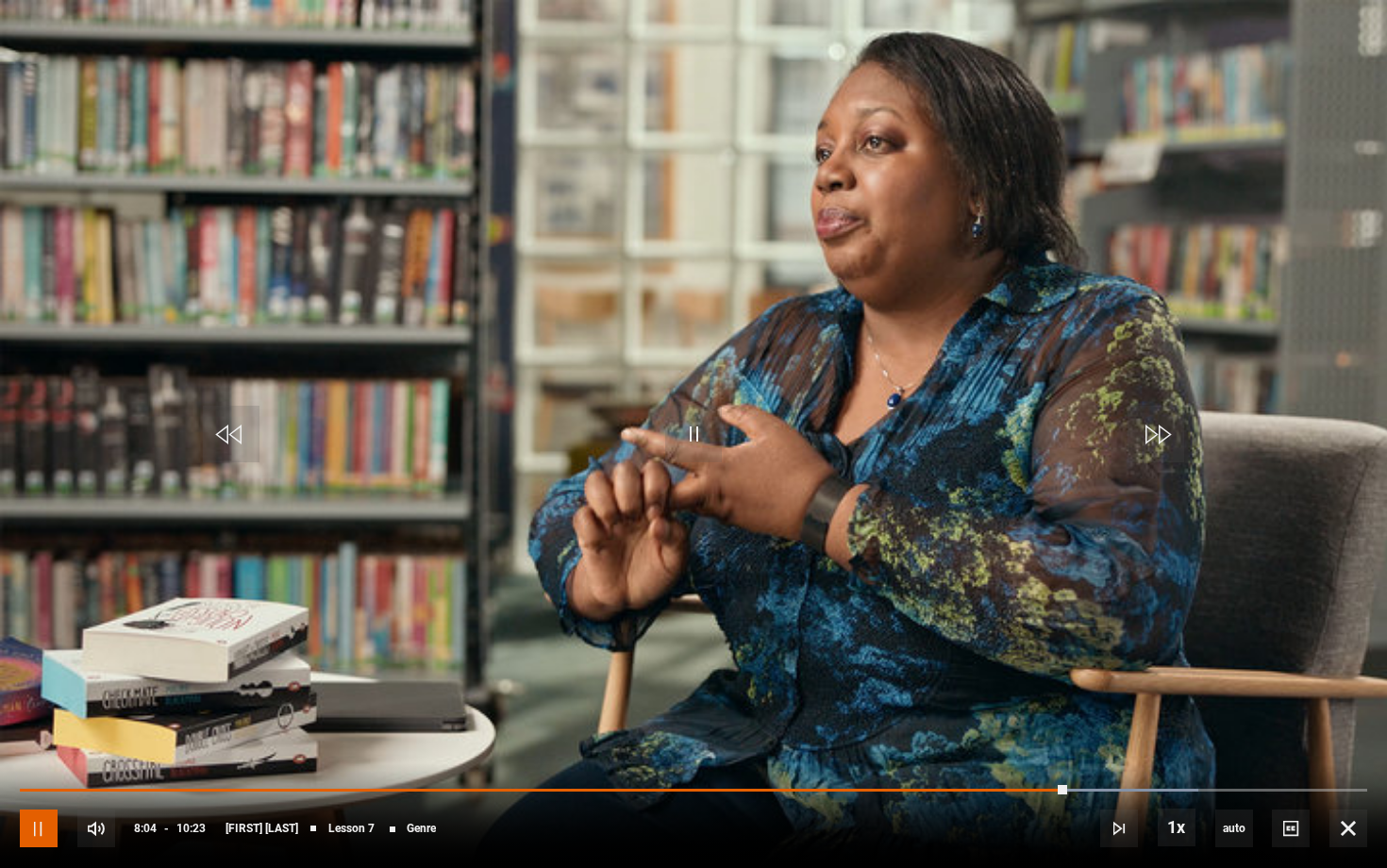 click at bounding box center (39, 828) 